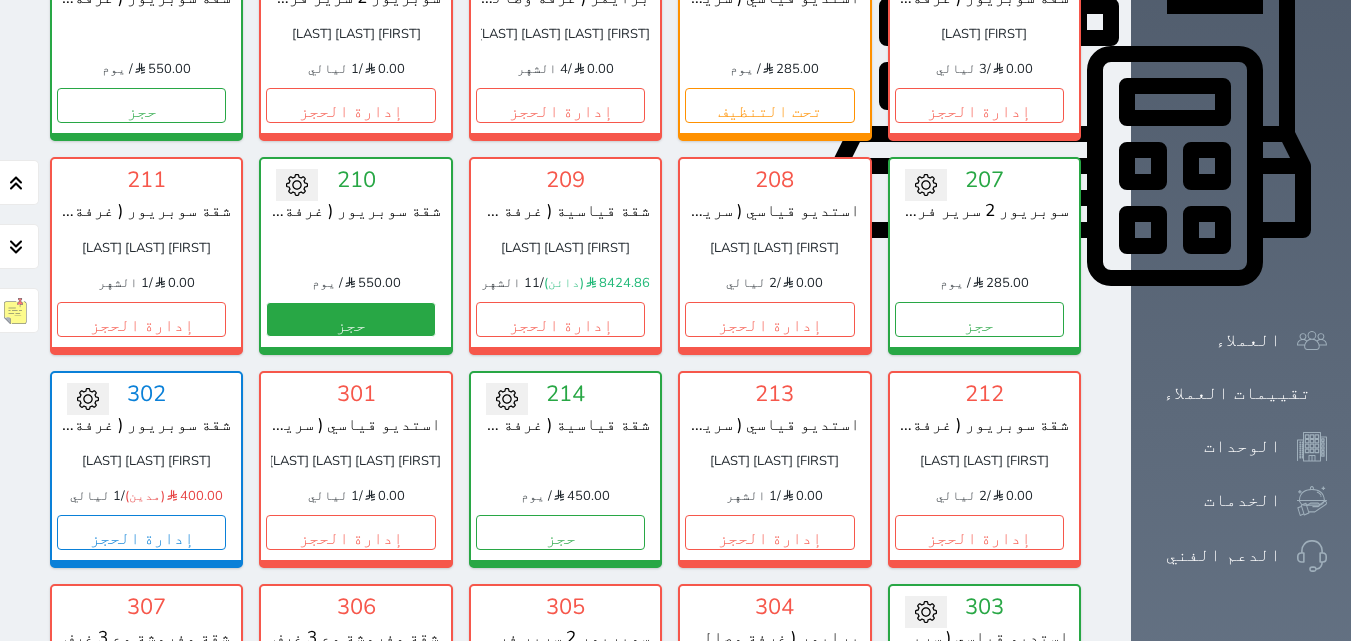 scroll, scrollTop: 860, scrollLeft: 0, axis: vertical 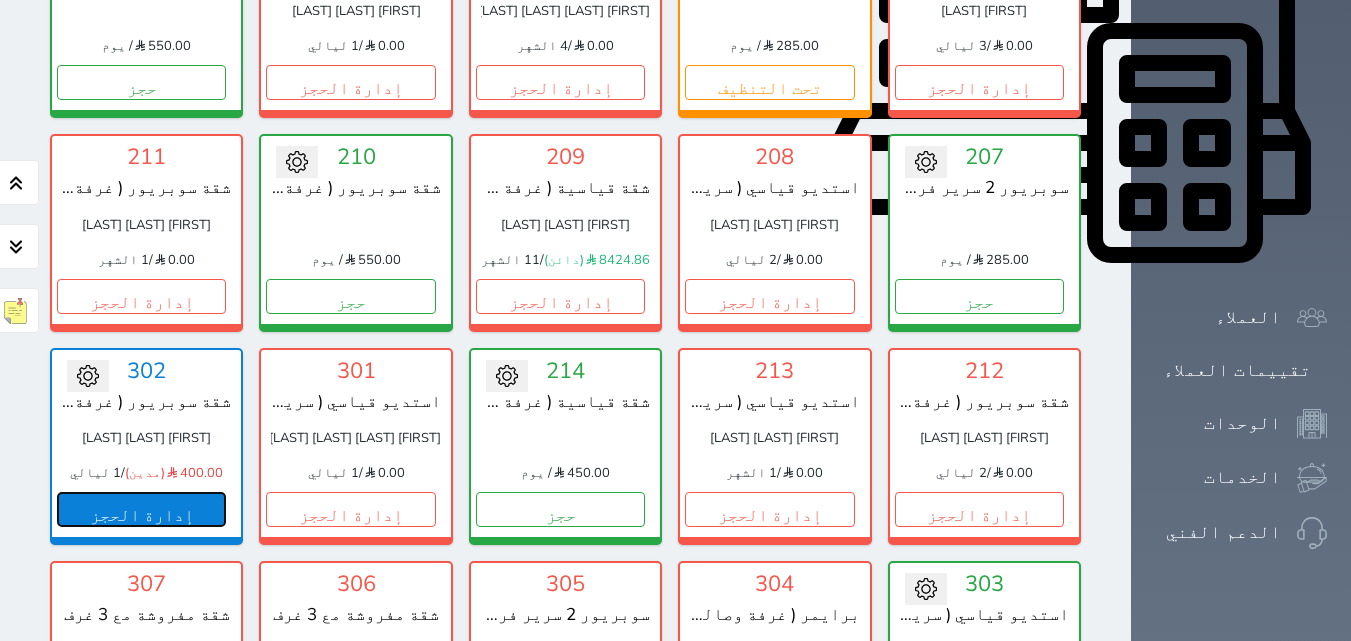 click on "إدارة الحجز" at bounding box center (141, 509) 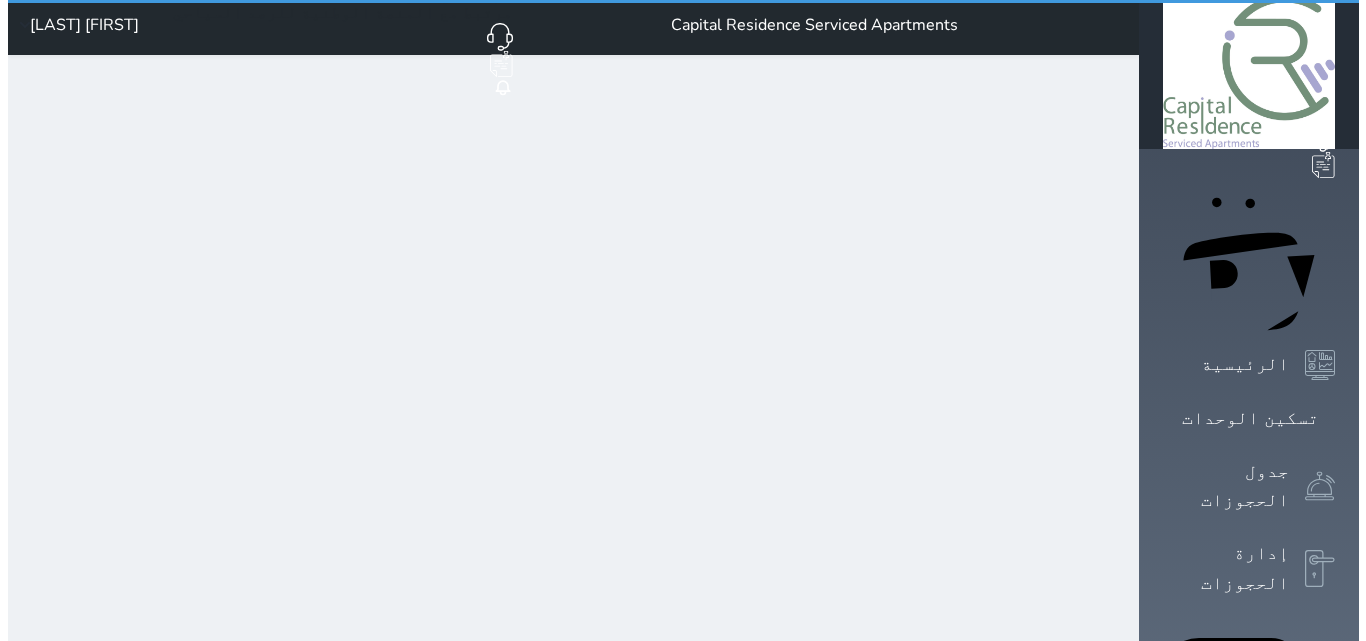scroll, scrollTop: 0, scrollLeft: 0, axis: both 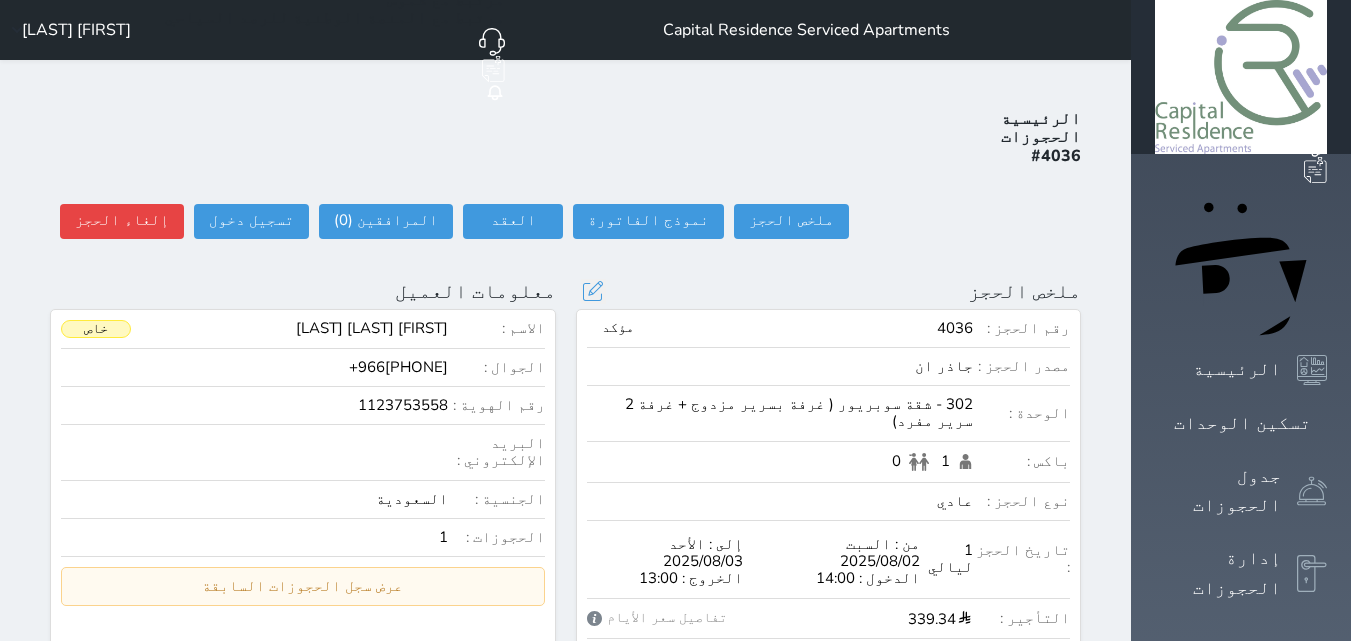 select 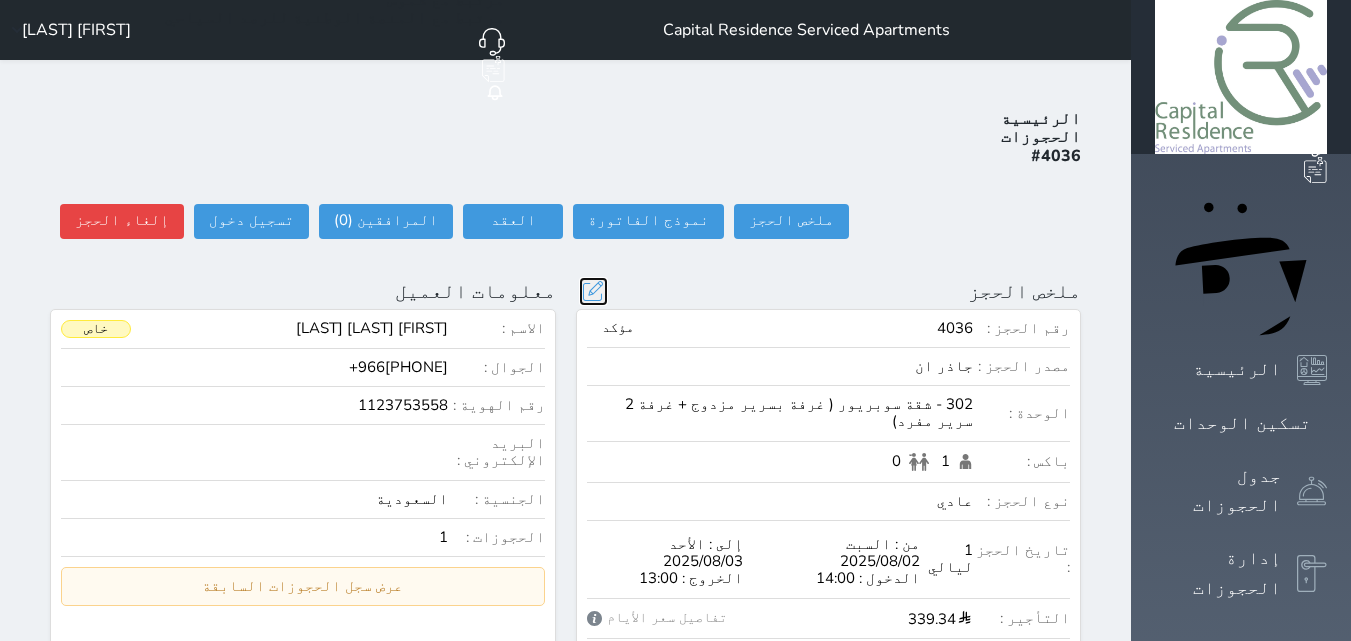 click at bounding box center (593, 291) 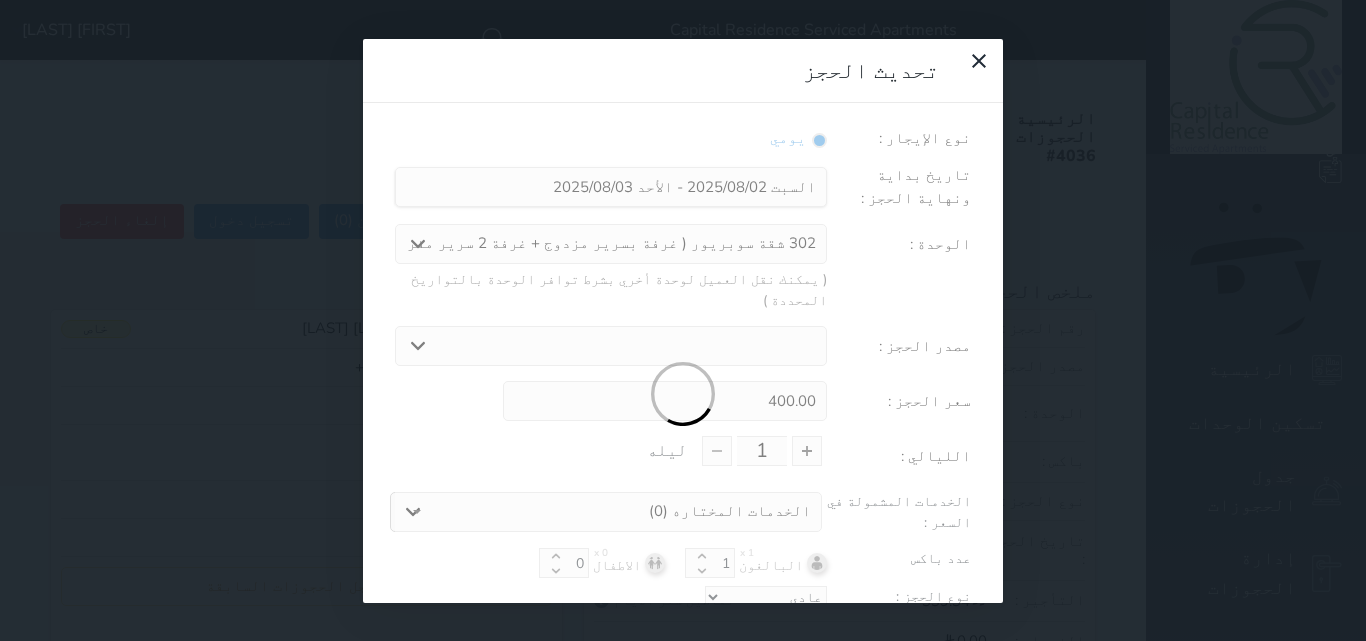 select on "32275" 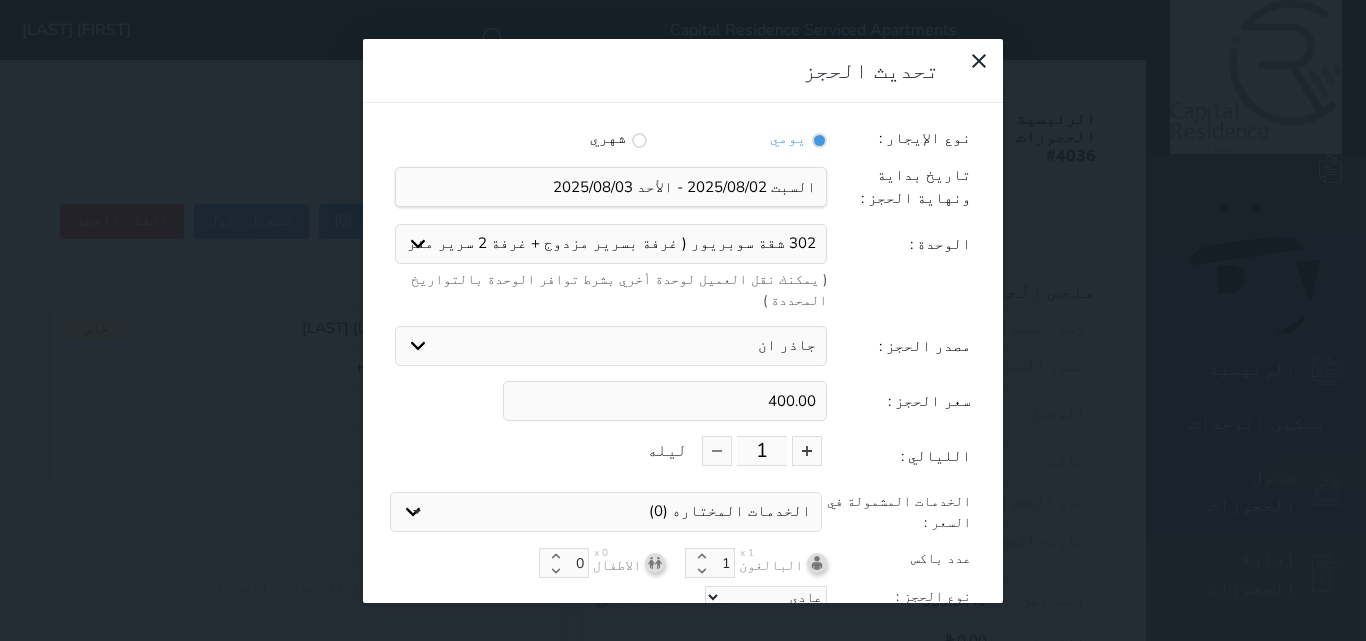click on "400.00" at bounding box center [665, 401] 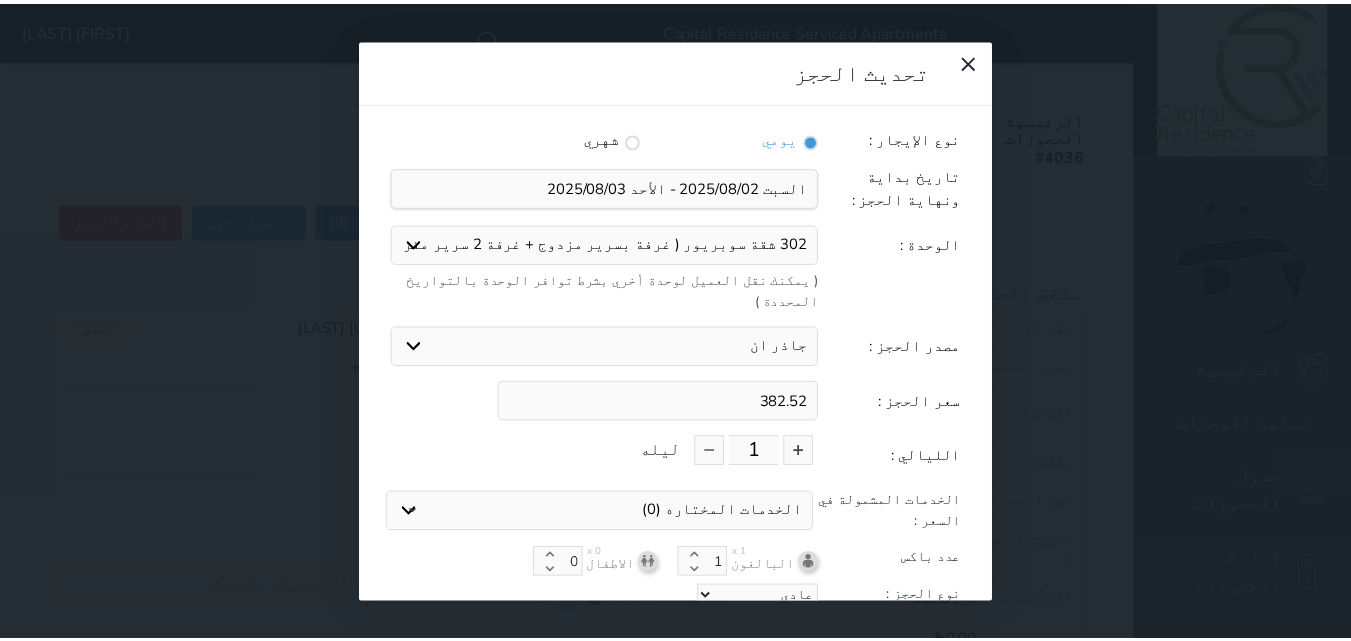 scroll, scrollTop: 45, scrollLeft: 0, axis: vertical 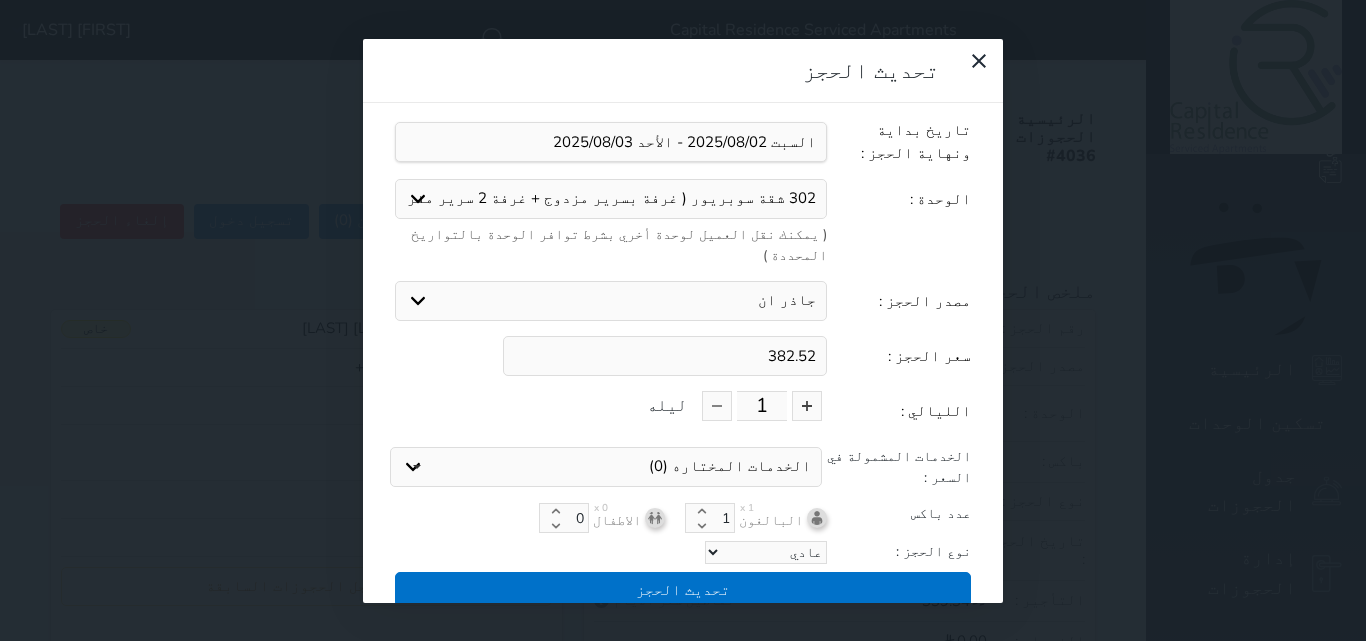 type on "382.52" 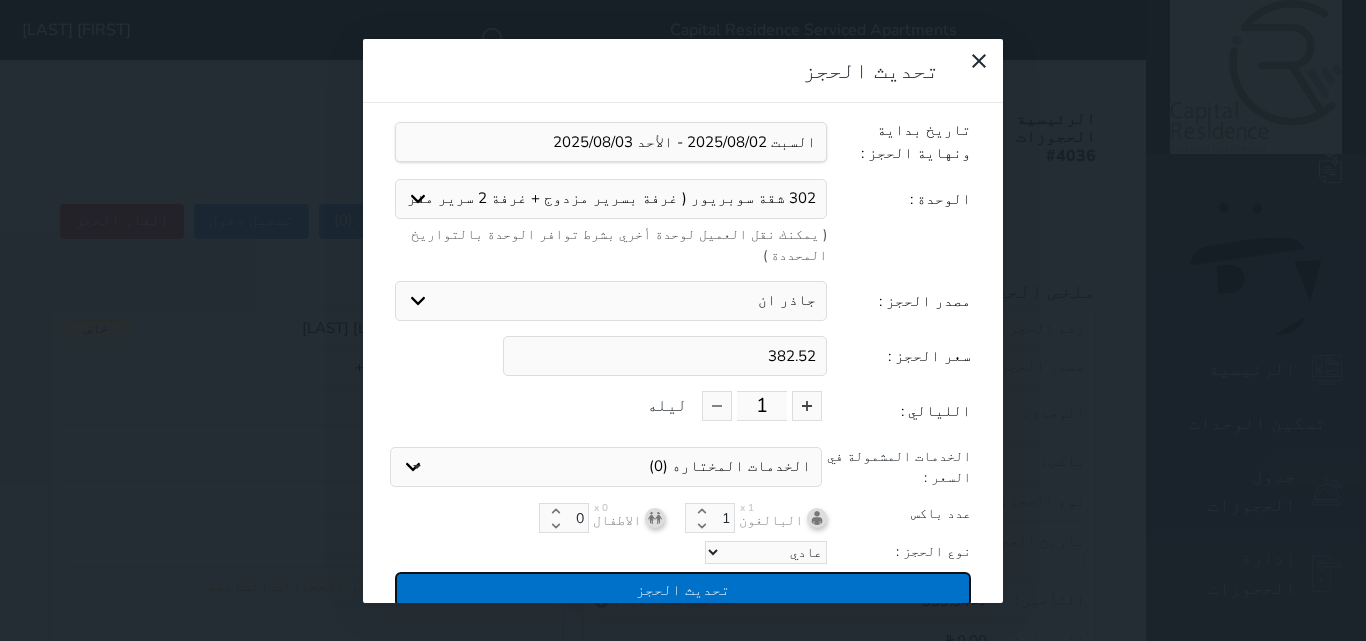click on "تحديث الحجز" at bounding box center (683, 589) 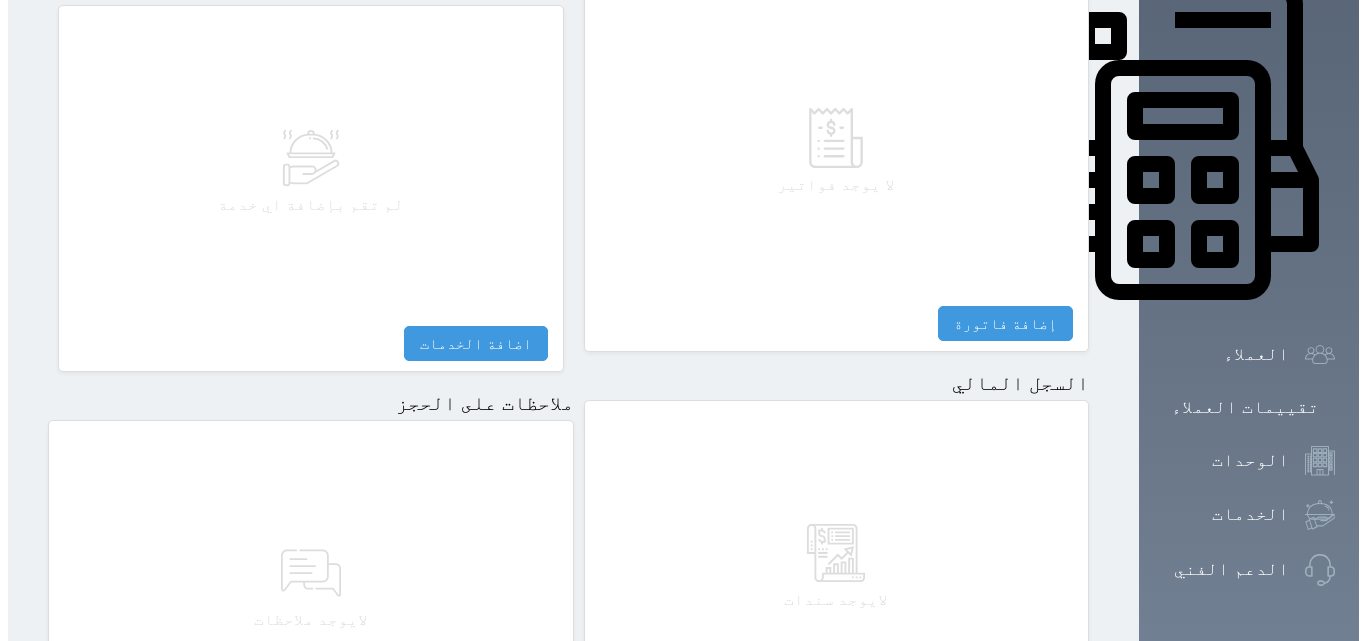scroll, scrollTop: 900, scrollLeft: 0, axis: vertical 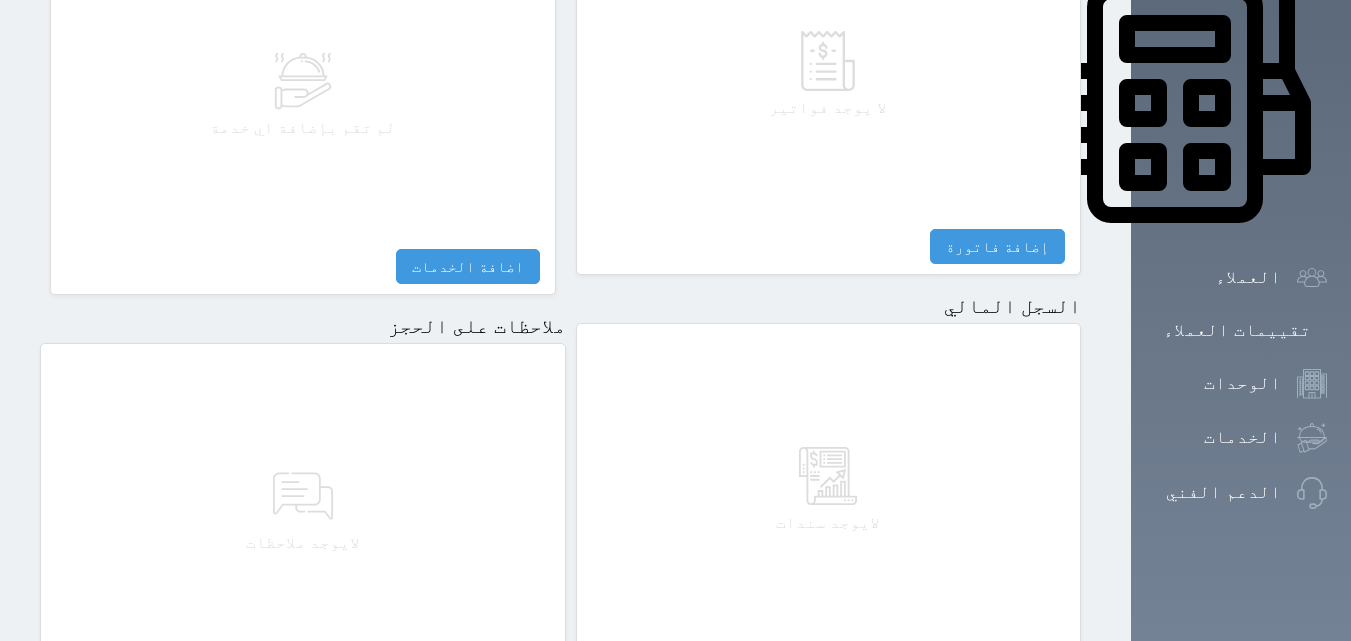 click on "مقبوضات" at bounding box center [1020, 661] 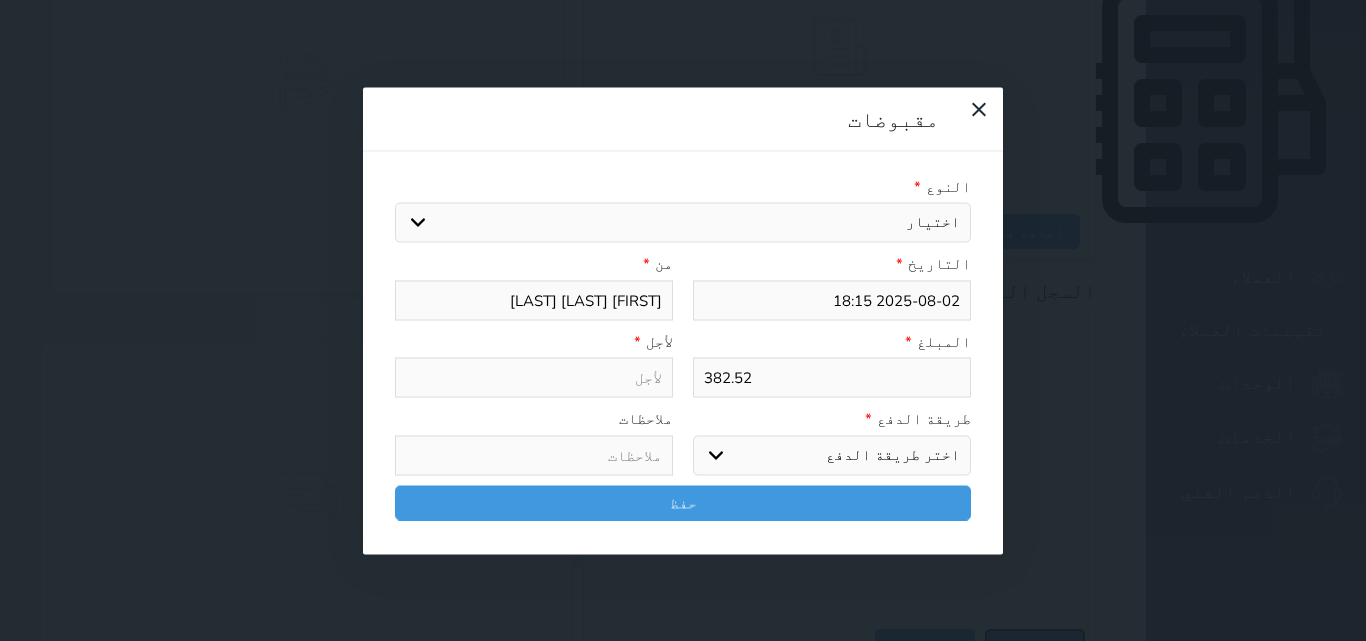 select 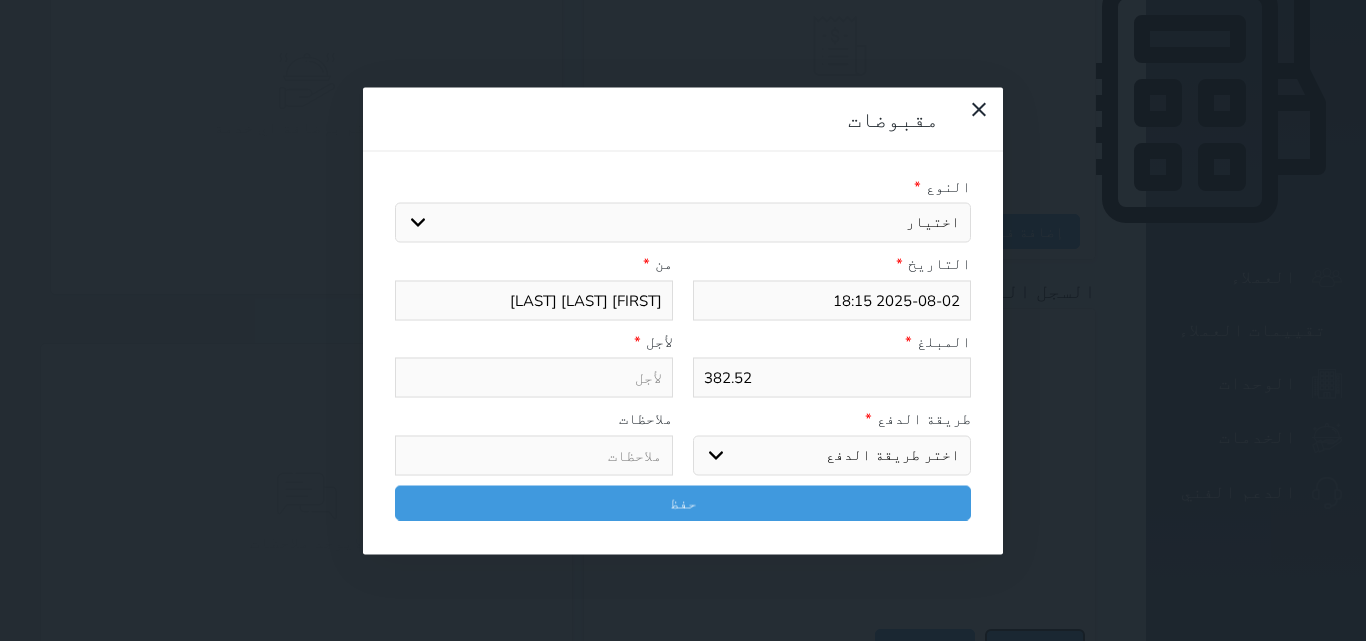 select 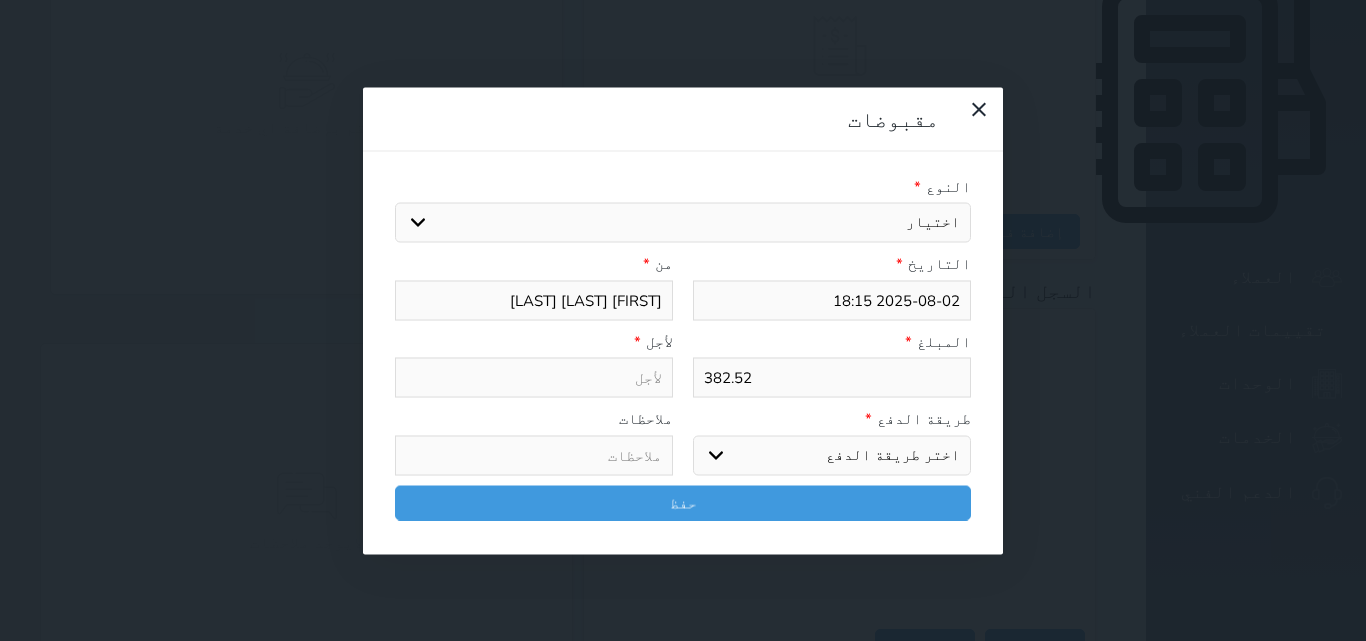 click on "اختر طريقة الدفع   دفع نقدى   تحويل بنكى   مدى   بطاقة ائتمان   آجل" at bounding box center (832, 455) 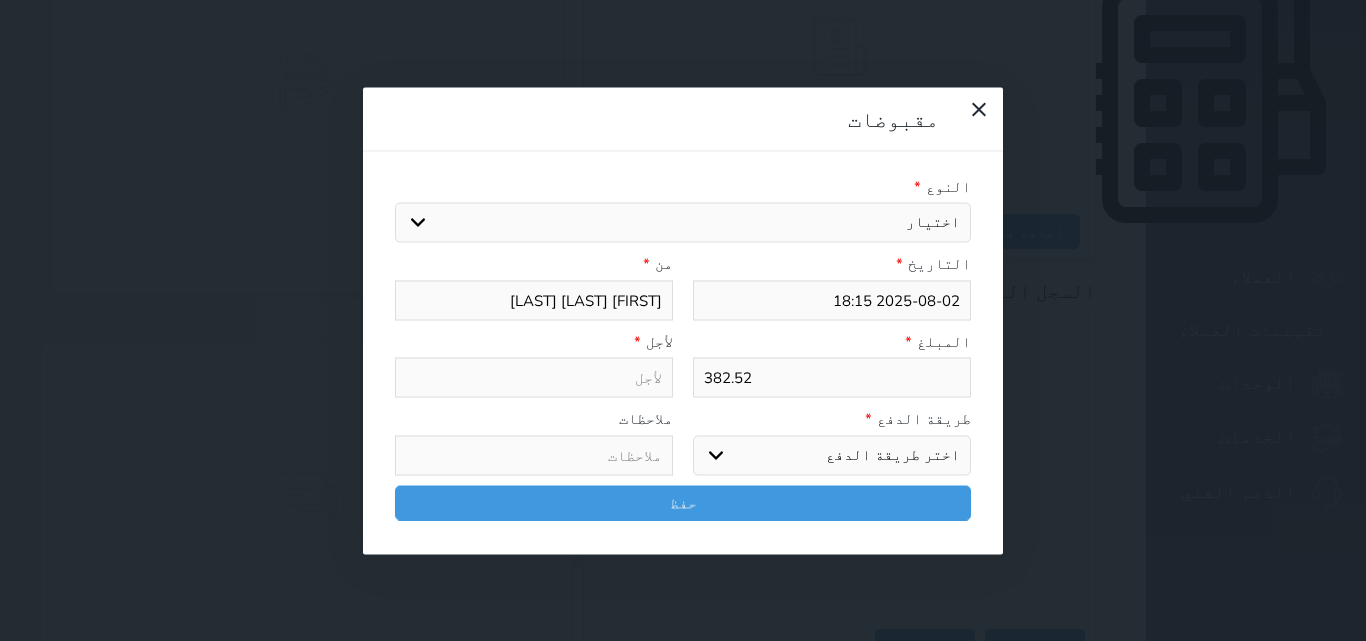 click on "اختر طريقة الدفع   دفع نقدى   تحويل بنكى   مدى   بطاقة ائتمان   آجل" at bounding box center [832, 455] 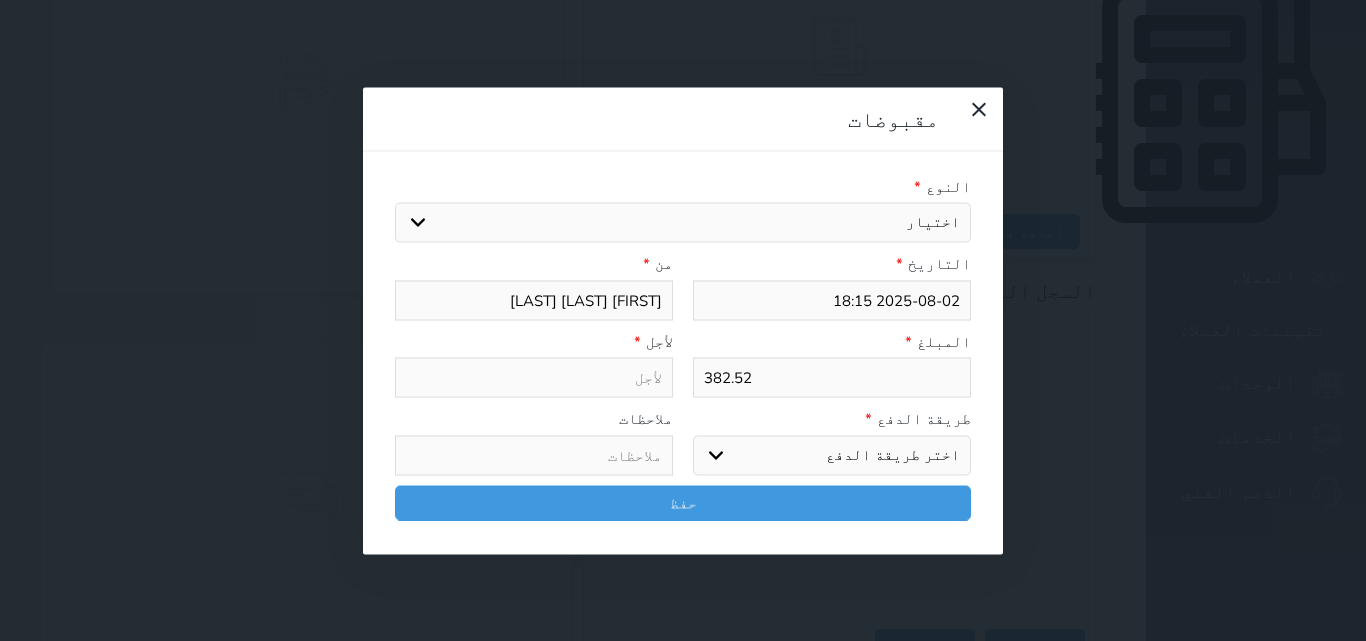 select on "bank-transfer" 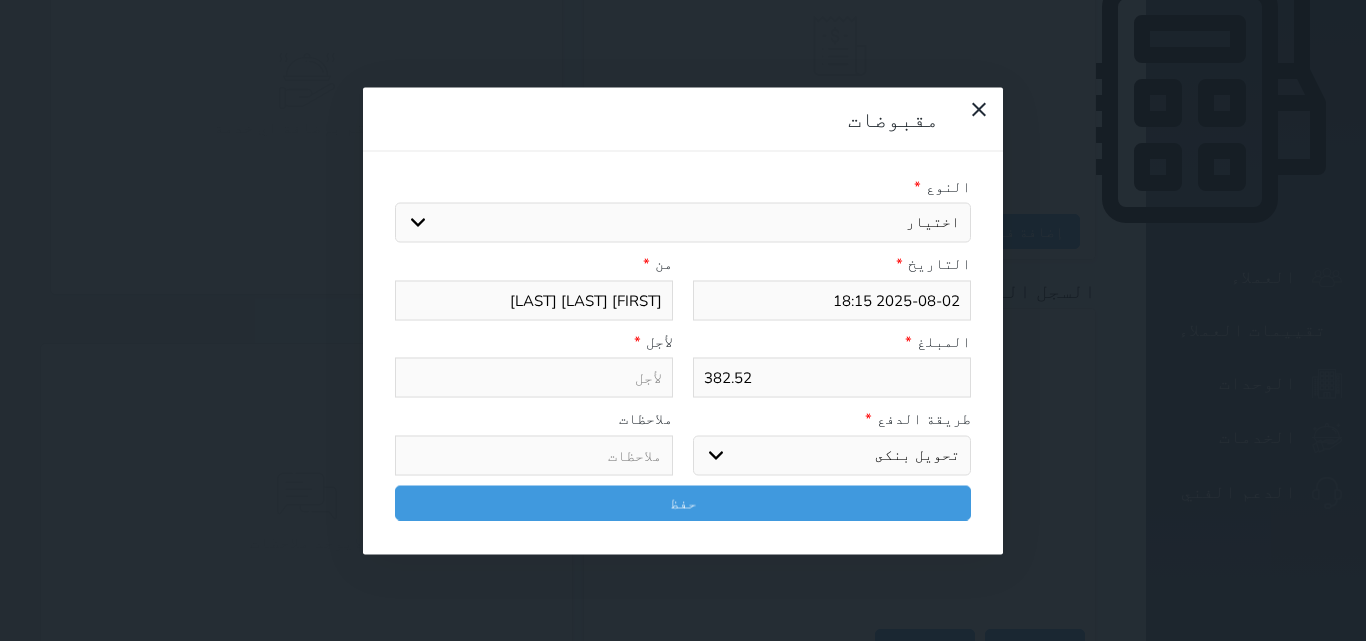 click on "اختر طريقة الدفع   دفع نقدى   تحويل بنكى   مدى   بطاقة ائتمان   آجل" at bounding box center (832, 455) 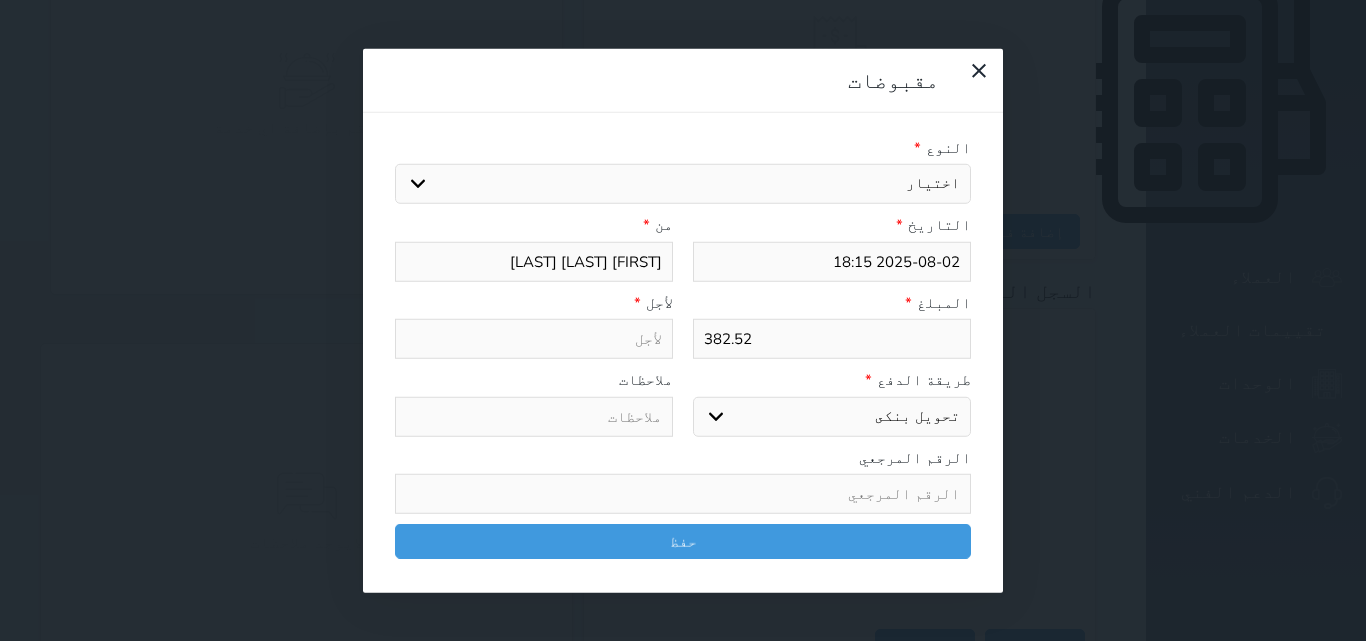 click at bounding box center (683, 494) 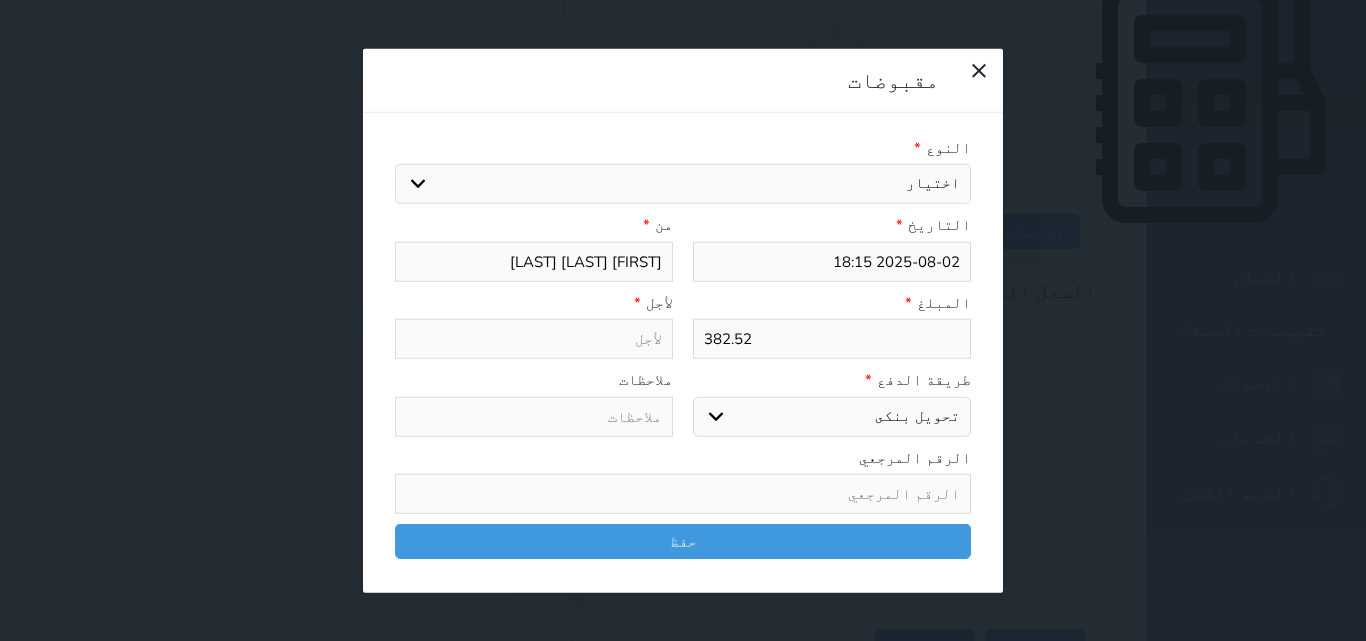 click on "لأجل *" at bounding box center (534, 302) 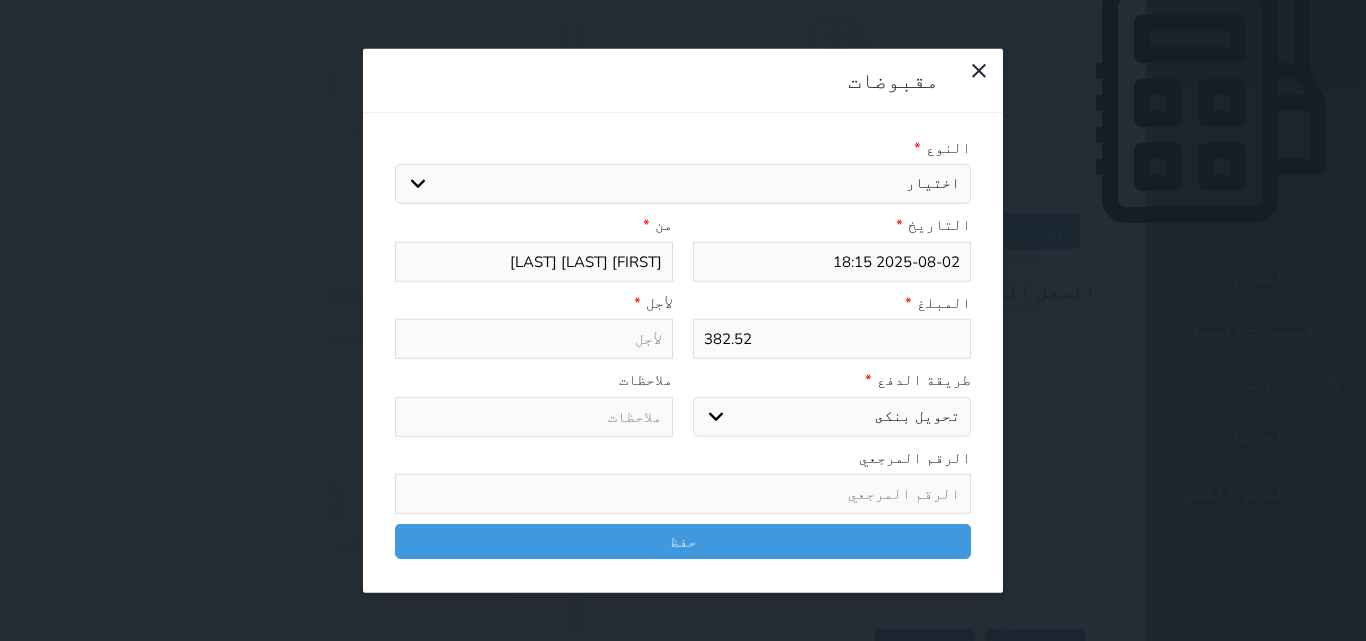 select on "131175" 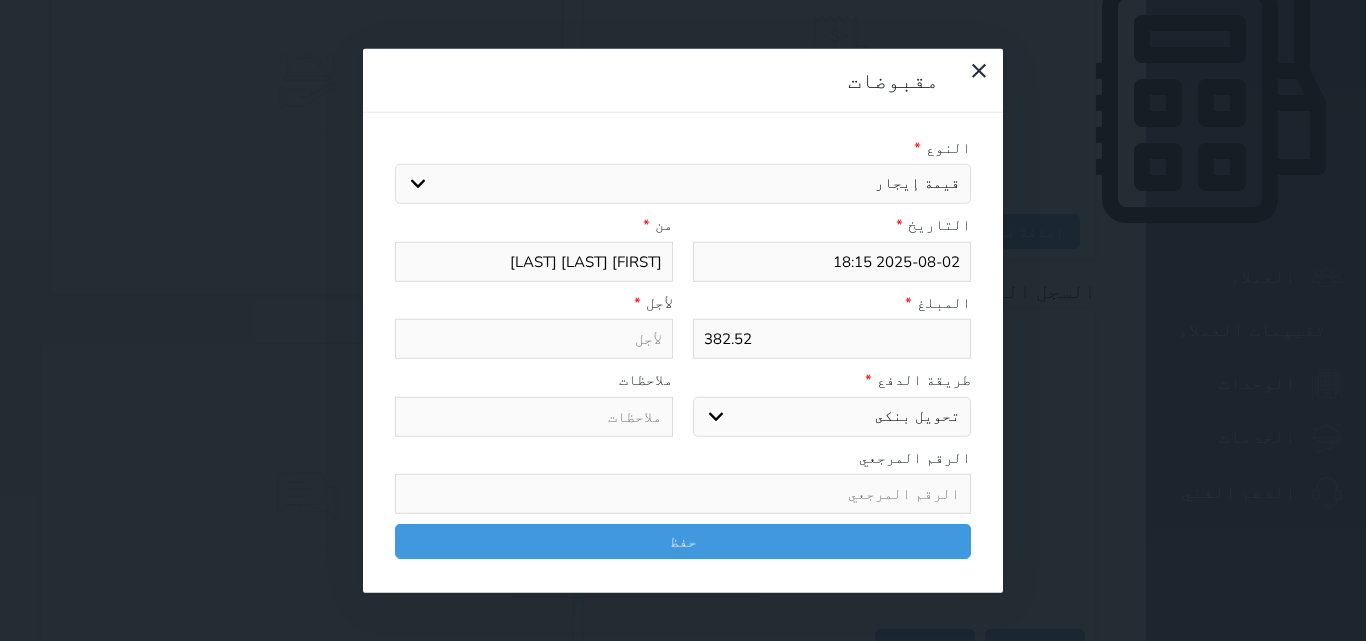 click on "اختيار   مقبوضات عامة قيمة إيجار فواتير تامين عربون لا ينطبق آخر مغسلة واي فاي - الإنترنت مواقف السيارات طعام الأغذية والمشروبات مشروبات المشروبات الباردة المشروبات الساخنة الإفطار غداء عشاء مخبز و كعك حمام سباحة الصالة الرياضية سبا و خدمات الجمال اختيار وإسقاط (خدمات النقل) ميني بار كابل - تلفزيون سرير إضافي تصفيف الشعر التسوق خدمات الجولات السياحية المنظمة خدمات الدليل السياحي" at bounding box center [683, 184] 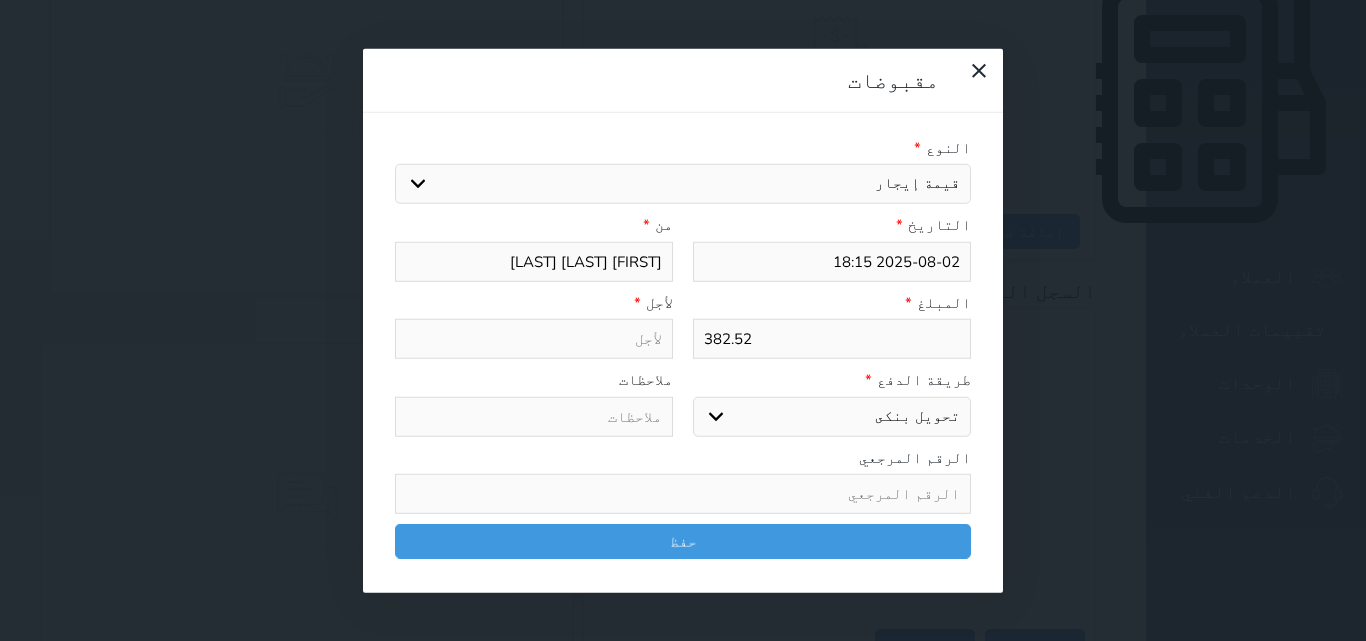 type on "قيمة إيجار - الوحدة - 302" 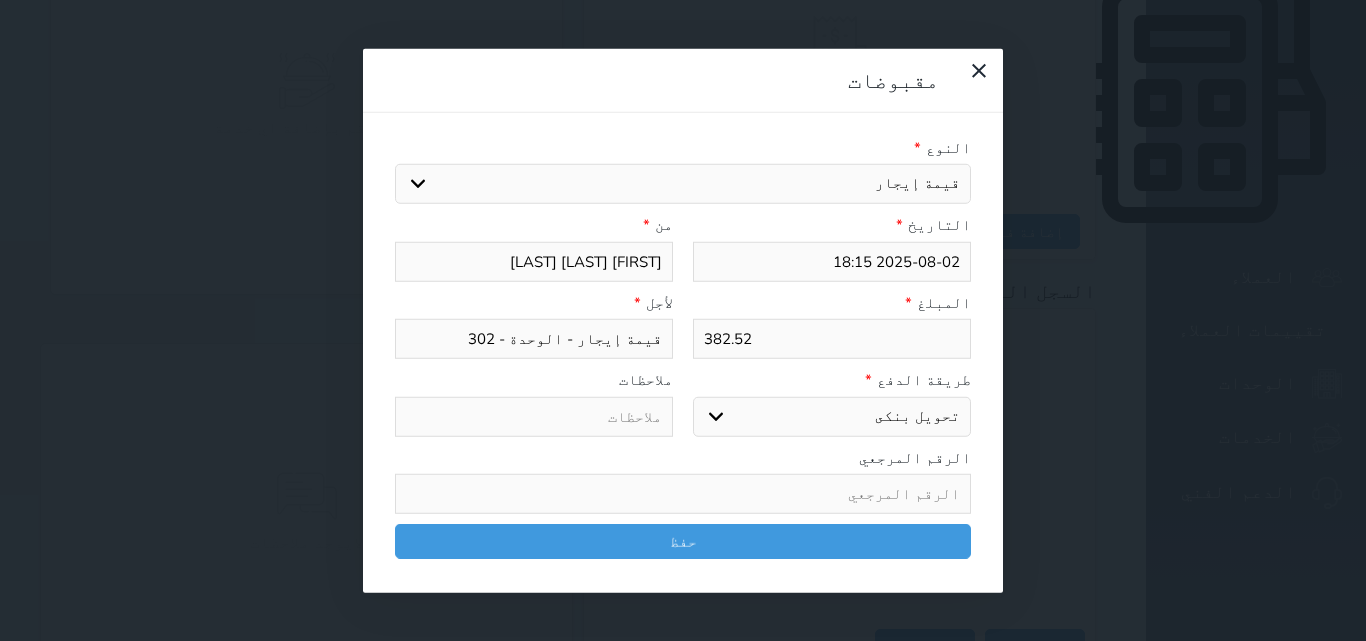 click on "الرقم المرجعي" at bounding box center [683, 457] 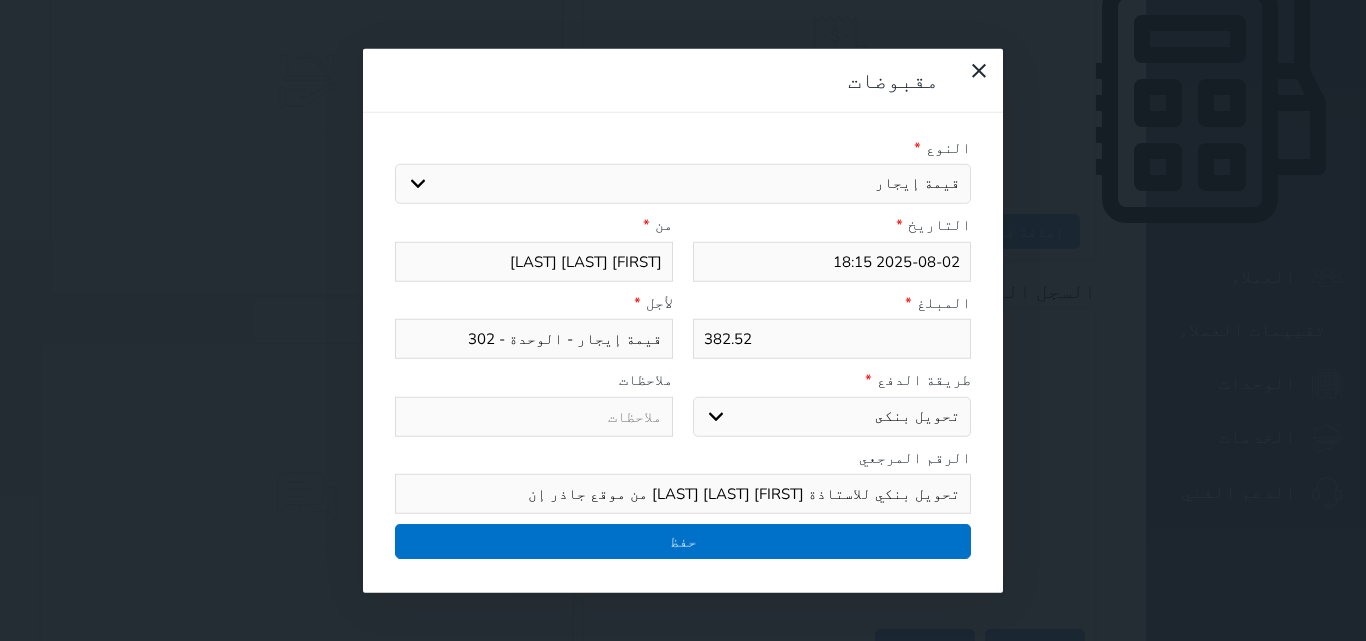 type on "تحويل بنكي للاستاذة [FIRST] [LAST] [LAST] من موقع جاذر إن" 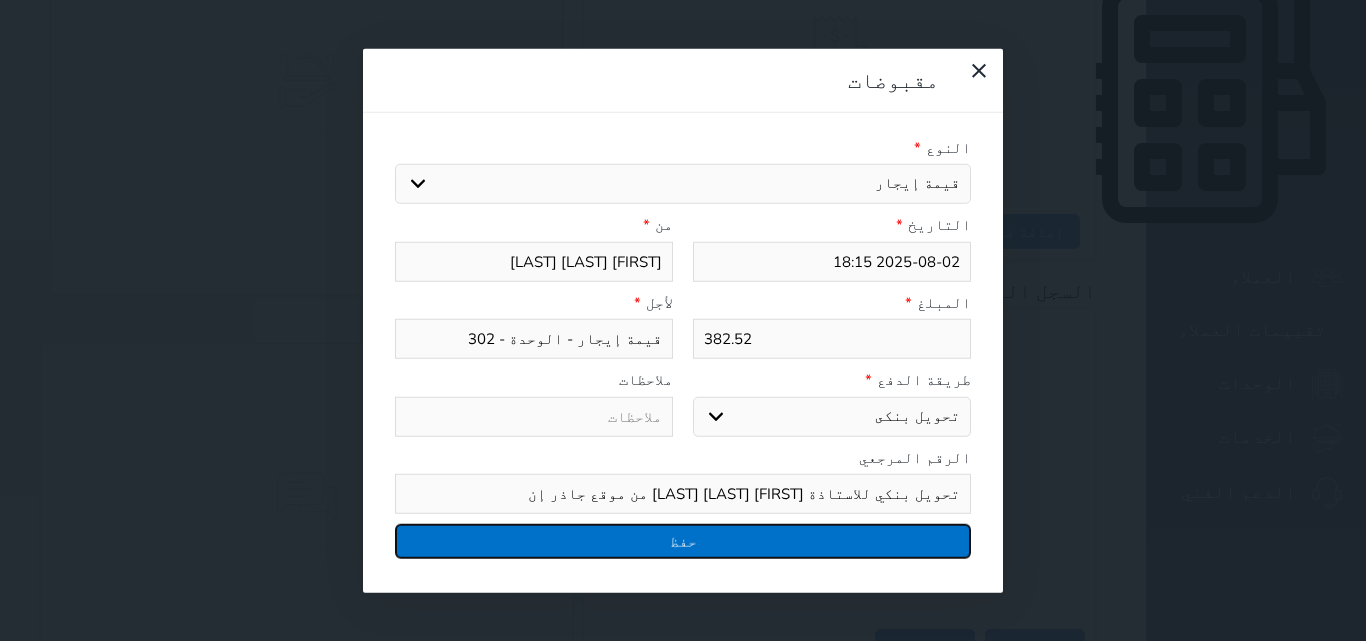 click on "حفظ" at bounding box center [683, 541] 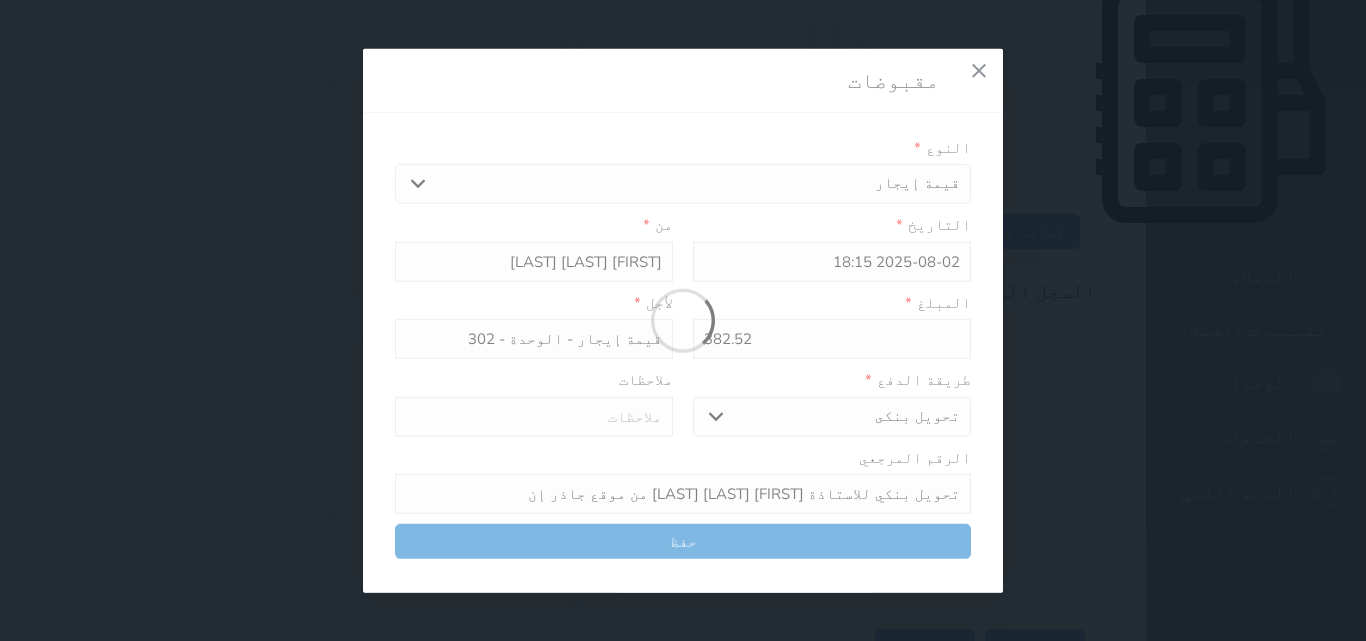 select 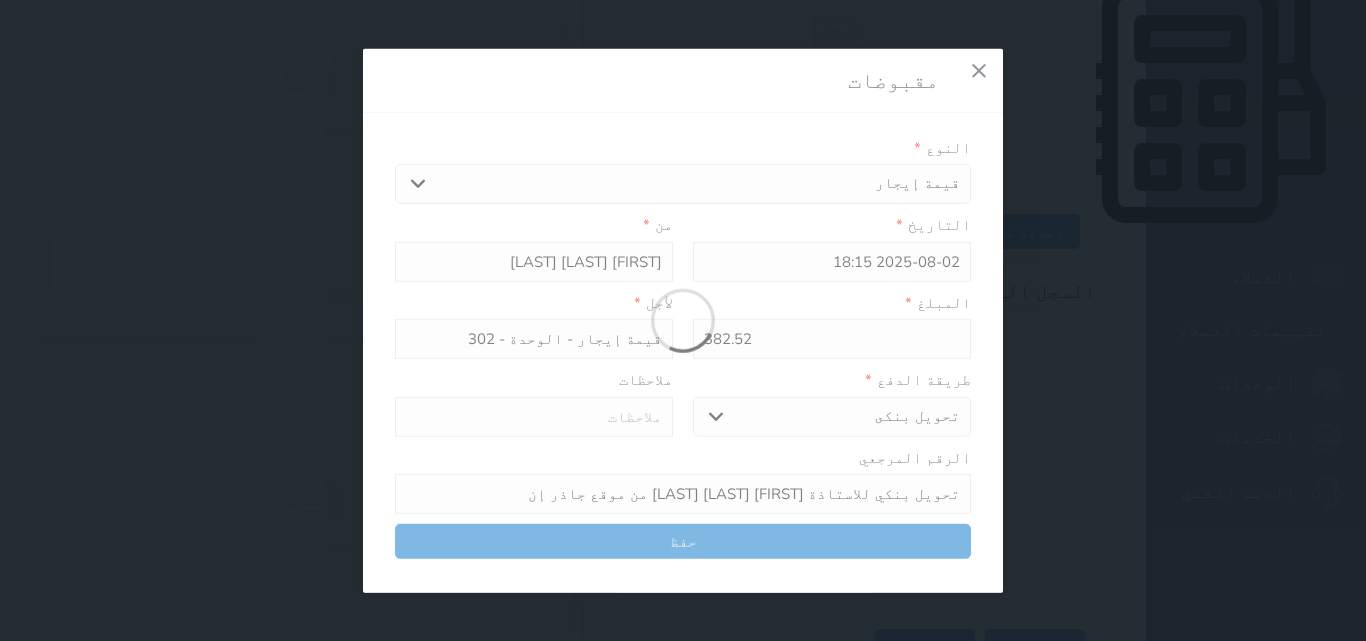 type 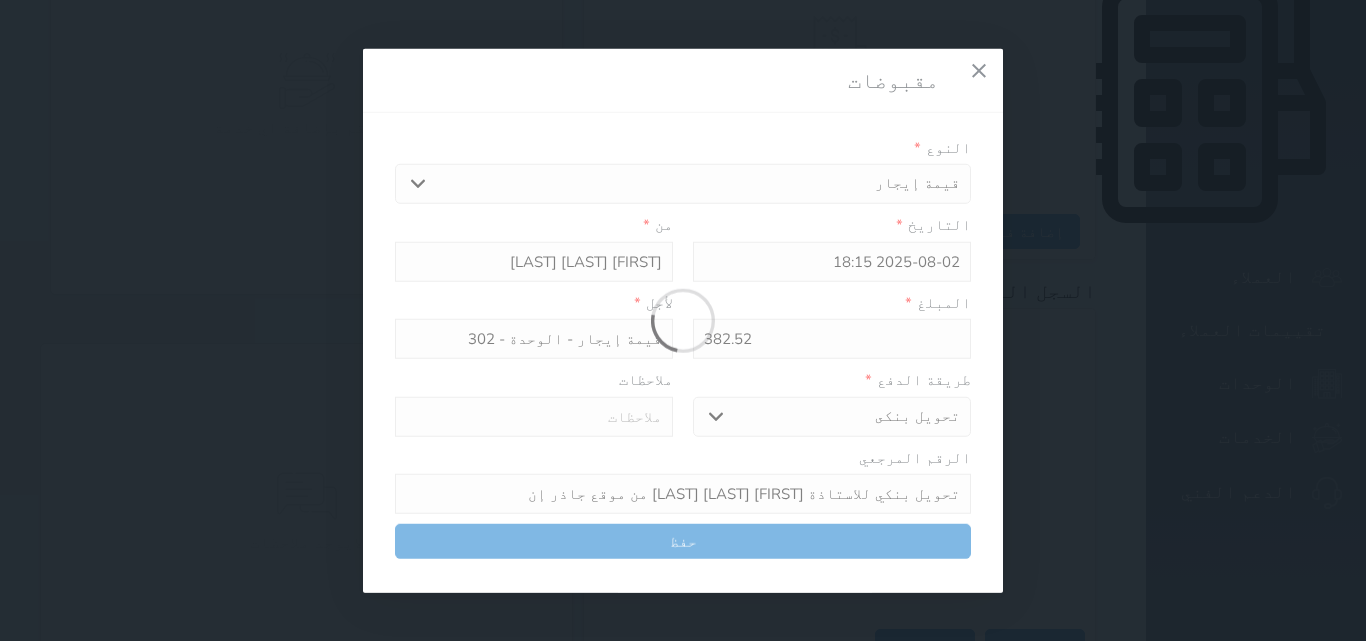 type on "0" 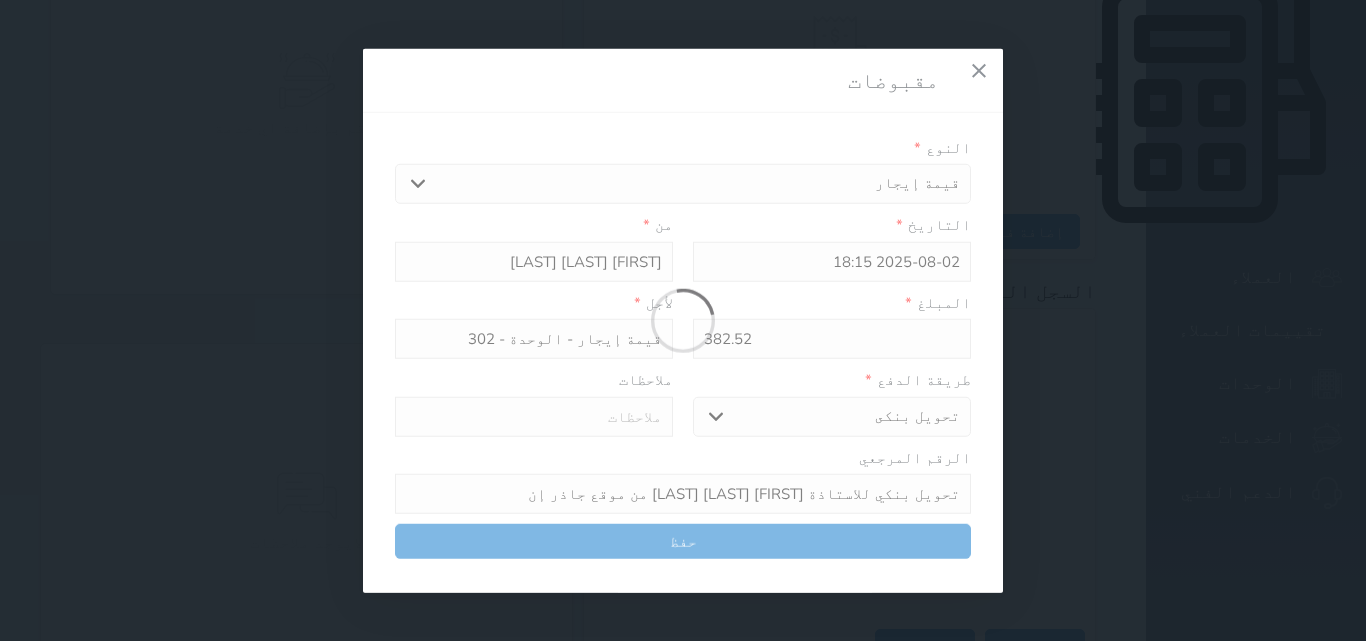 select 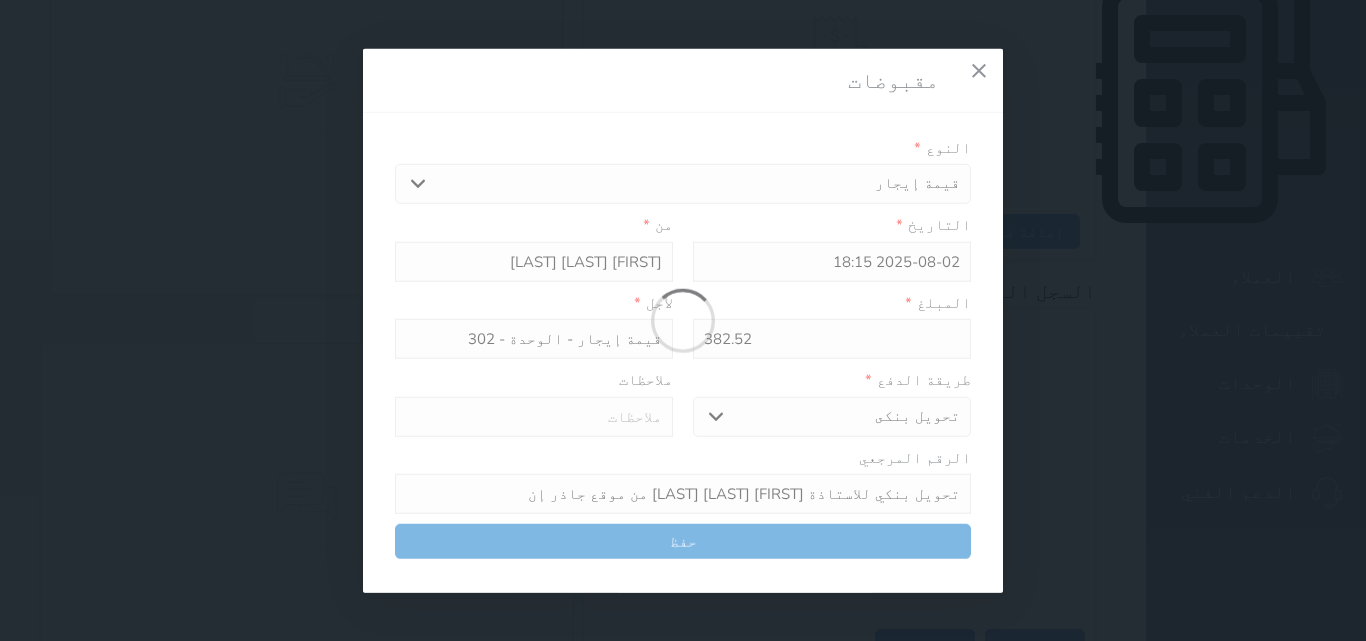 type on "0" 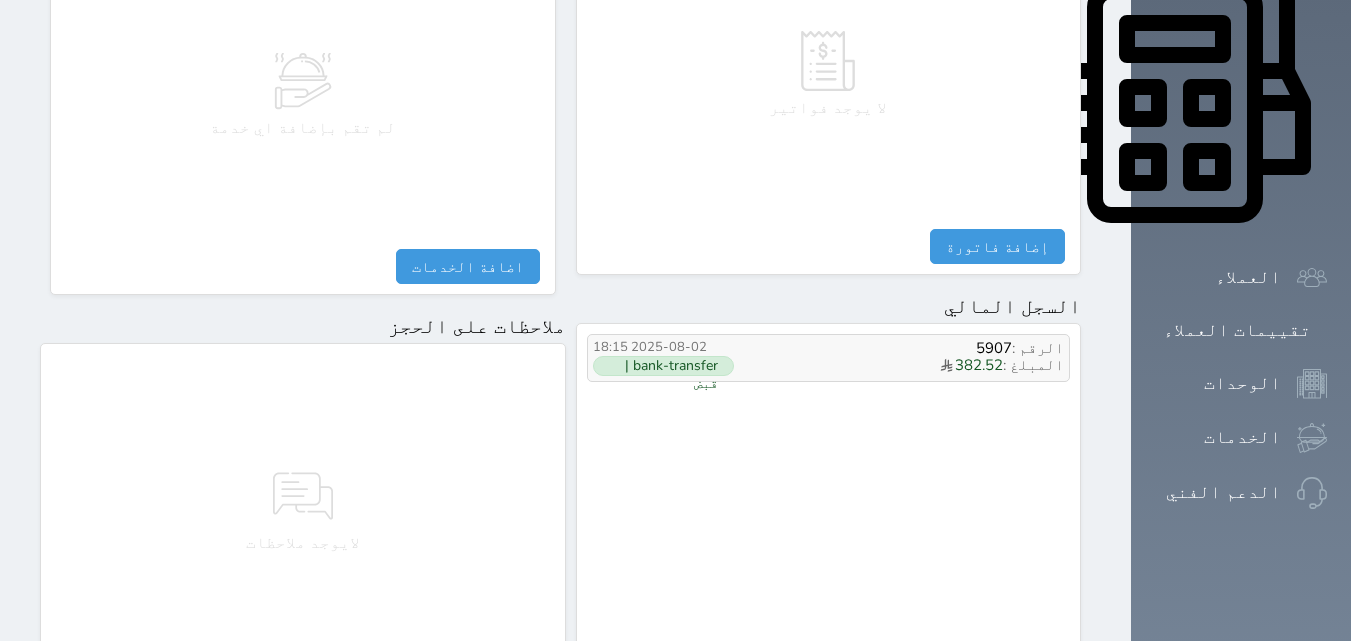 click on "المبلغ :  382.52" at bounding box center (899, 366) 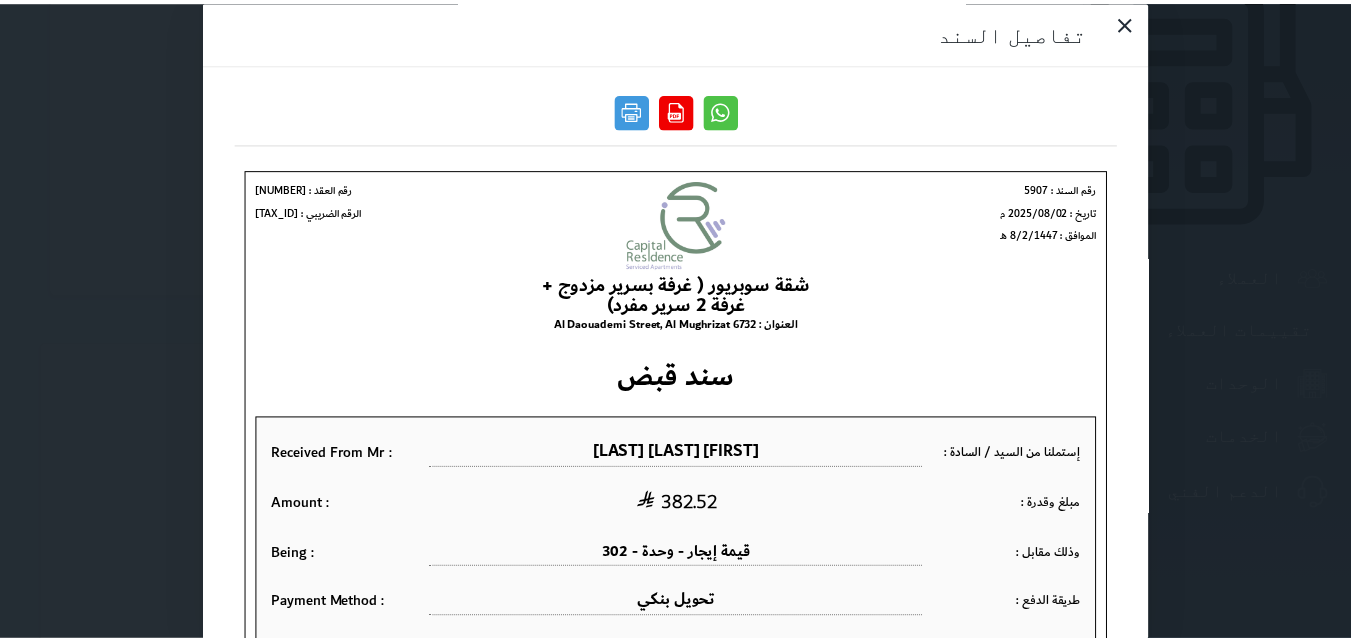 scroll, scrollTop: 0, scrollLeft: 0, axis: both 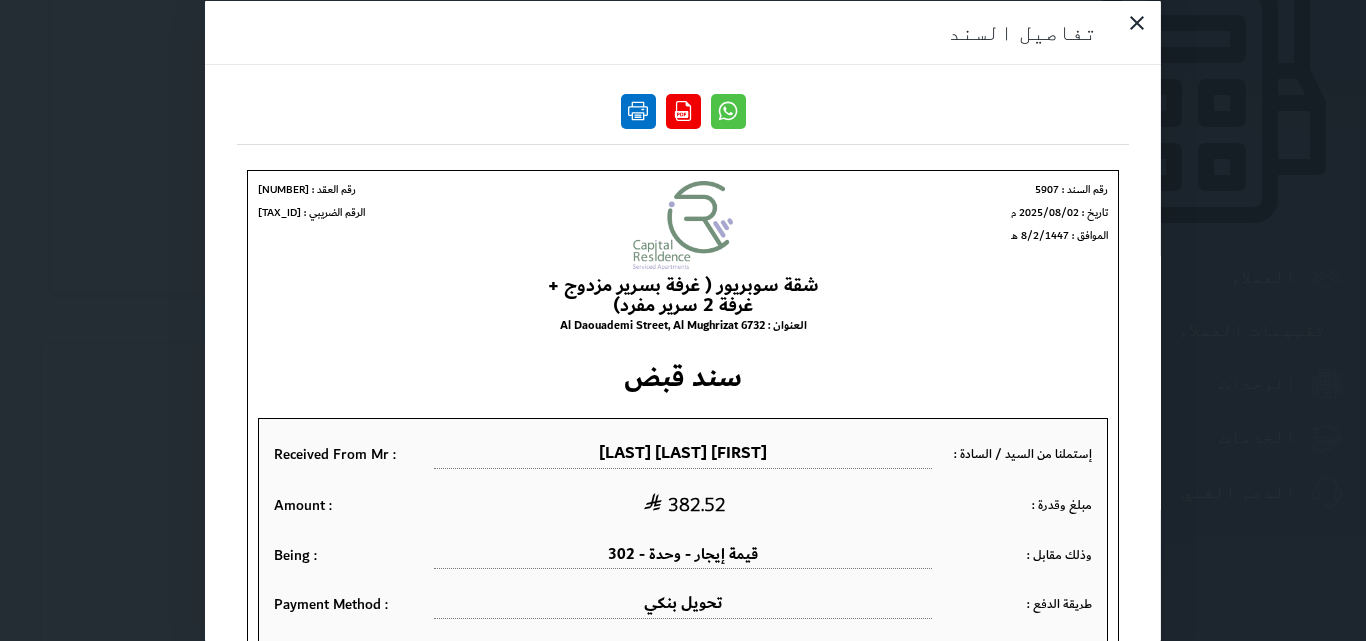 click at bounding box center (638, 110) 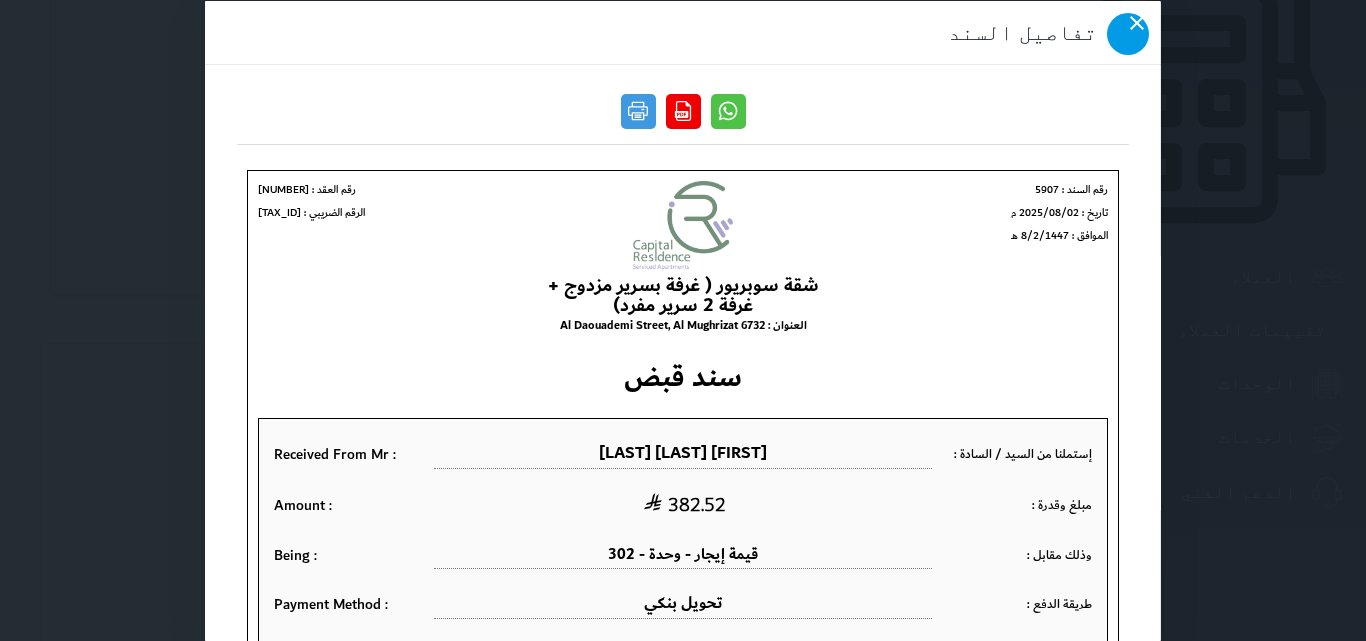 click 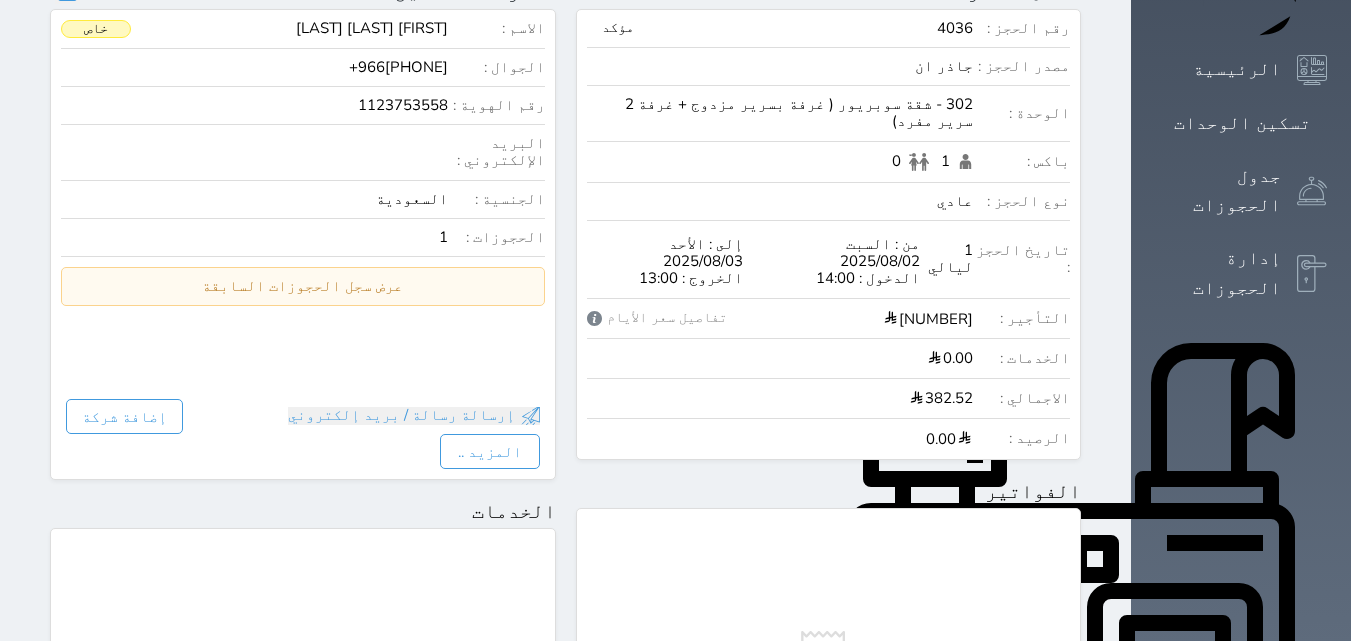 scroll, scrollTop: 0, scrollLeft: 0, axis: both 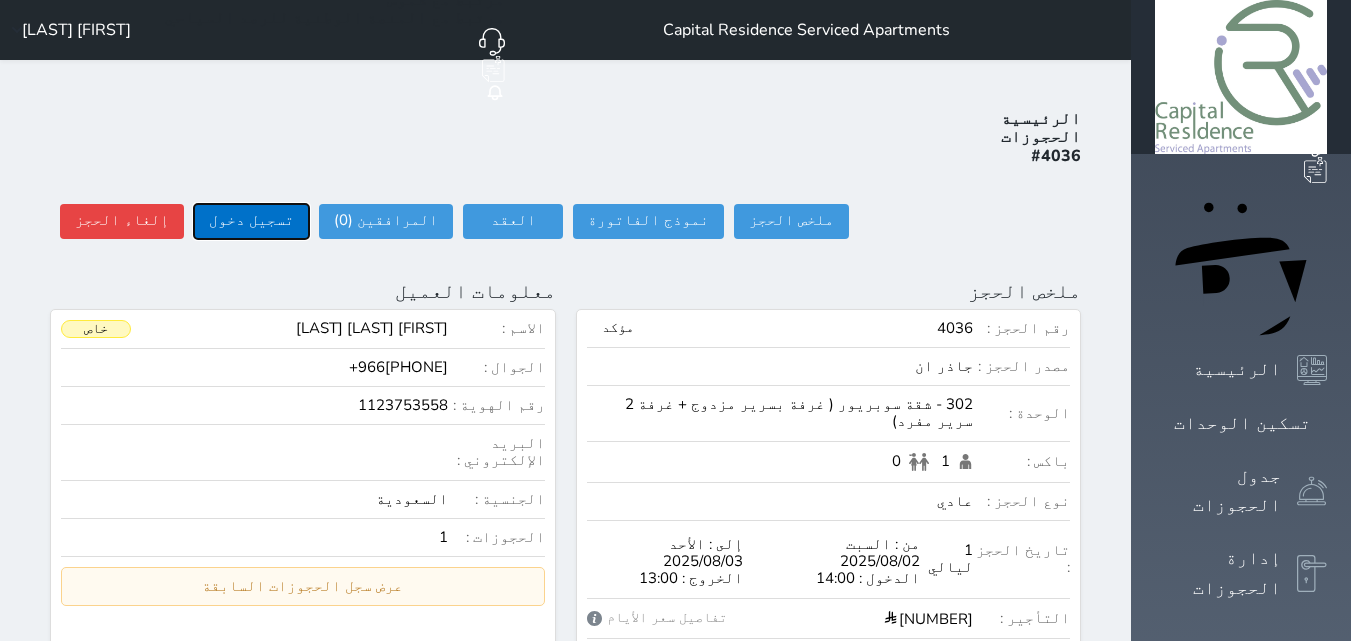 click on "تسجيل دخول" at bounding box center [251, 221] 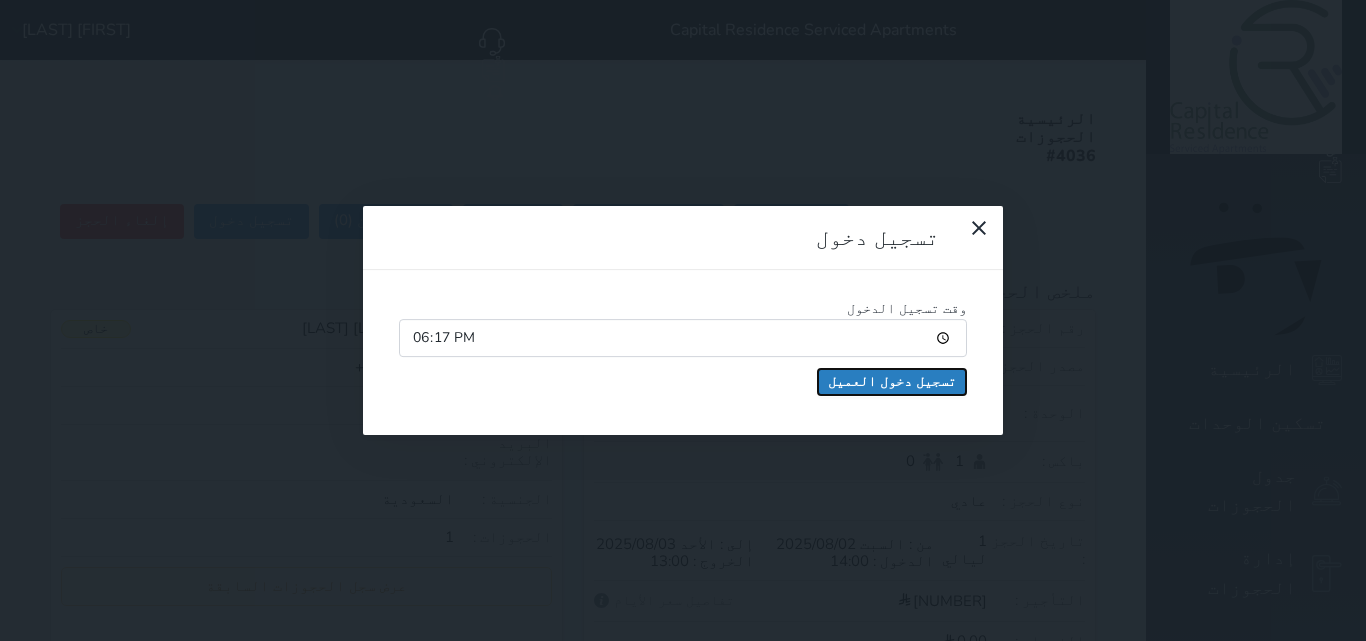 click on "تسجيل دخول العميل" at bounding box center (892, 382) 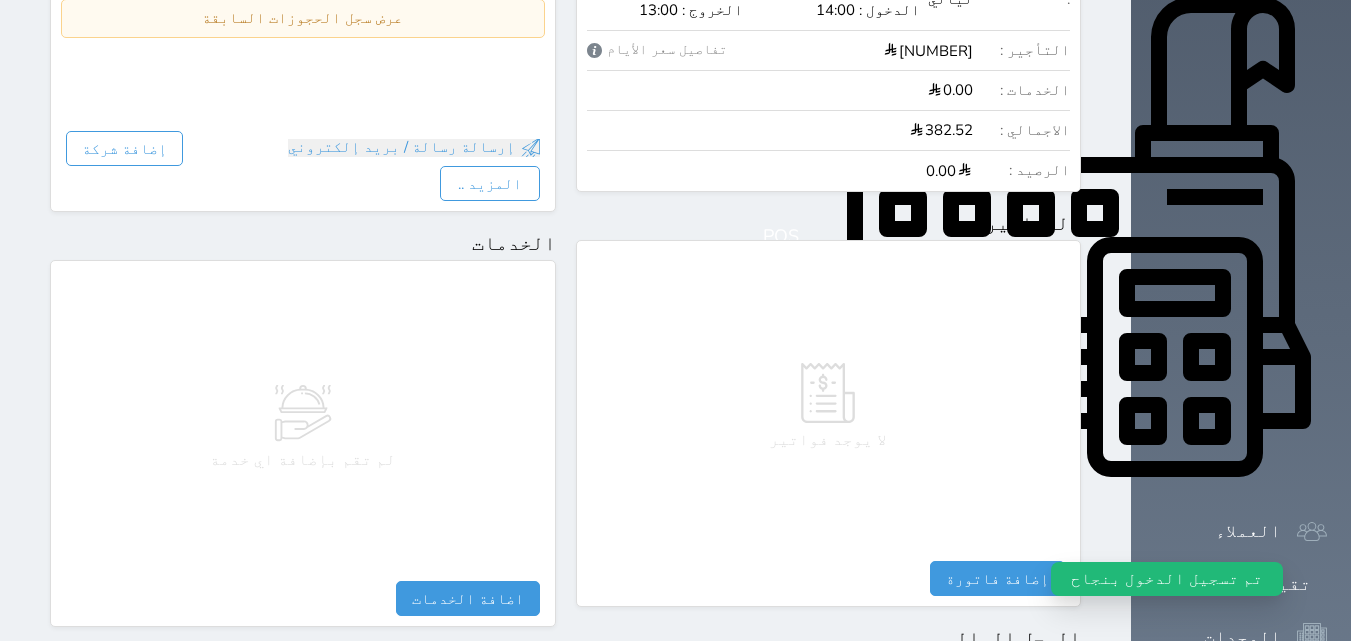 scroll, scrollTop: 1139, scrollLeft: 0, axis: vertical 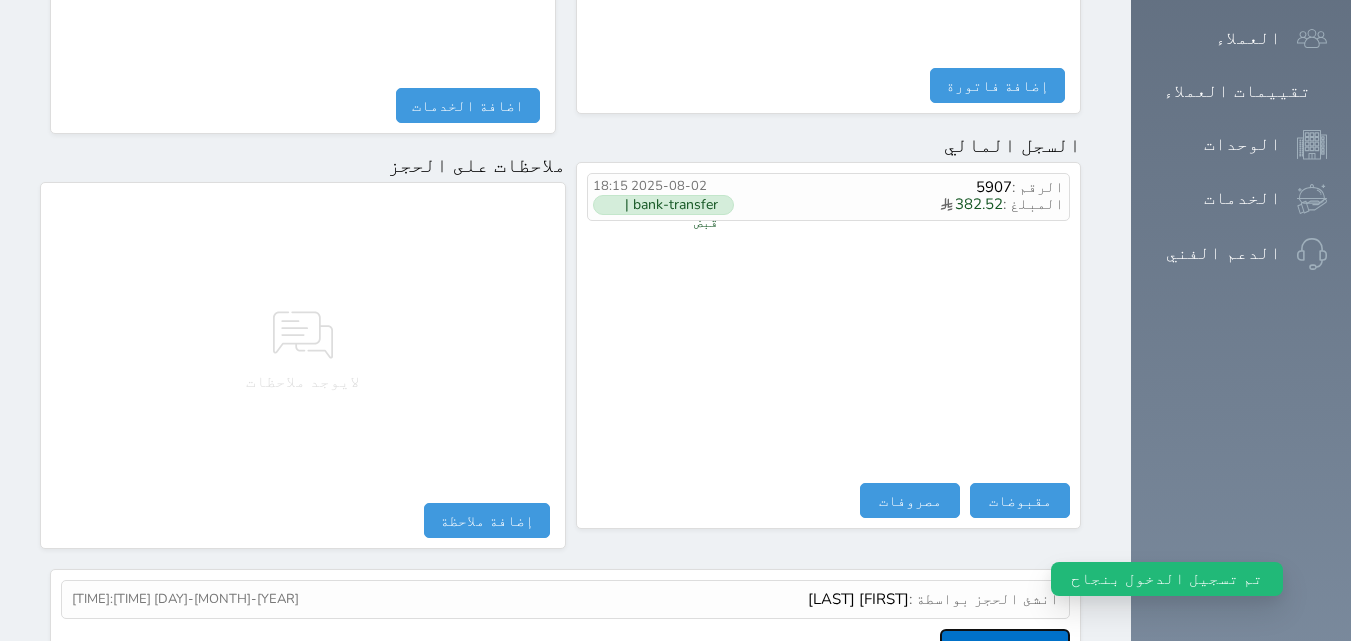 click on "عرض سجل شموس" at bounding box center (1005, 646) 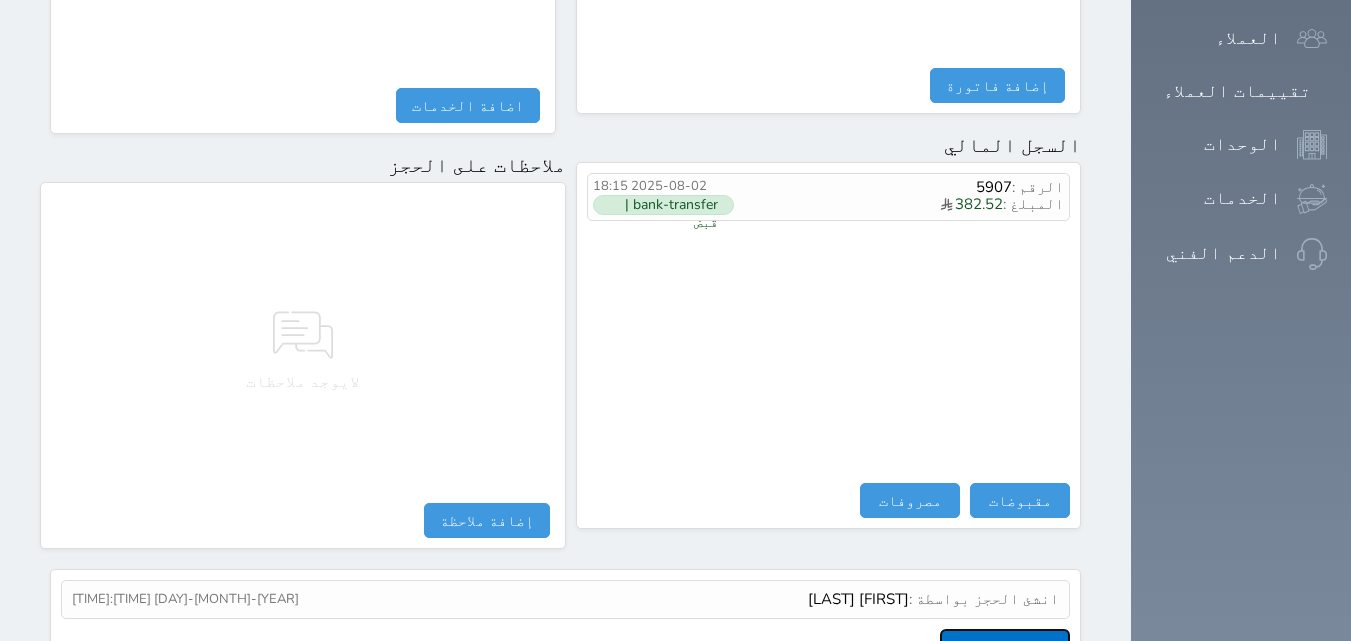 click on "عرض سجل شموس" at bounding box center (1005, 646) 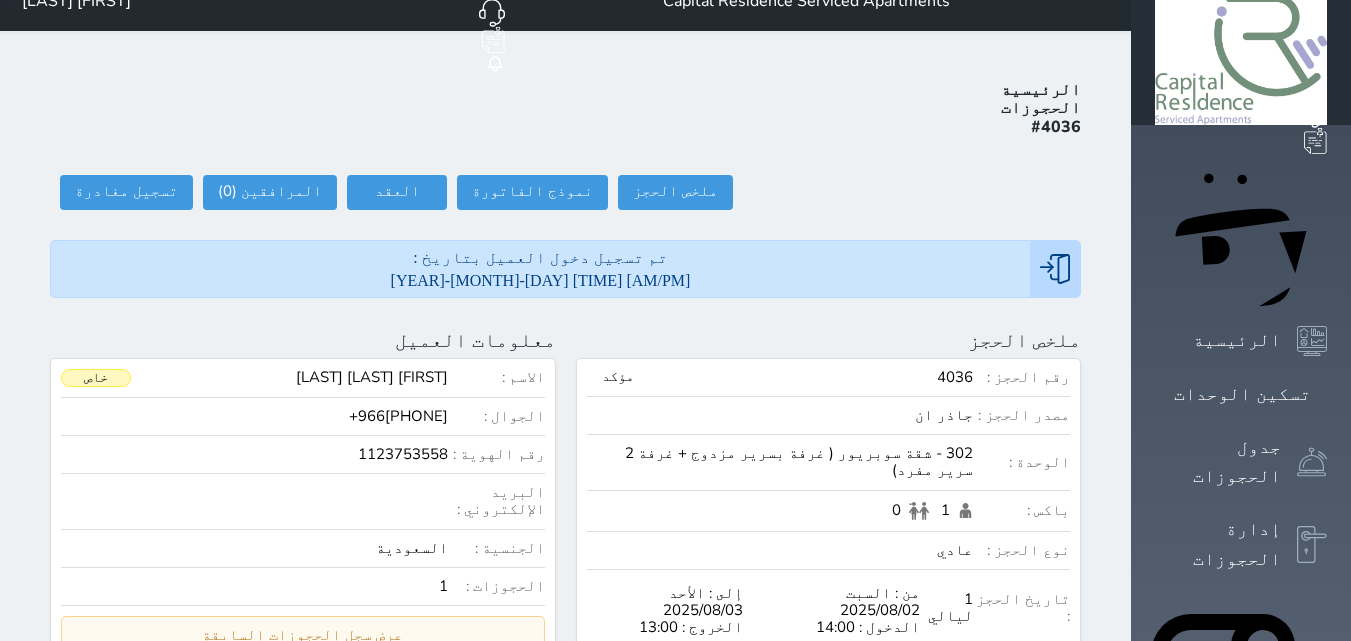 scroll, scrollTop: 0, scrollLeft: 0, axis: both 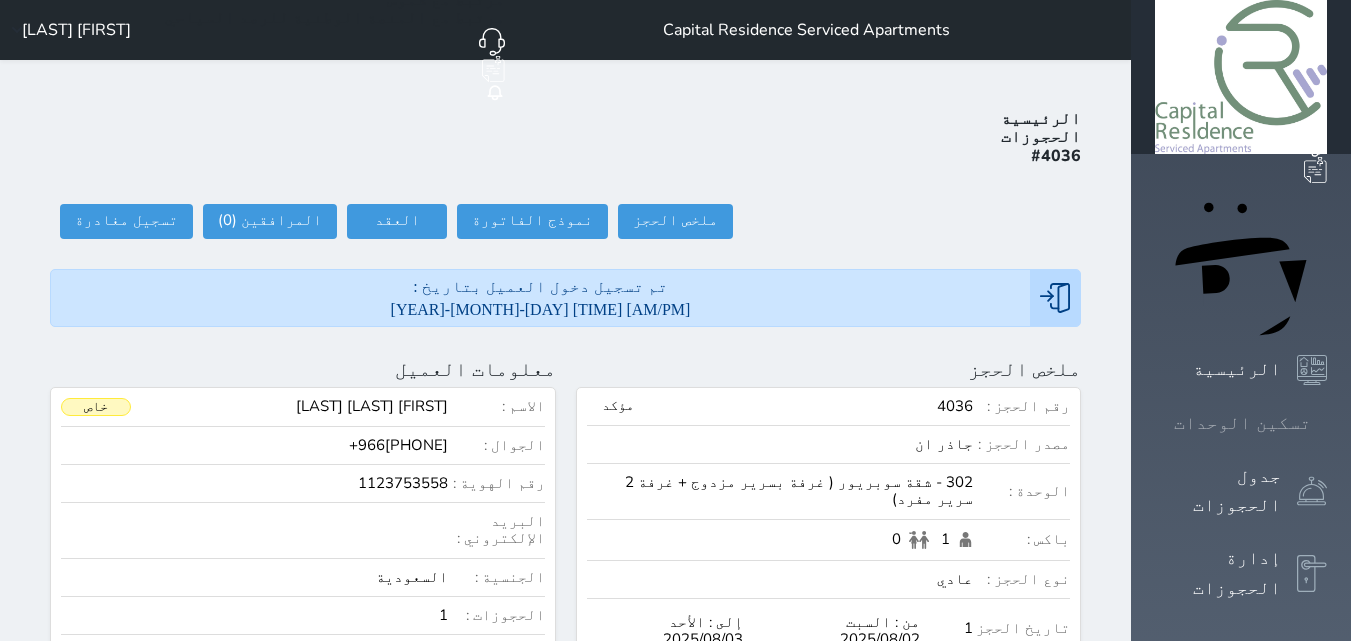 click 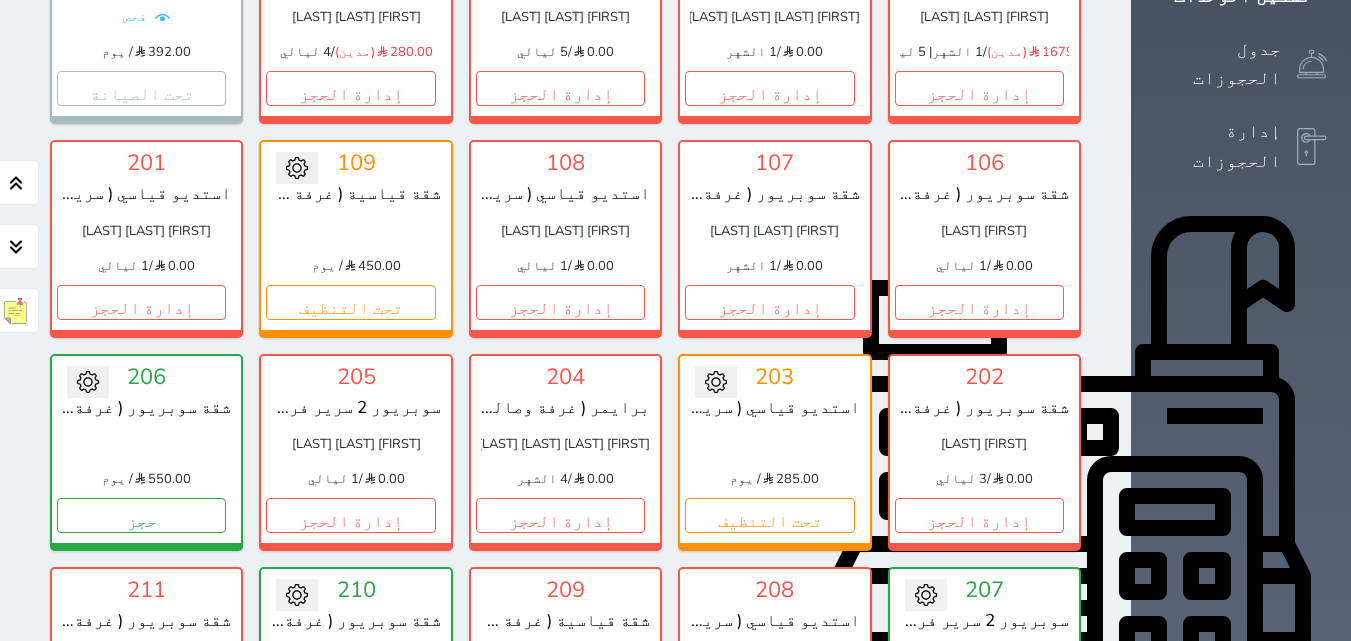 scroll, scrollTop: 460, scrollLeft: 0, axis: vertical 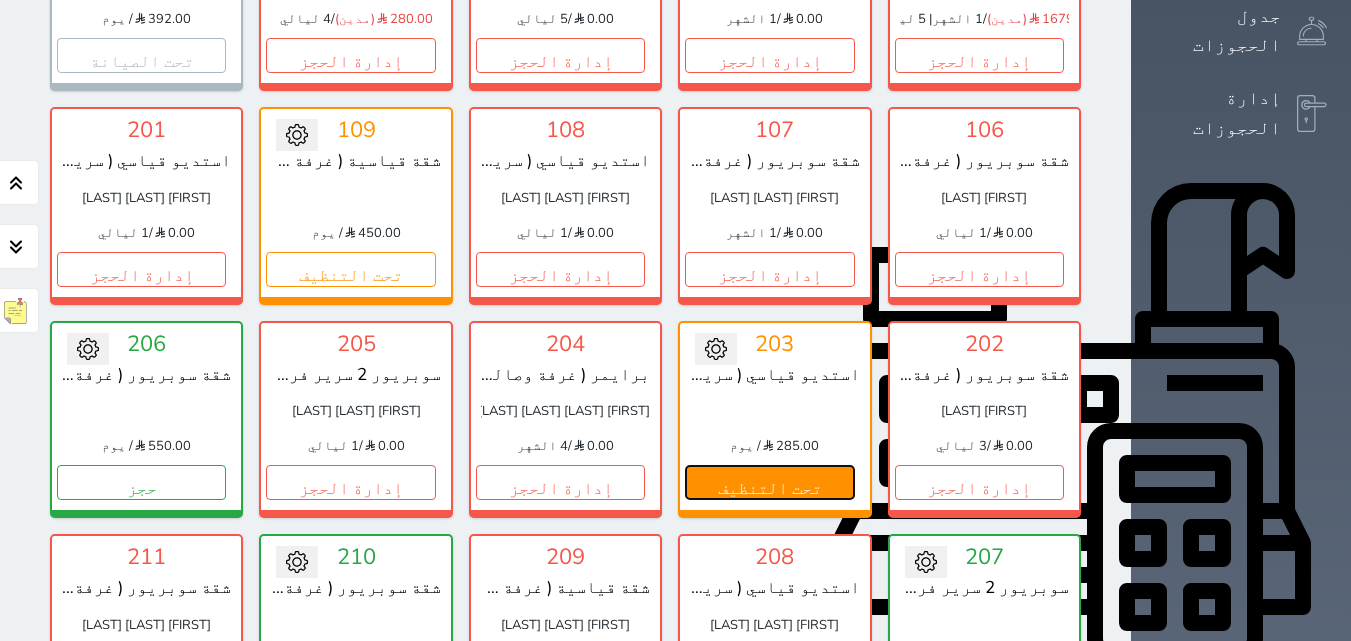 click on "تحت التنظيف" at bounding box center (769, 482) 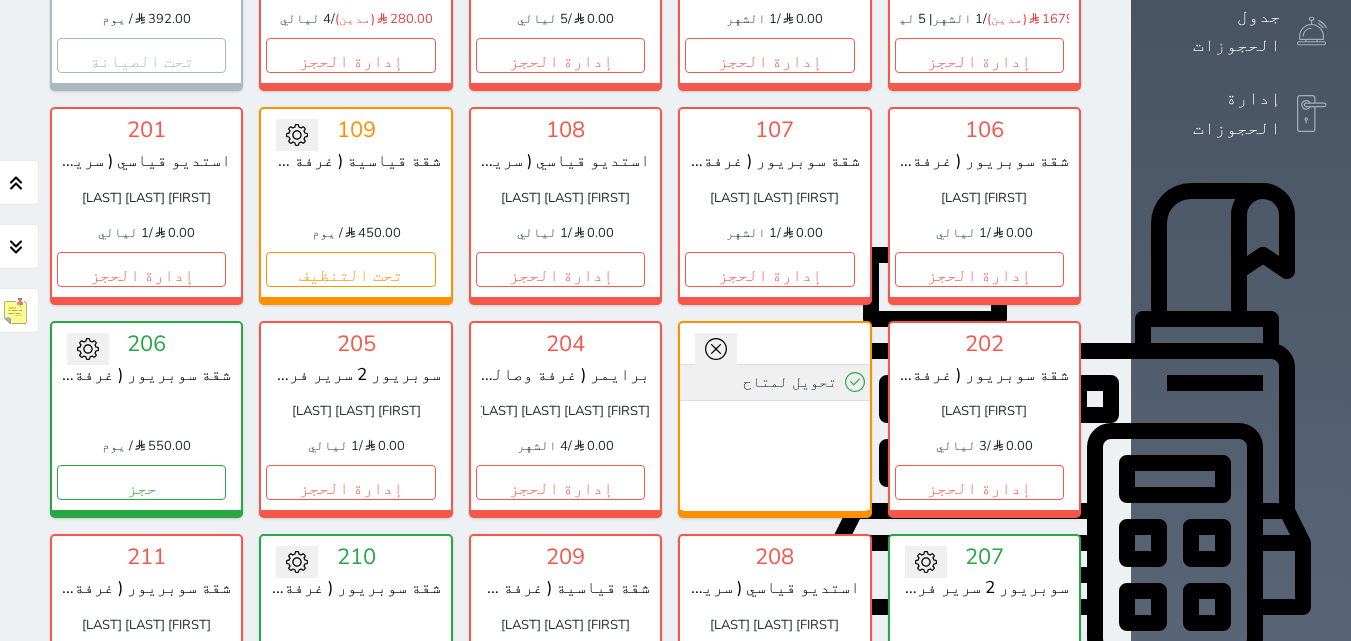click on "تحويل لمتاح" at bounding box center (774, 382) 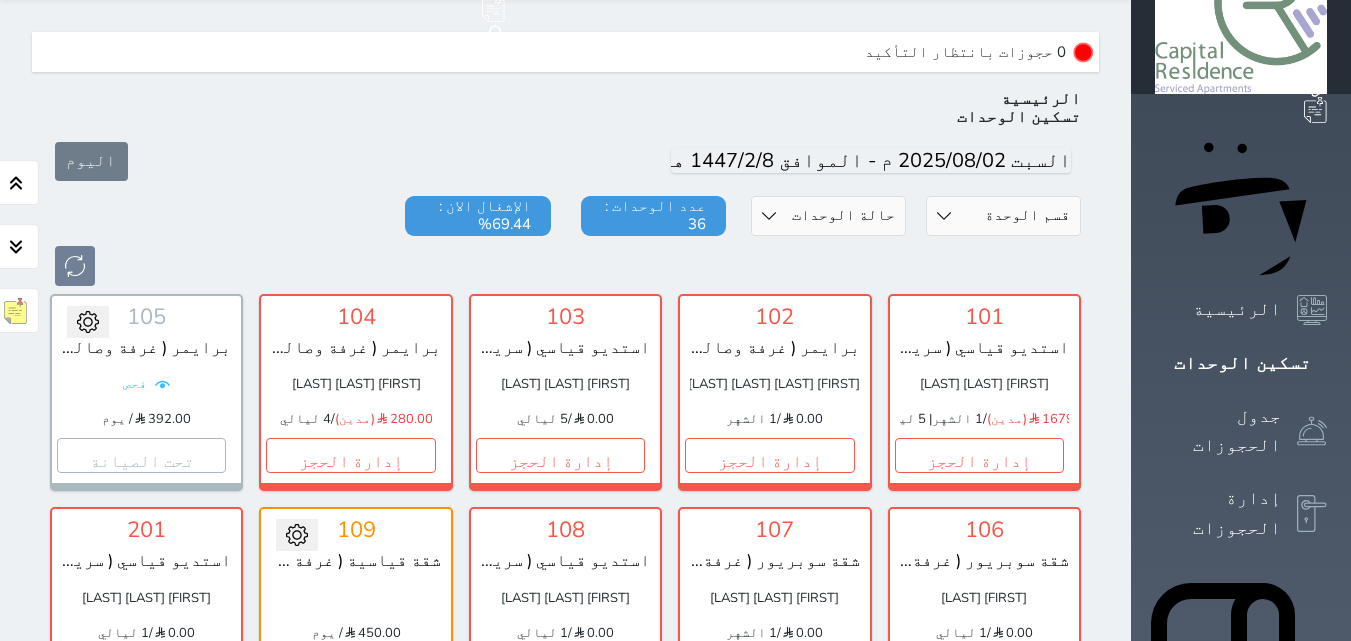 scroll, scrollTop: 160, scrollLeft: 0, axis: vertical 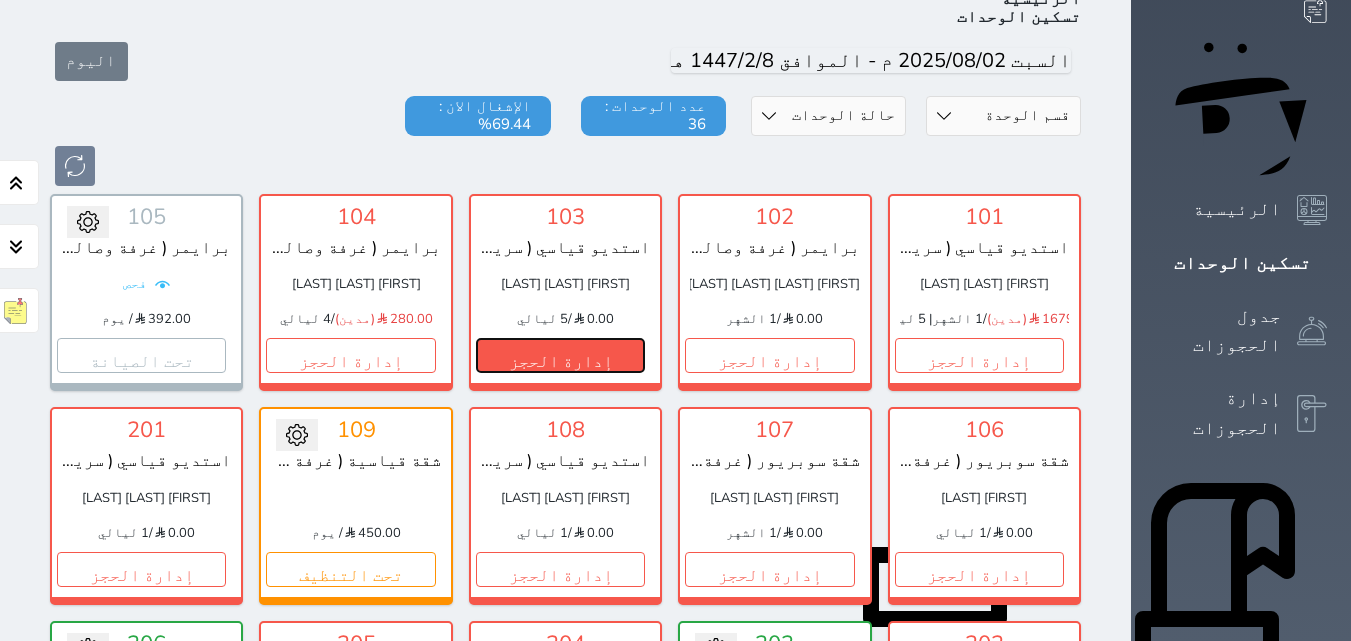 click on "إدارة الحجز" at bounding box center (560, 355) 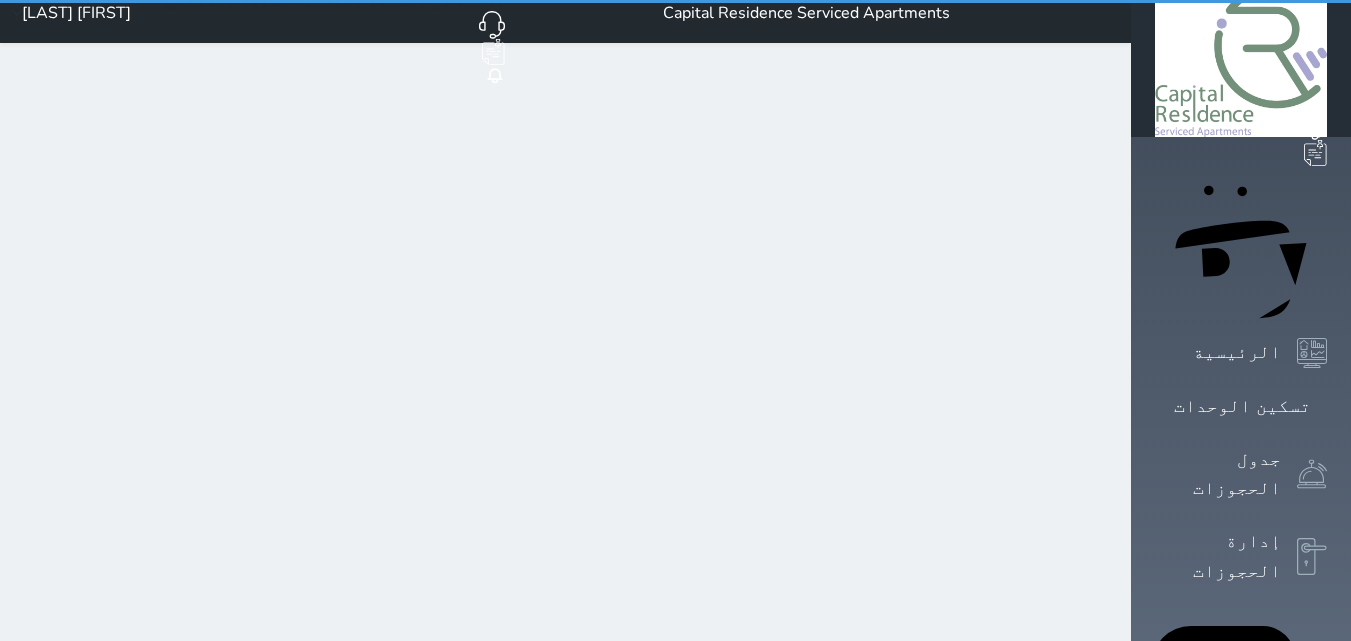 scroll, scrollTop: 0, scrollLeft: 0, axis: both 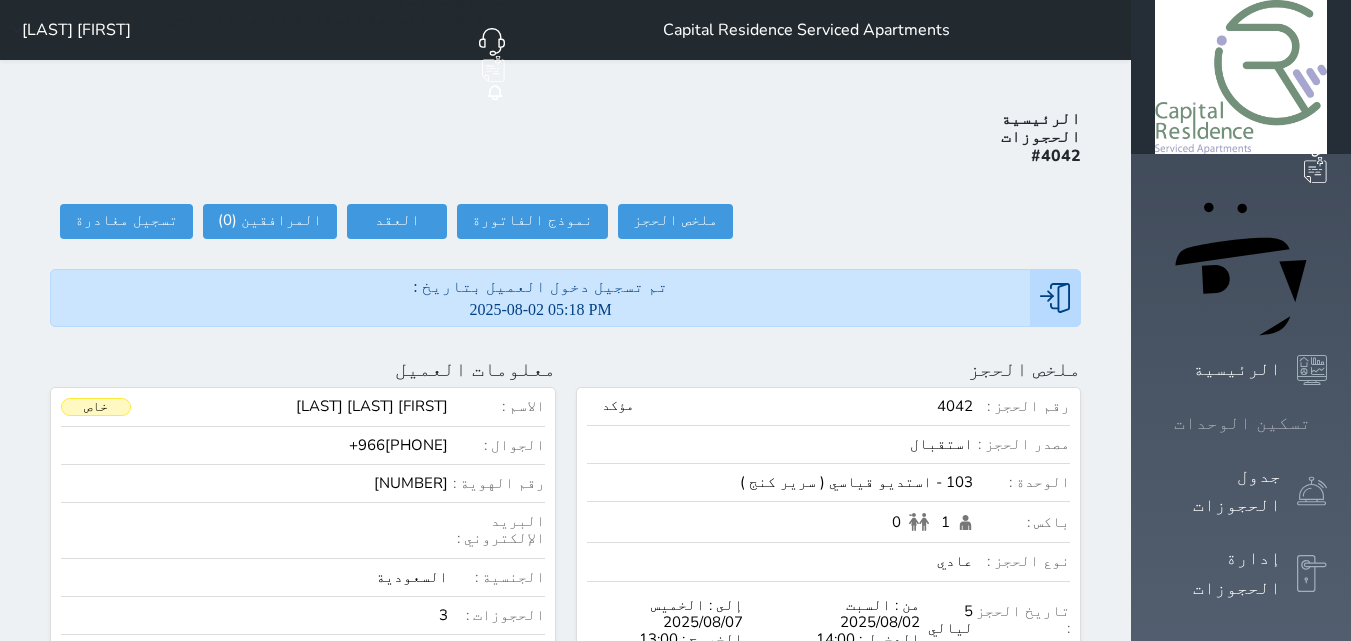 click at bounding box center (1327, 423) 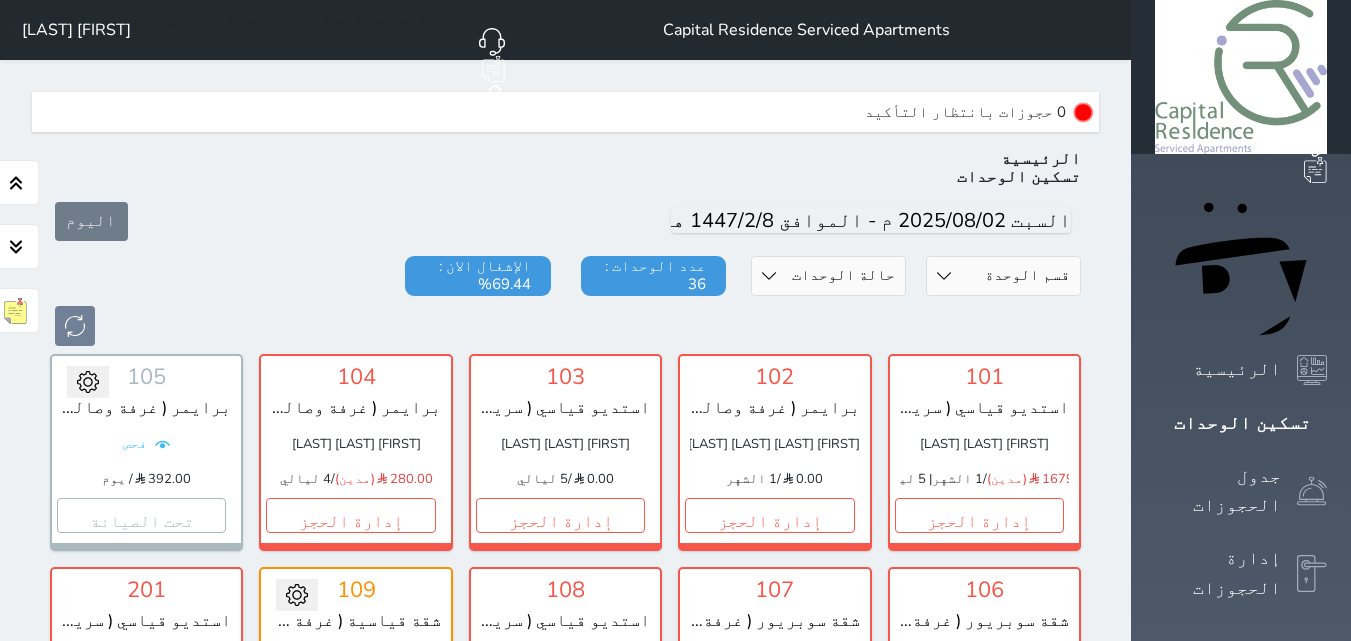 scroll, scrollTop: 60, scrollLeft: 0, axis: vertical 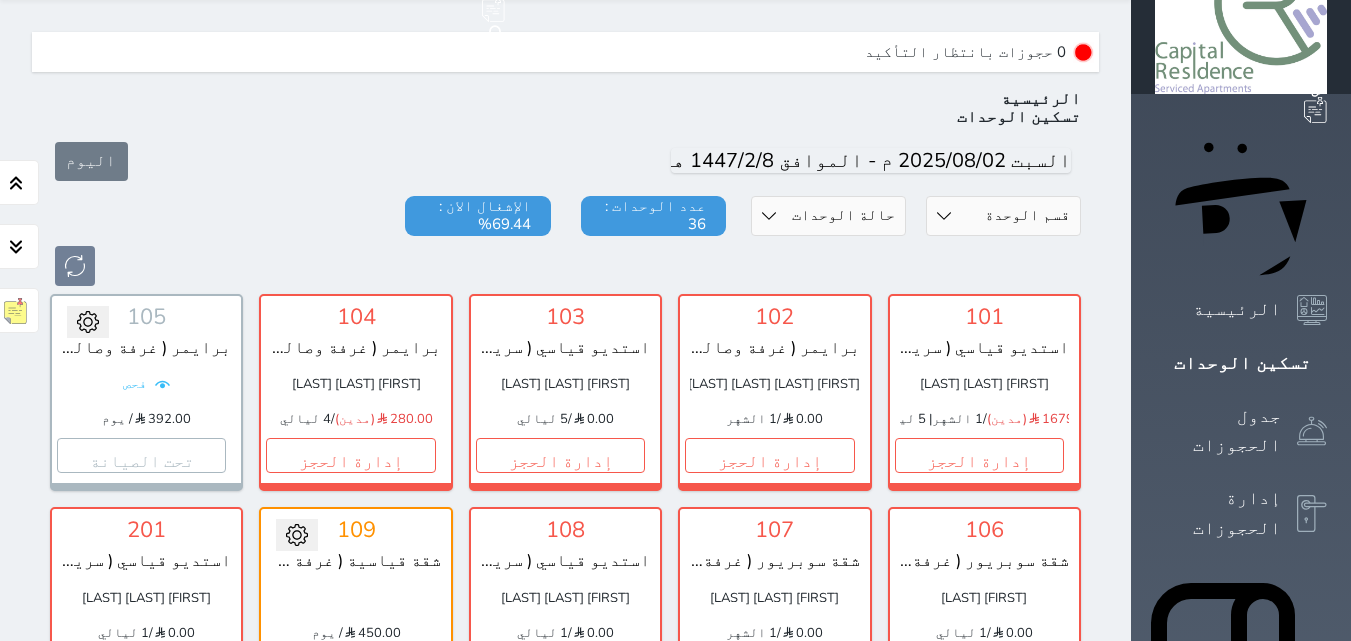 click on "إدارة الحجز" at bounding box center (979, 669) 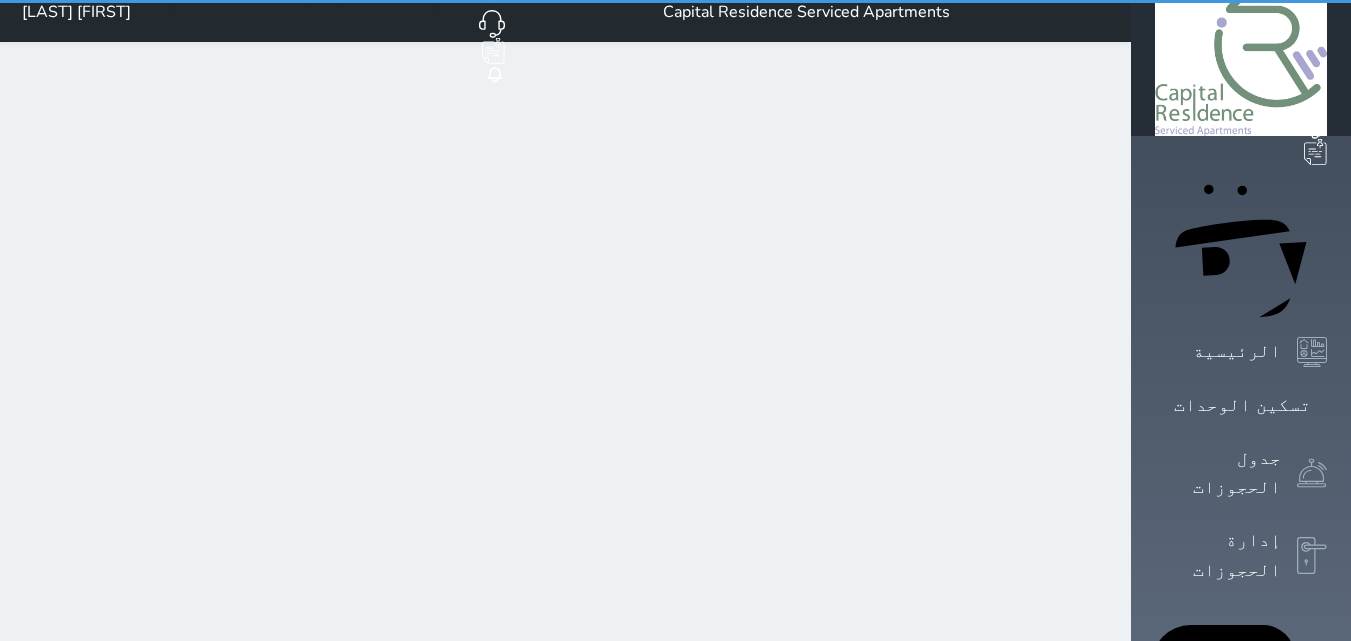 scroll, scrollTop: 0, scrollLeft: 0, axis: both 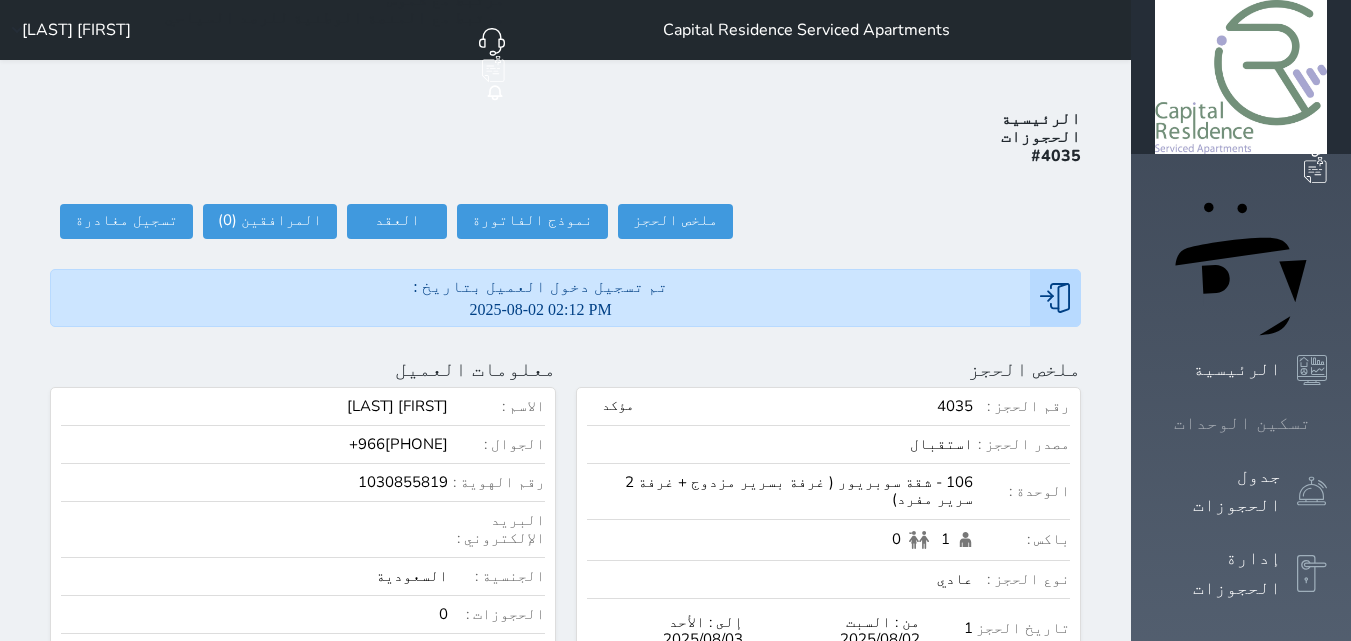 click 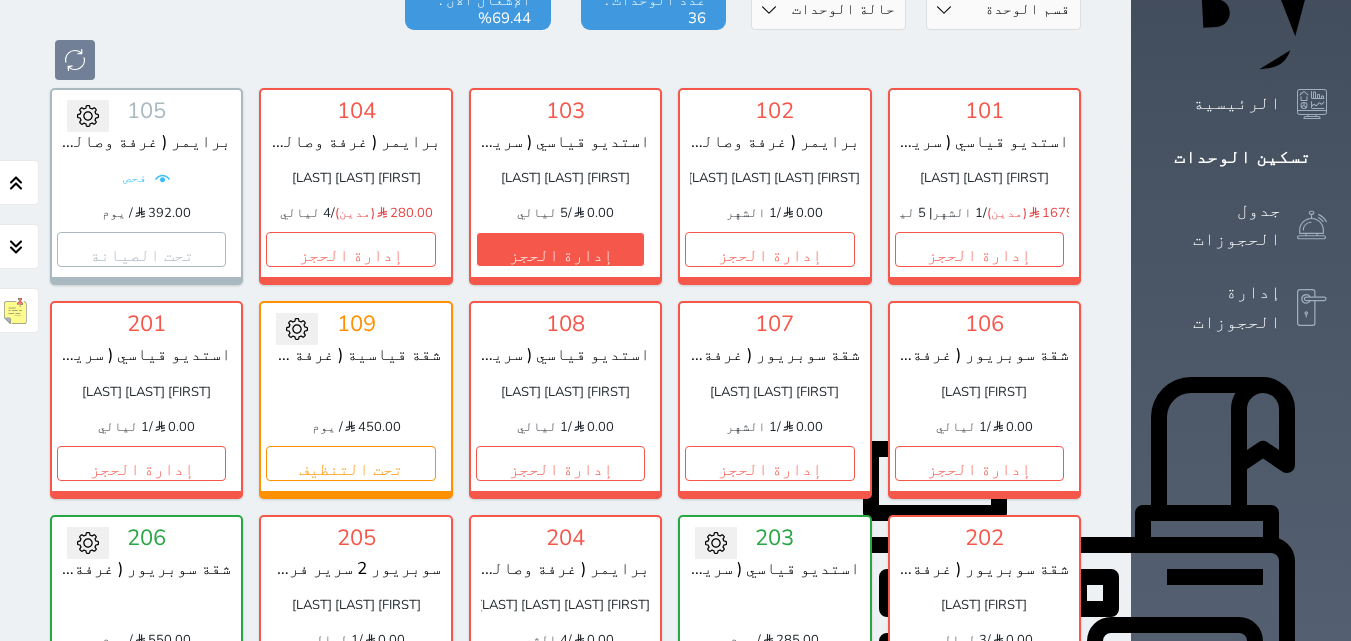 scroll, scrollTop: 301, scrollLeft: 0, axis: vertical 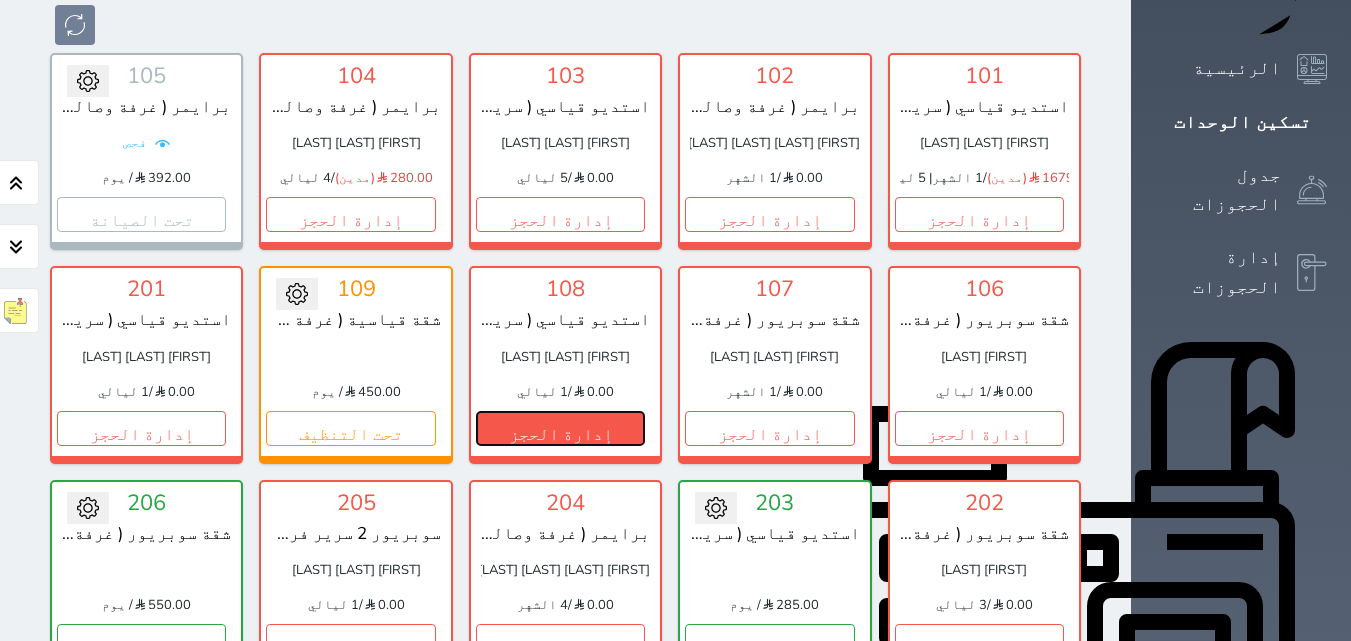 click on "إدارة الحجز" at bounding box center (560, 428) 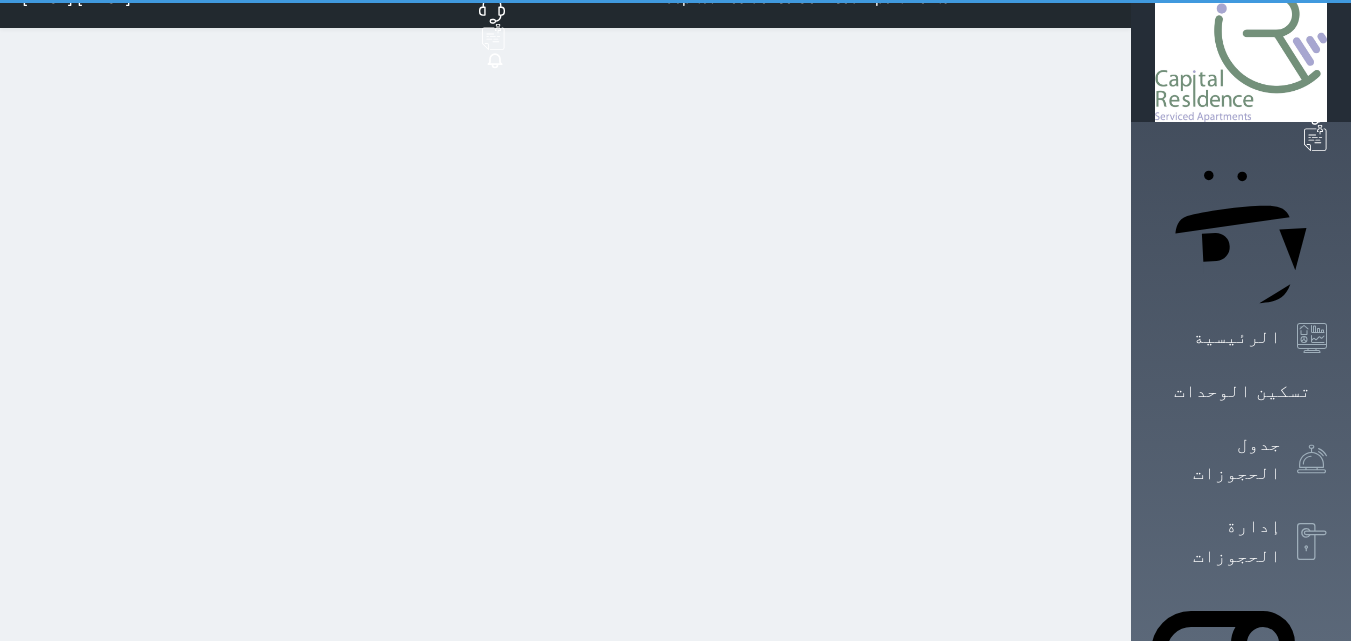 scroll, scrollTop: 0, scrollLeft: 0, axis: both 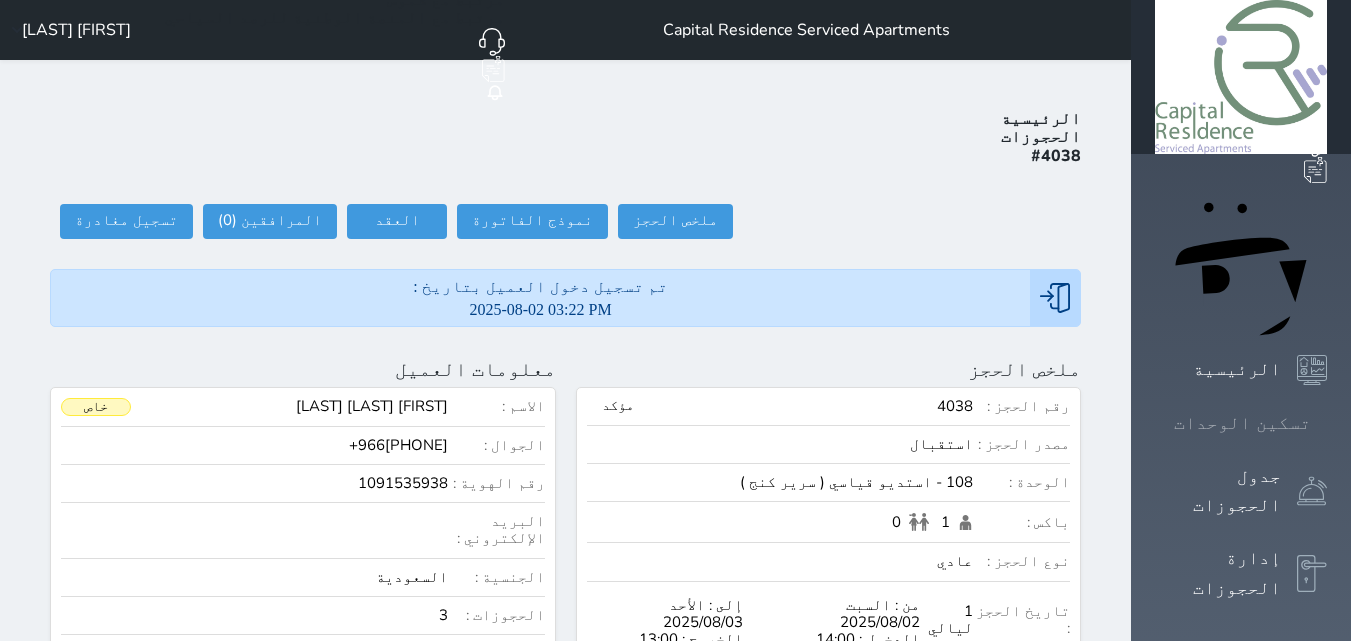 click 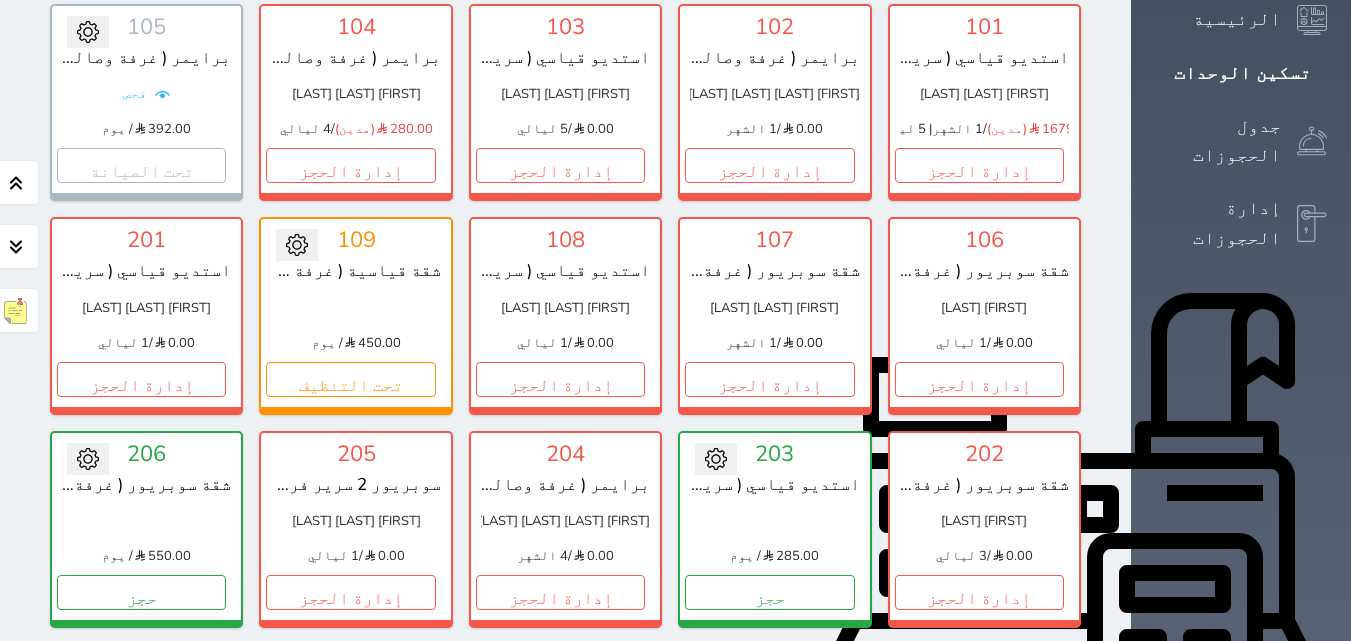 scroll, scrollTop: 360, scrollLeft: 0, axis: vertical 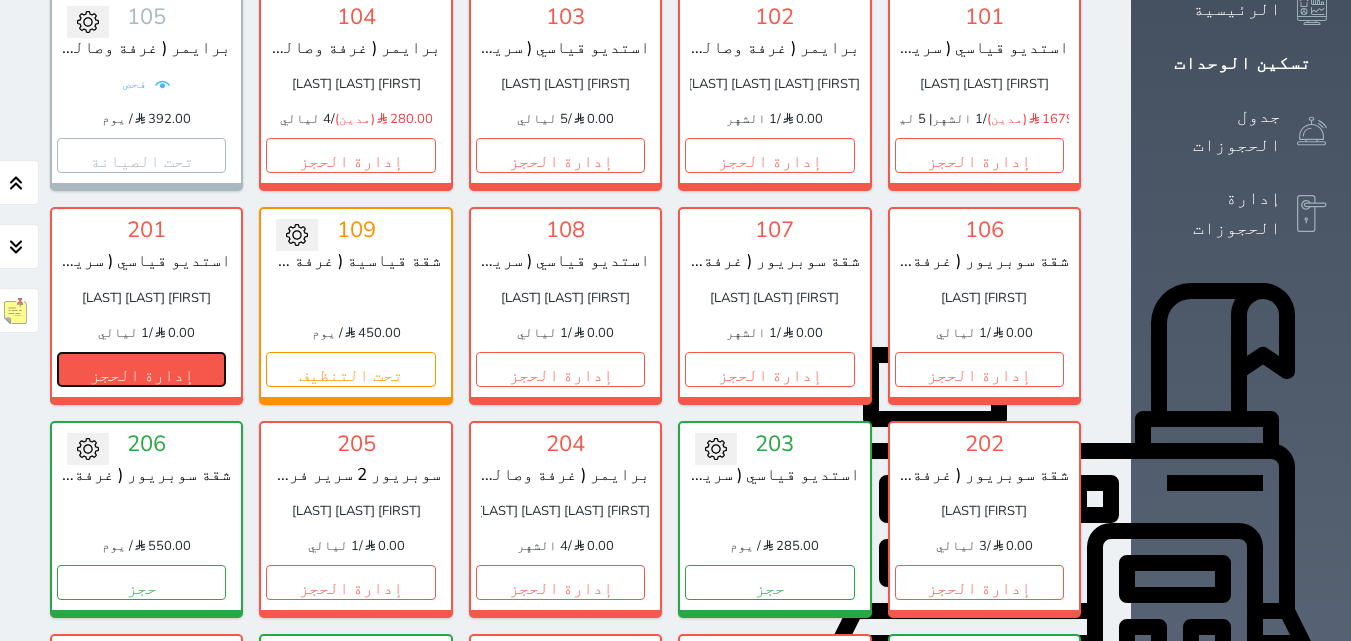 click on "إدارة الحجز" at bounding box center [141, 369] 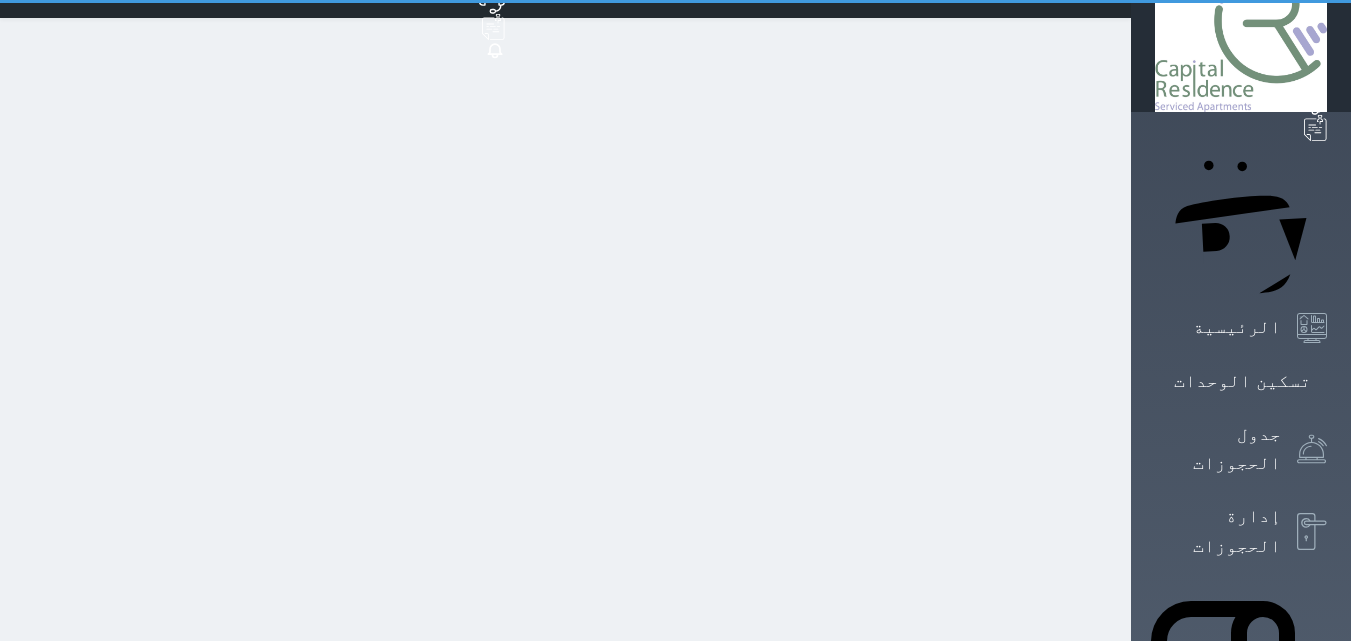 scroll, scrollTop: 0, scrollLeft: 0, axis: both 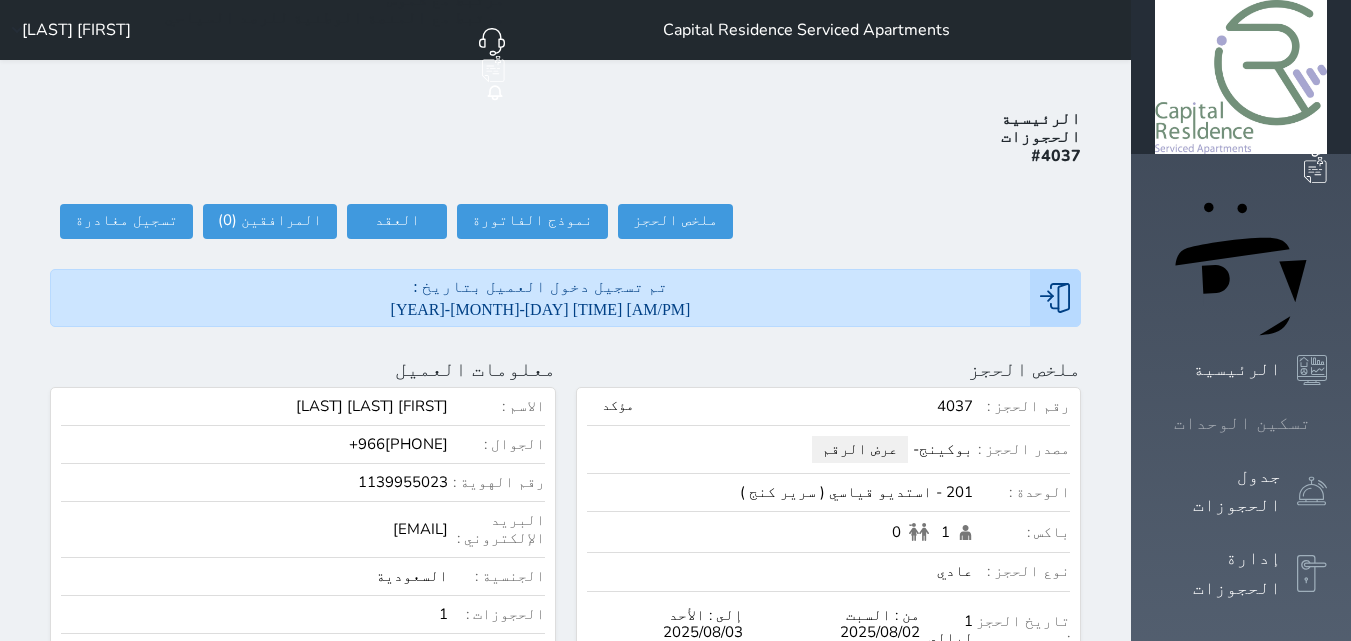 click 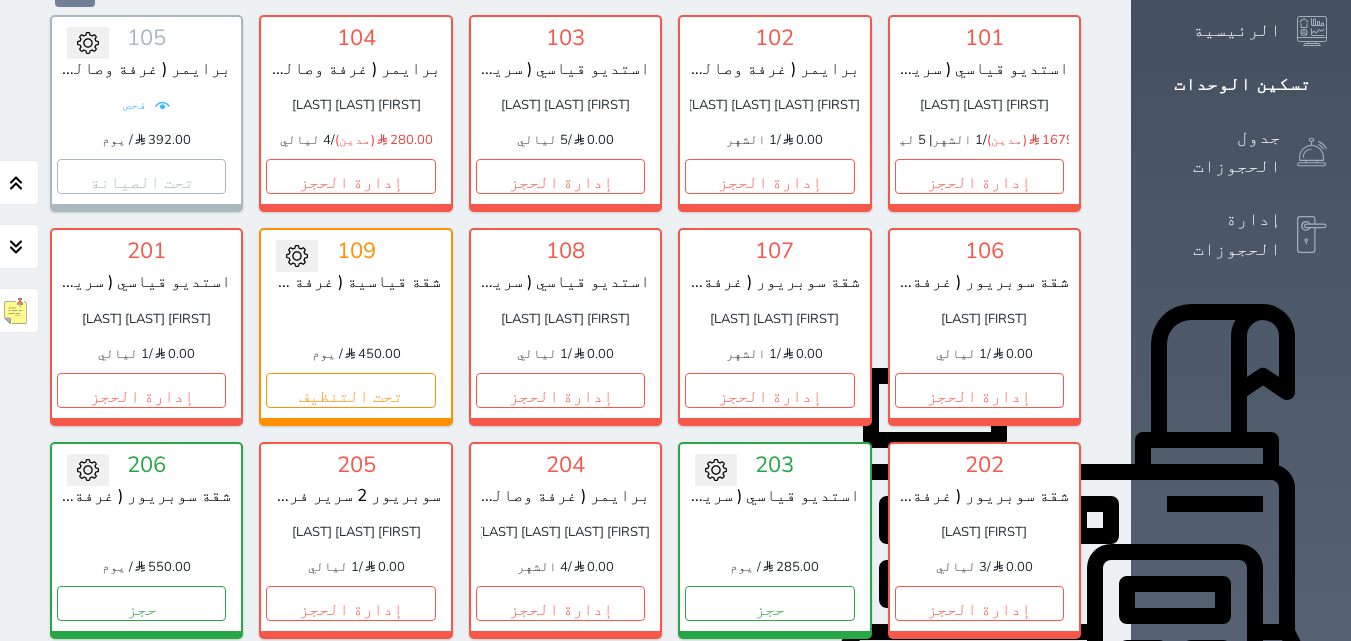 scroll, scrollTop: 360, scrollLeft: 0, axis: vertical 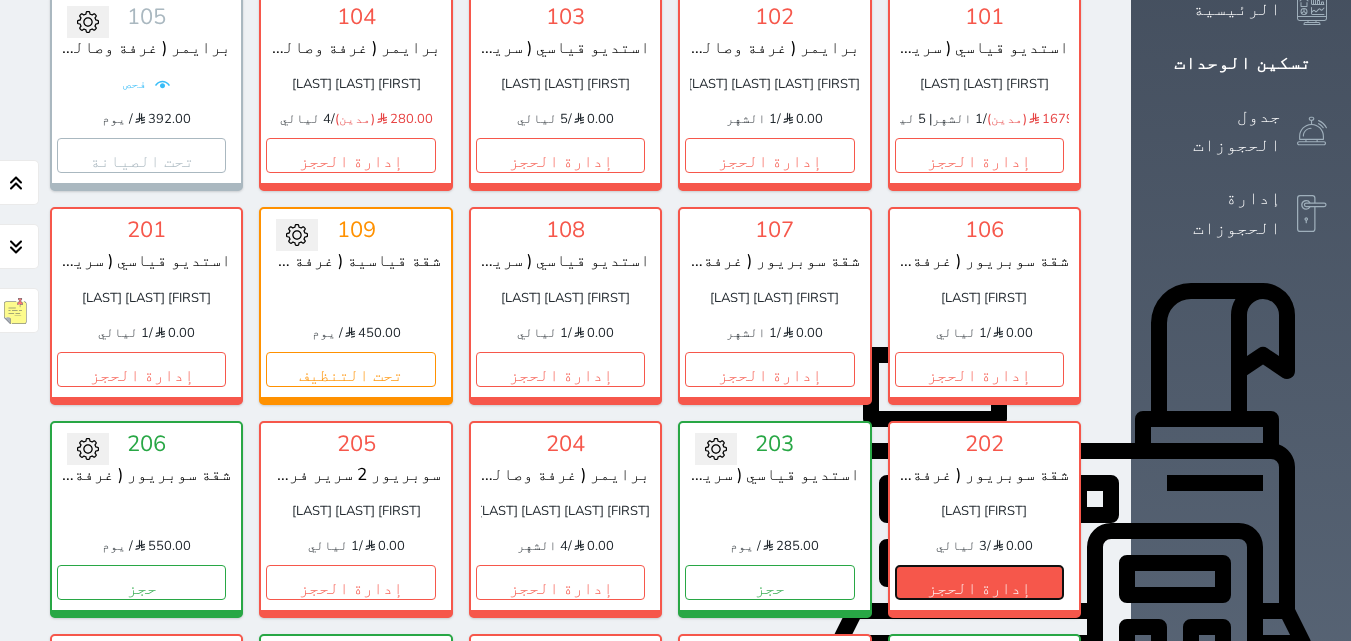 click on "إدارة الحجز" at bounding box center (979, 582) 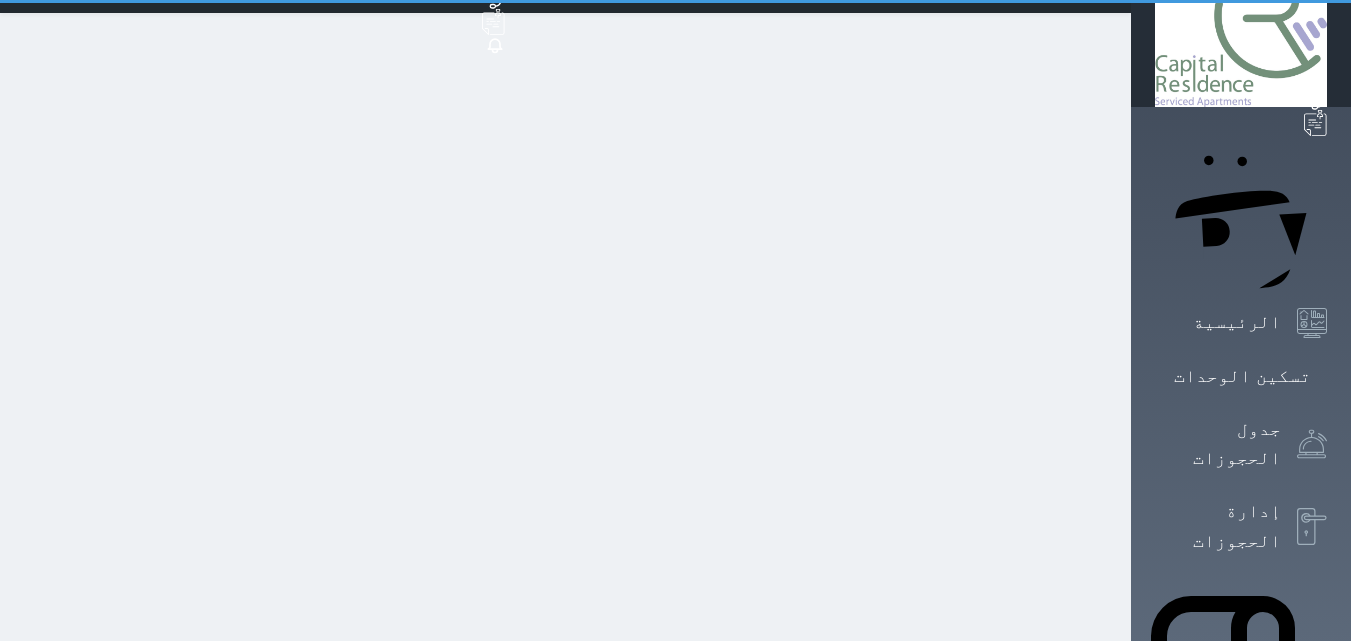 scroll, scrollTop: 0, scrollLeft: 0, axis: both 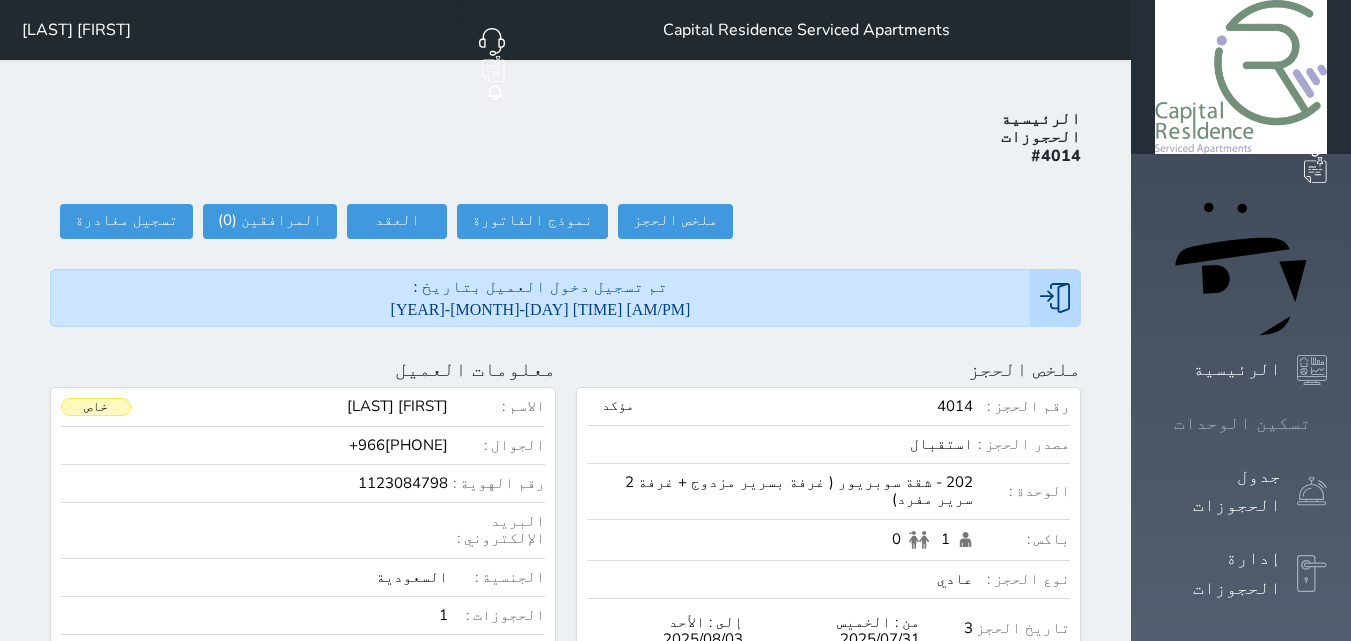 click at bounding box center (1327, 423) 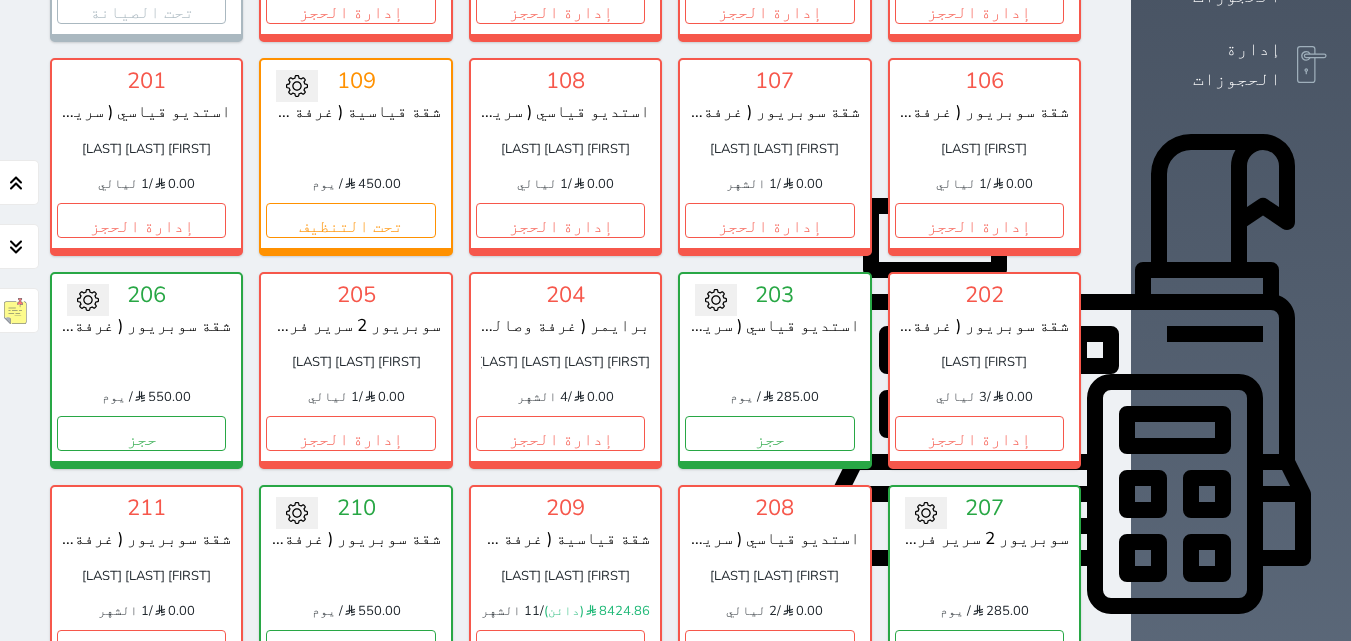 scroll, scrollTop: 560, scrollLeft: 0, axis: vertical 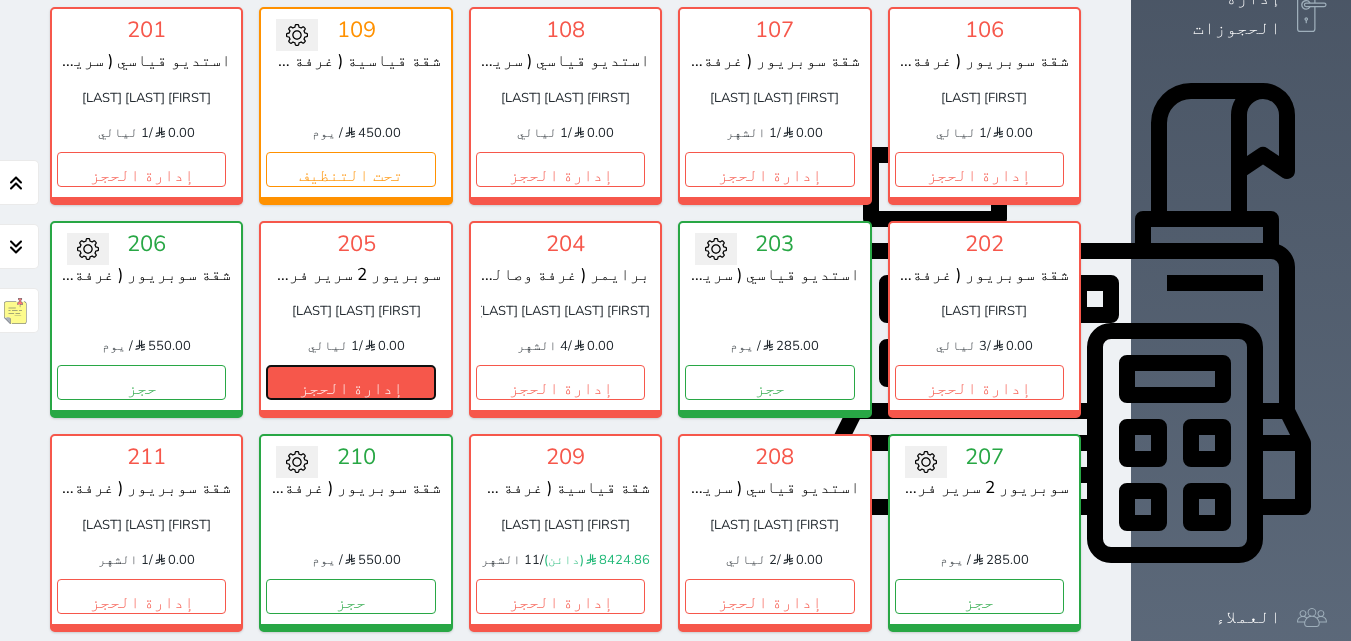 click on "إدارة الحجز" at bounding box center [350, 382] 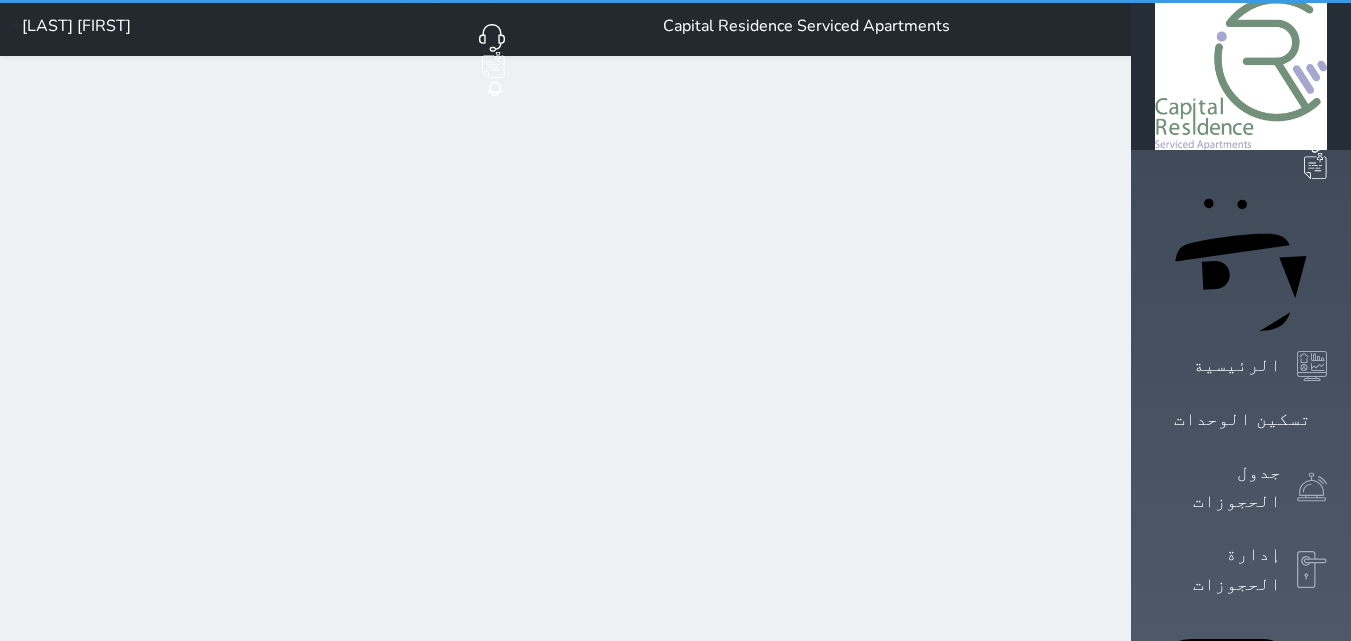 scroll, scrollTop: 0, scrollLeft: 0, axis: both 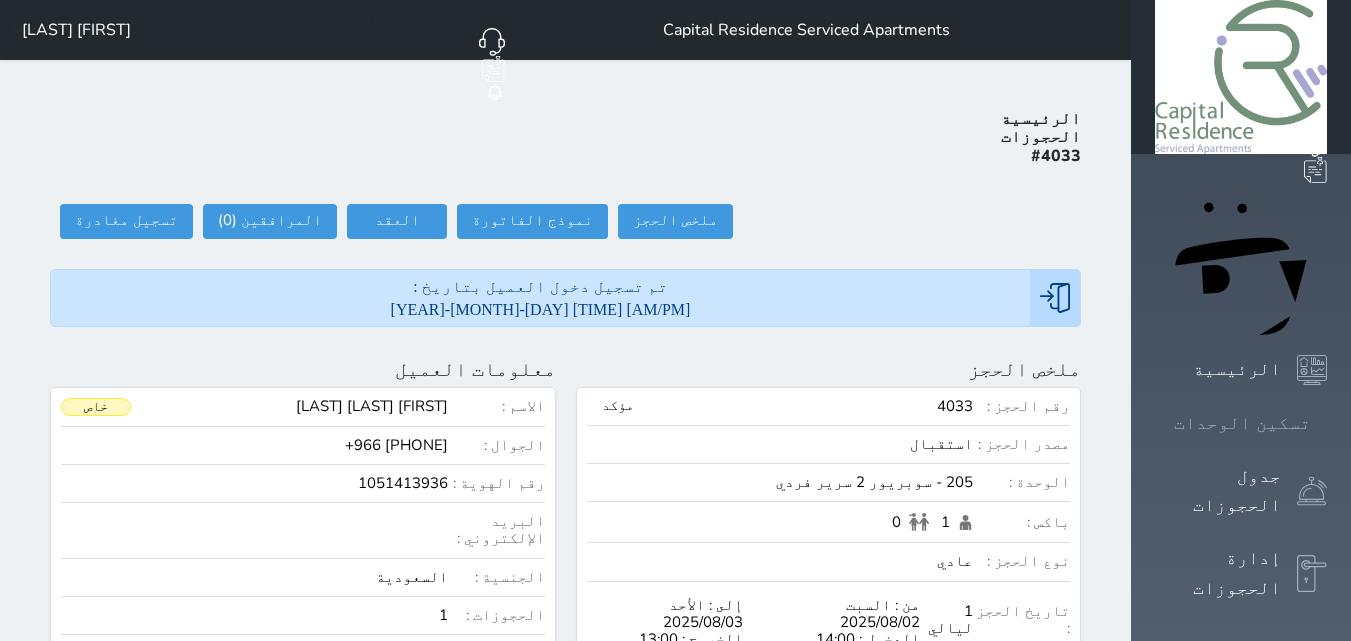 click on "تسكين الوحدات" at bounding box center (1242, 423) 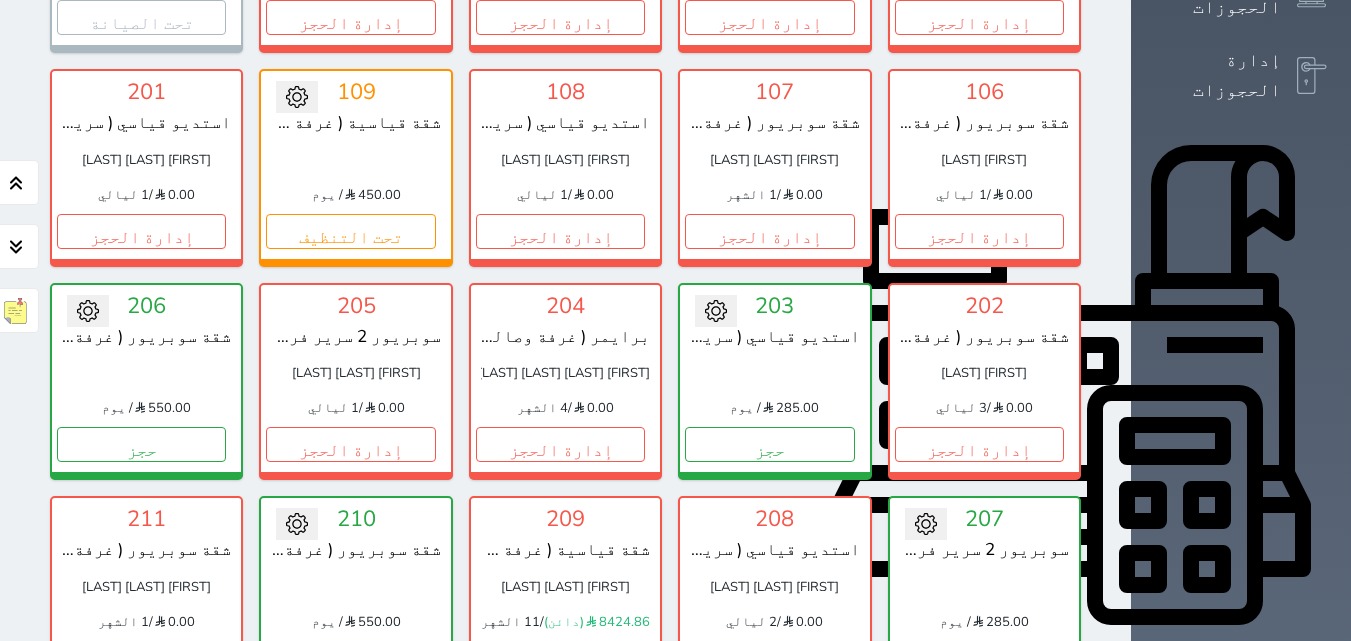 scroll, scrollTop: 660, scrollLeft: 0, axis: vertical 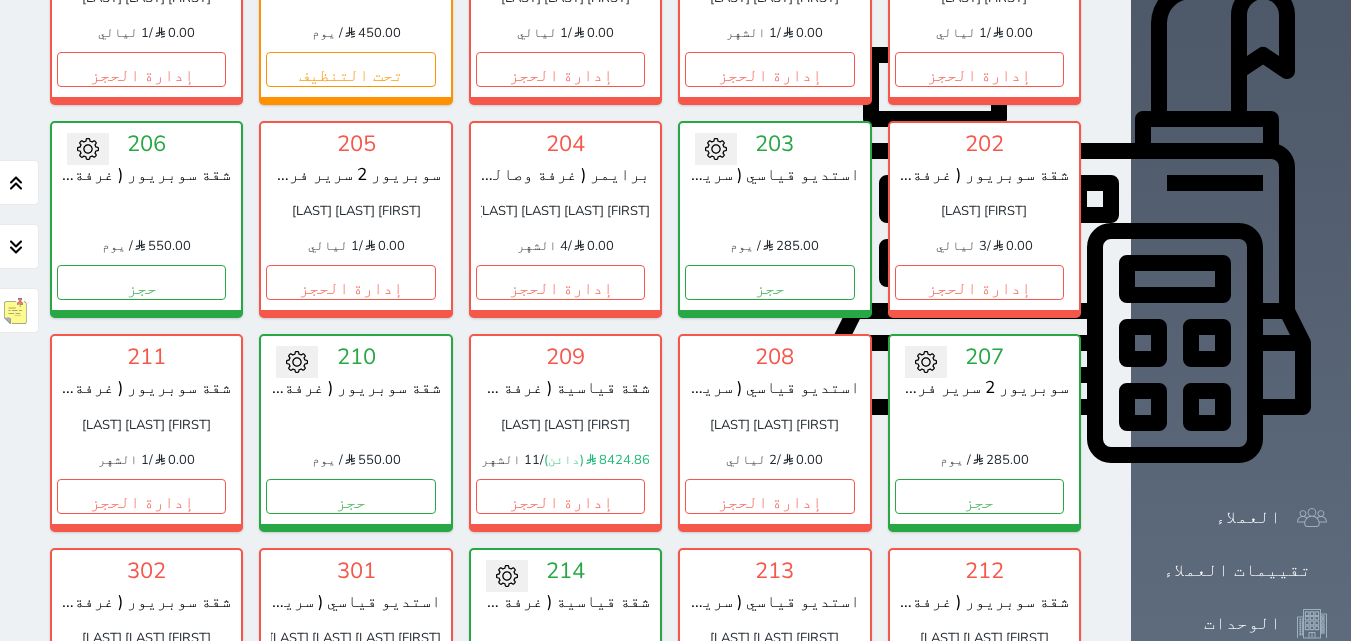 click on "إدارة الحجز" at bounding box center (350, 709) 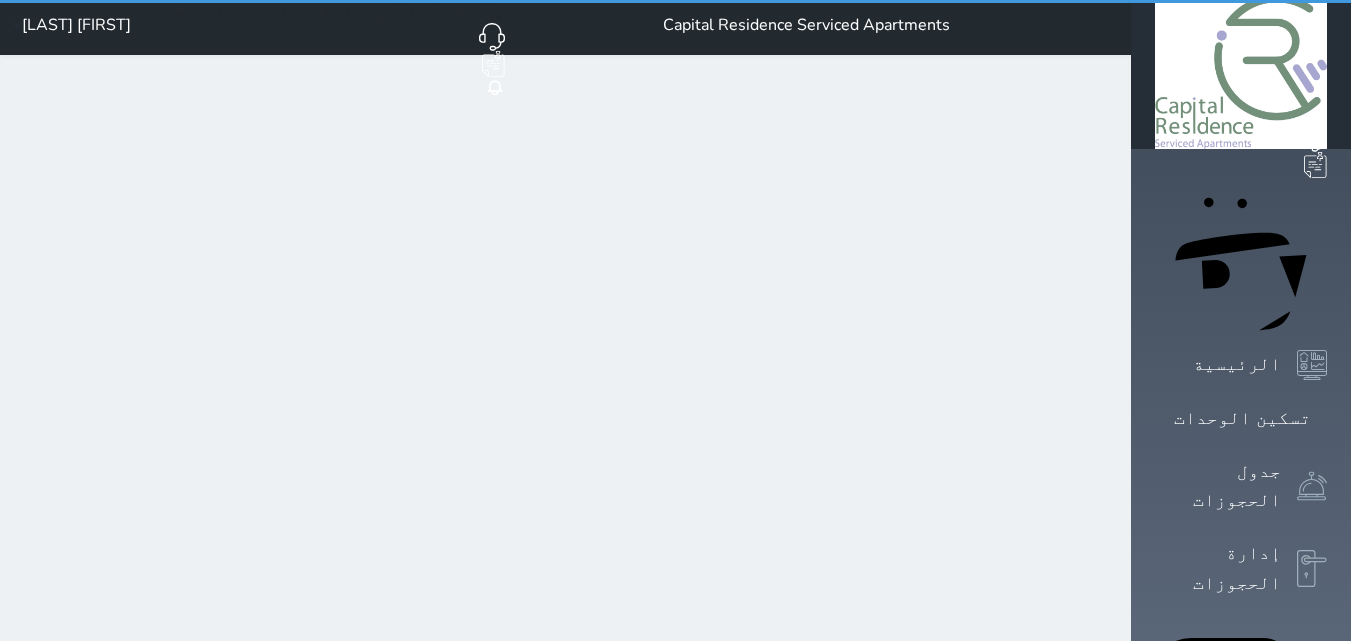 scroll, scrollTop: 0, scrollLeft: 0, axis: both 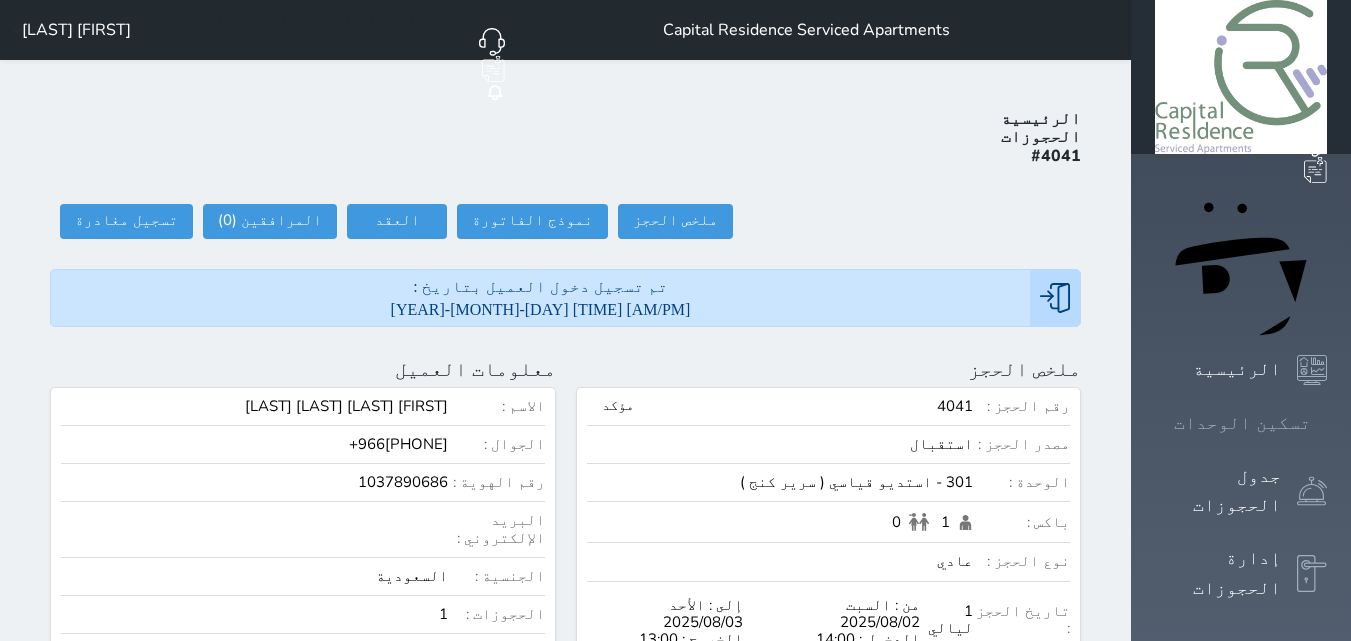 click 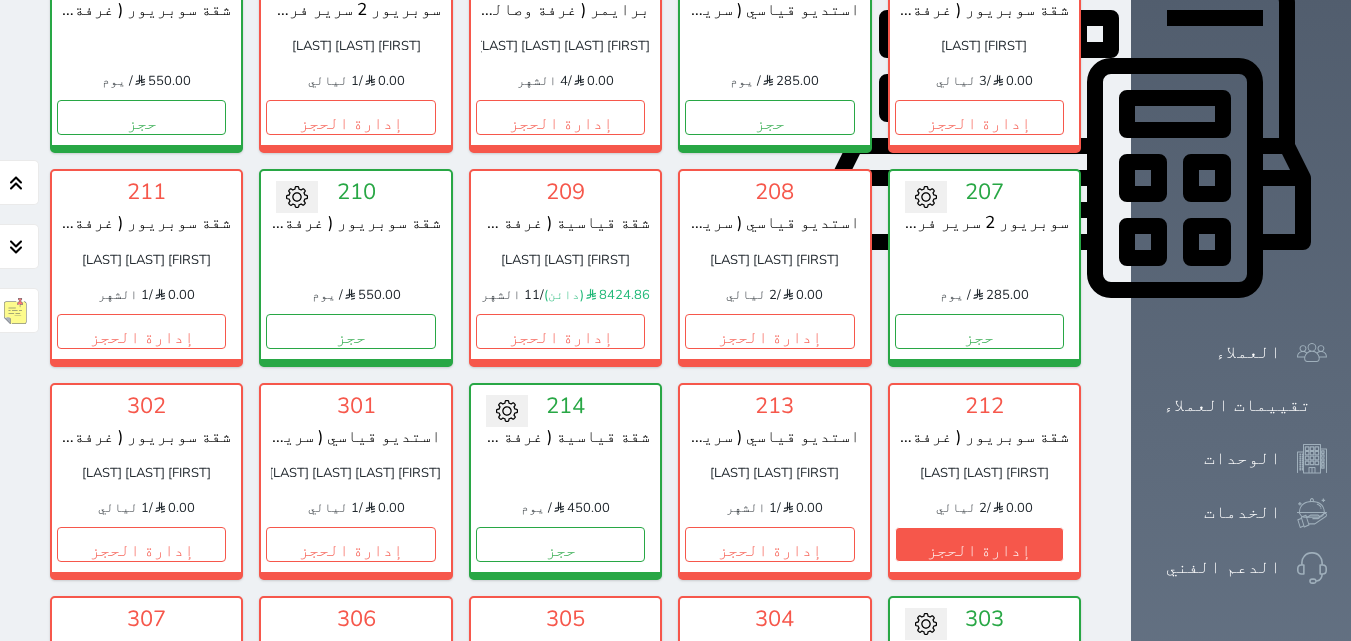 scroll, scrollTop: 860, scrollLeft: 0, axis: vertical 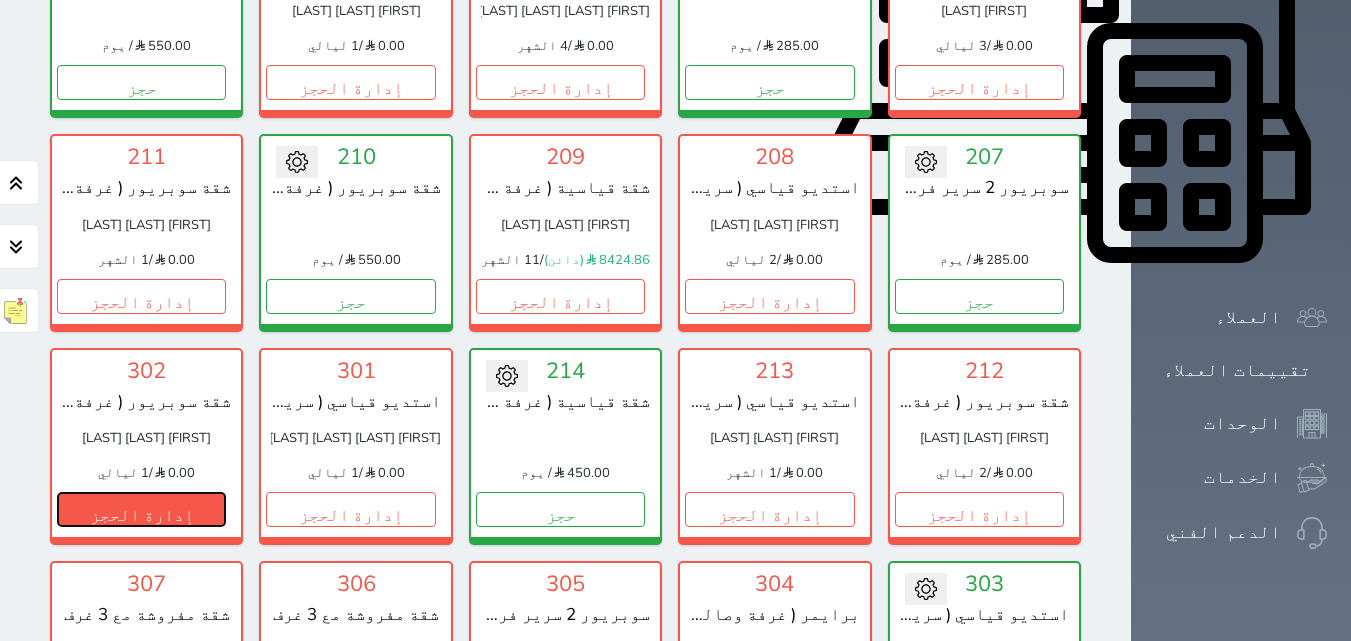 click on "إدارة الحجز" at bounding box center (141, 509) 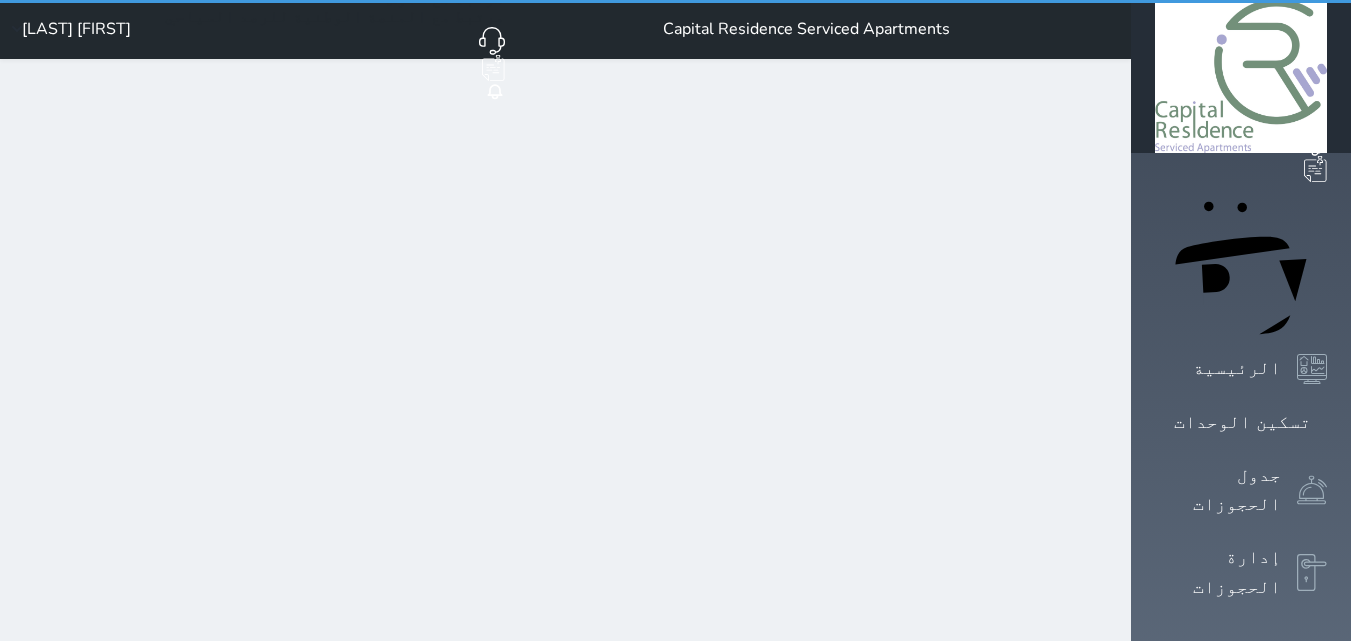 scroll, scrollTop: 0, scrollLeft: 0, axis: both 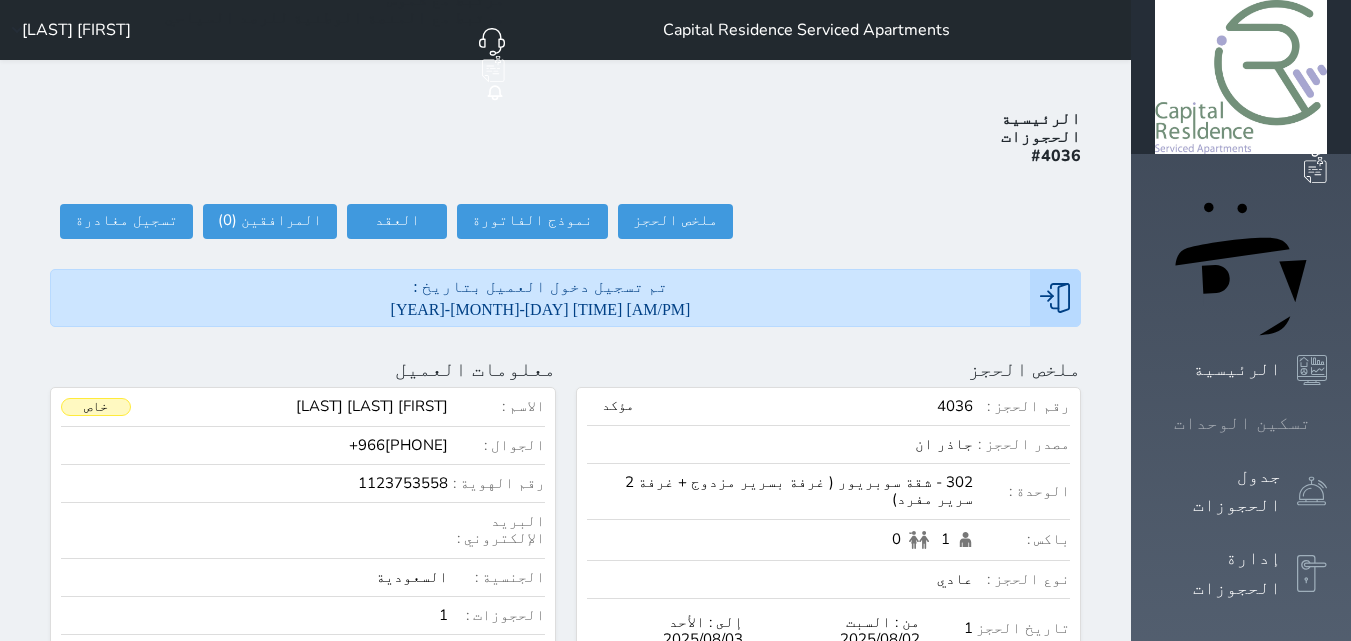 click 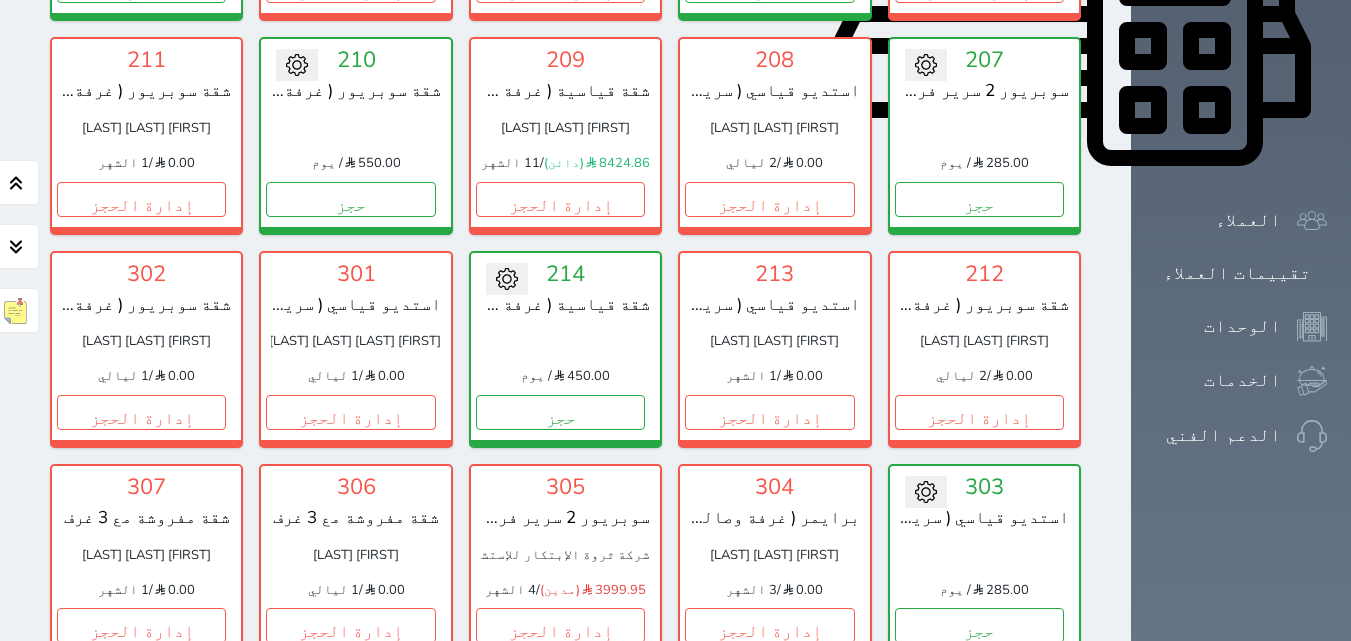 scroll, scrollTop: 960, scrollLeft: 0, axis: vertical 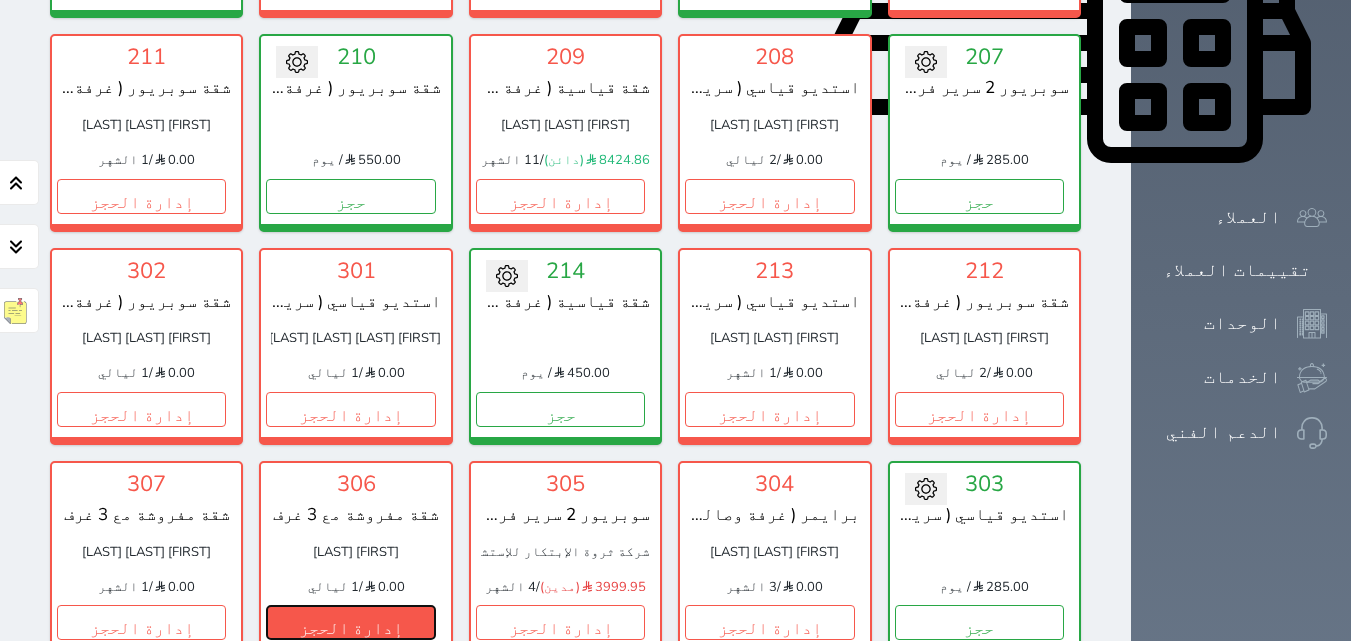 click on "إدارة الحجز" at bounding box center (350, 622) 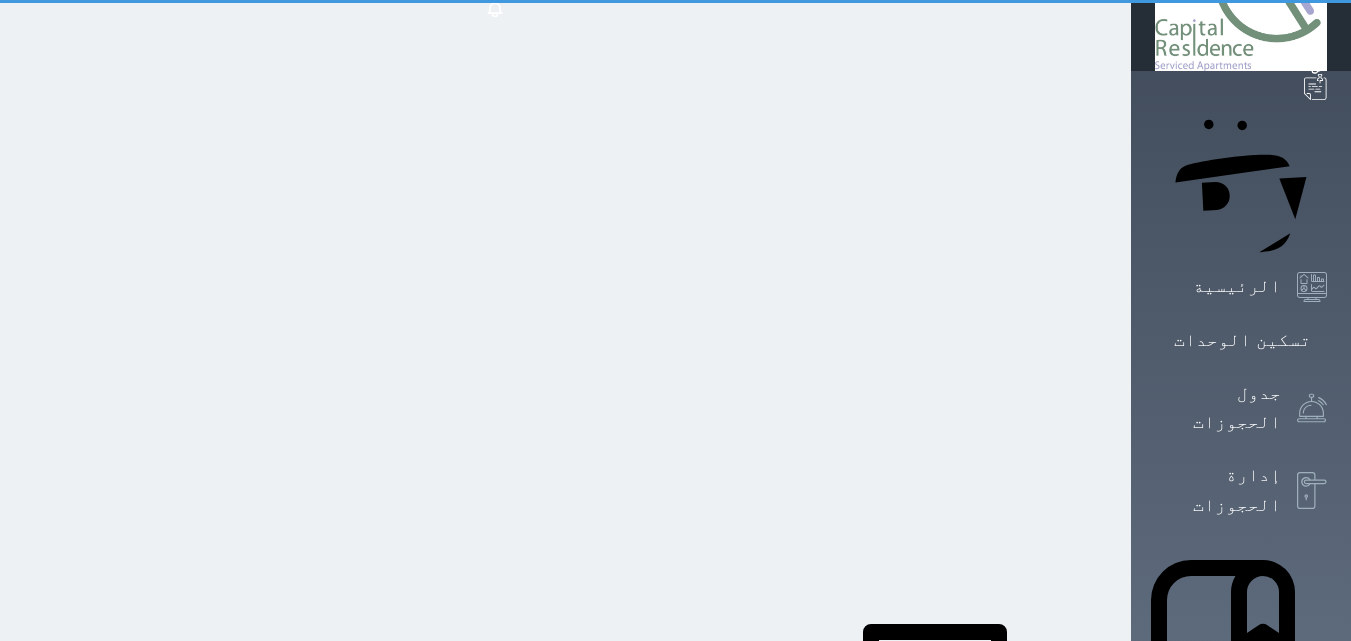 scroll, scrollTop: 0, scrollLeft: 0, axis: both 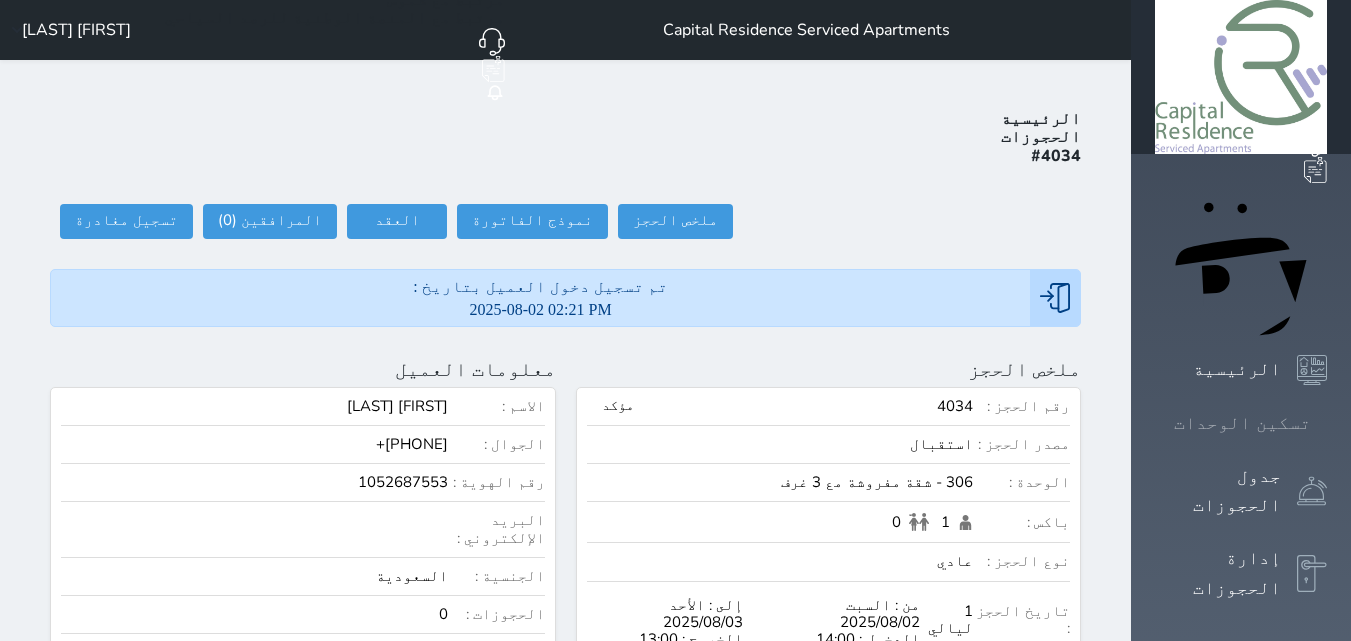 click 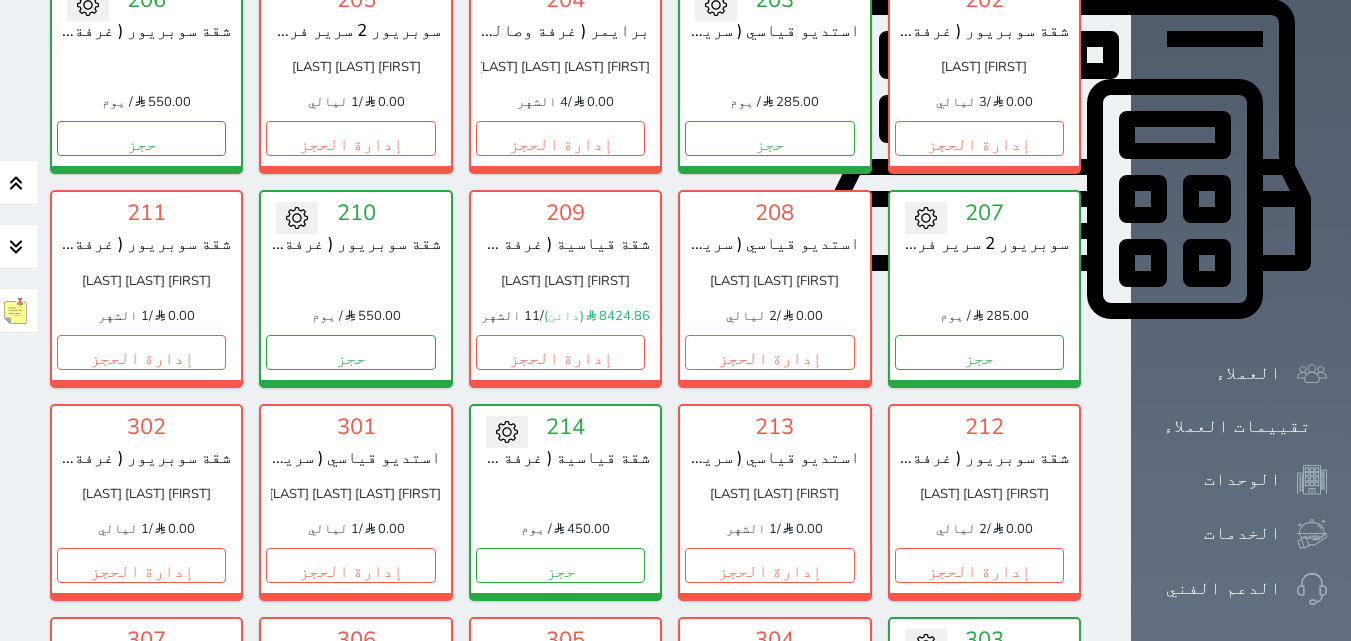 scroll, scrollTop: 760, scrollLeft: 0, axis: vertical 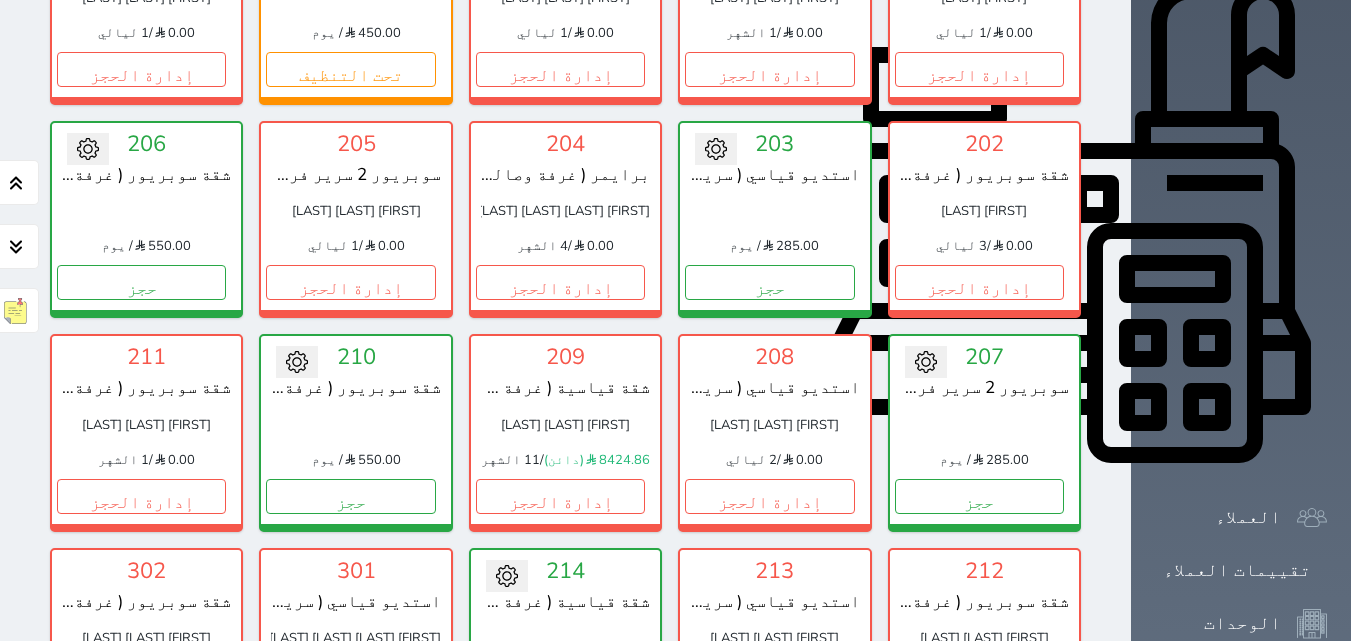 click on "إدارة الحجز" at bounding box center [350, 709] 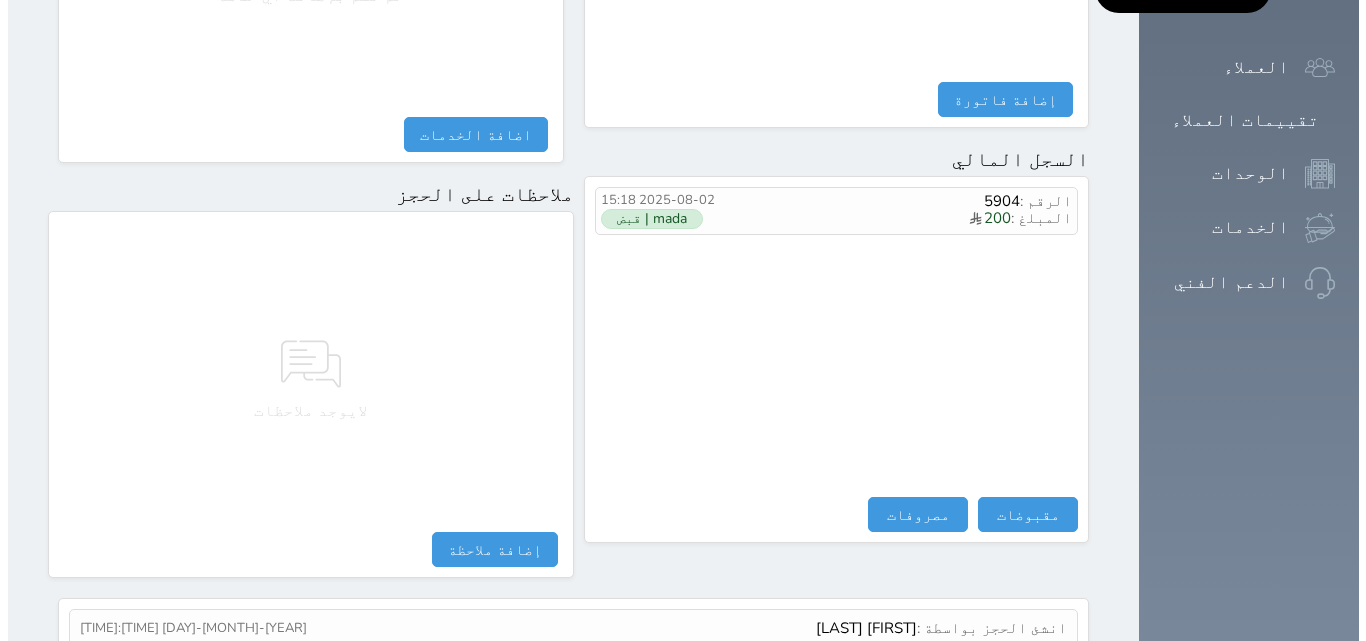 scroll, scrollTop: 1139, scrollLeft: 0, axis: vertical 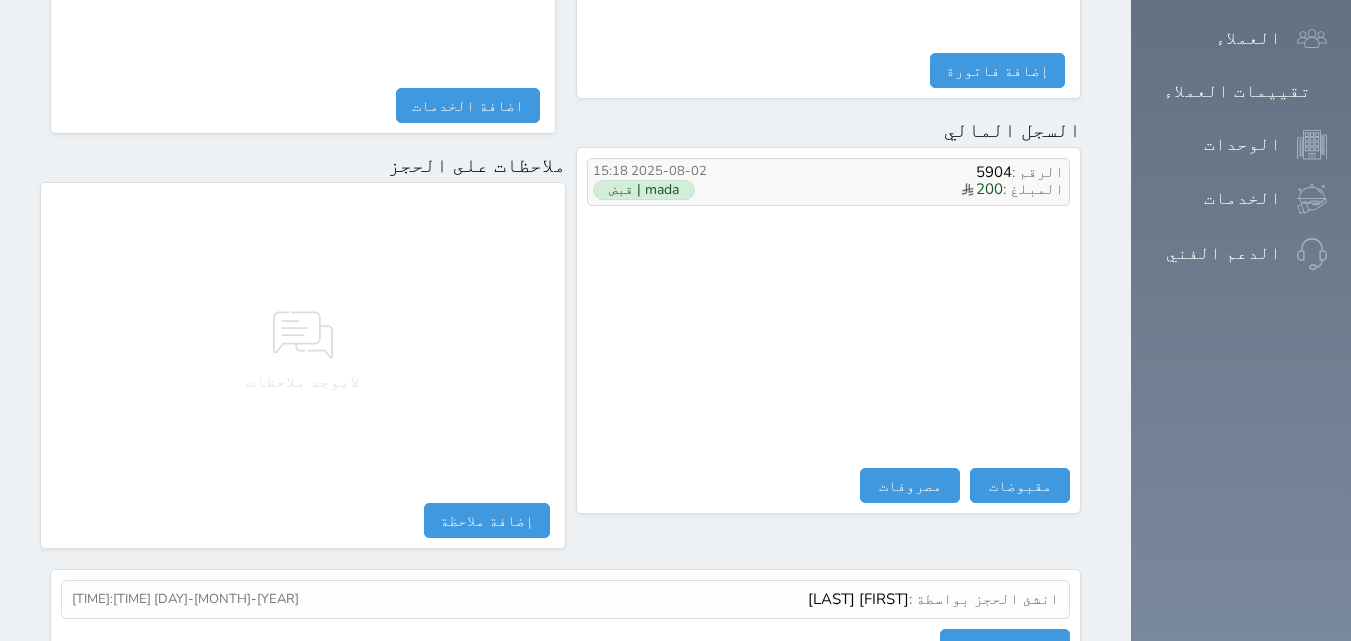 click on "mada | قبض" at bounding box center (663, 190) 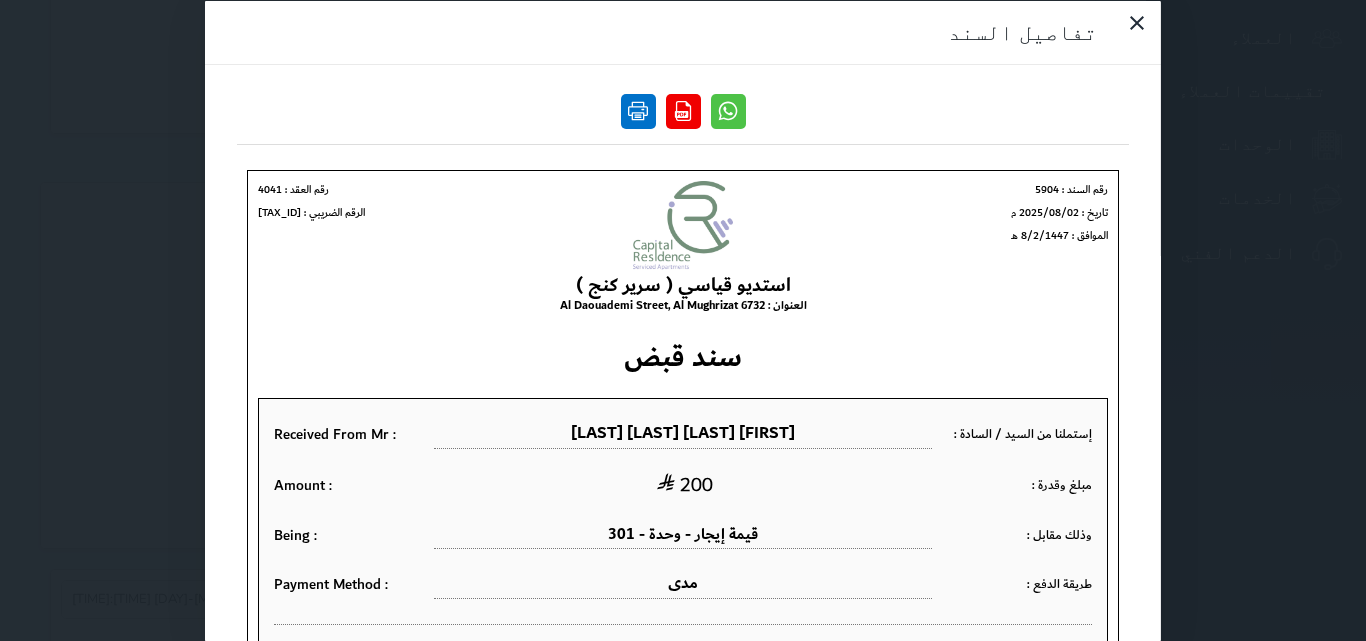 scroll, scrollTop: 0, scrollLeft: 0, axis: both 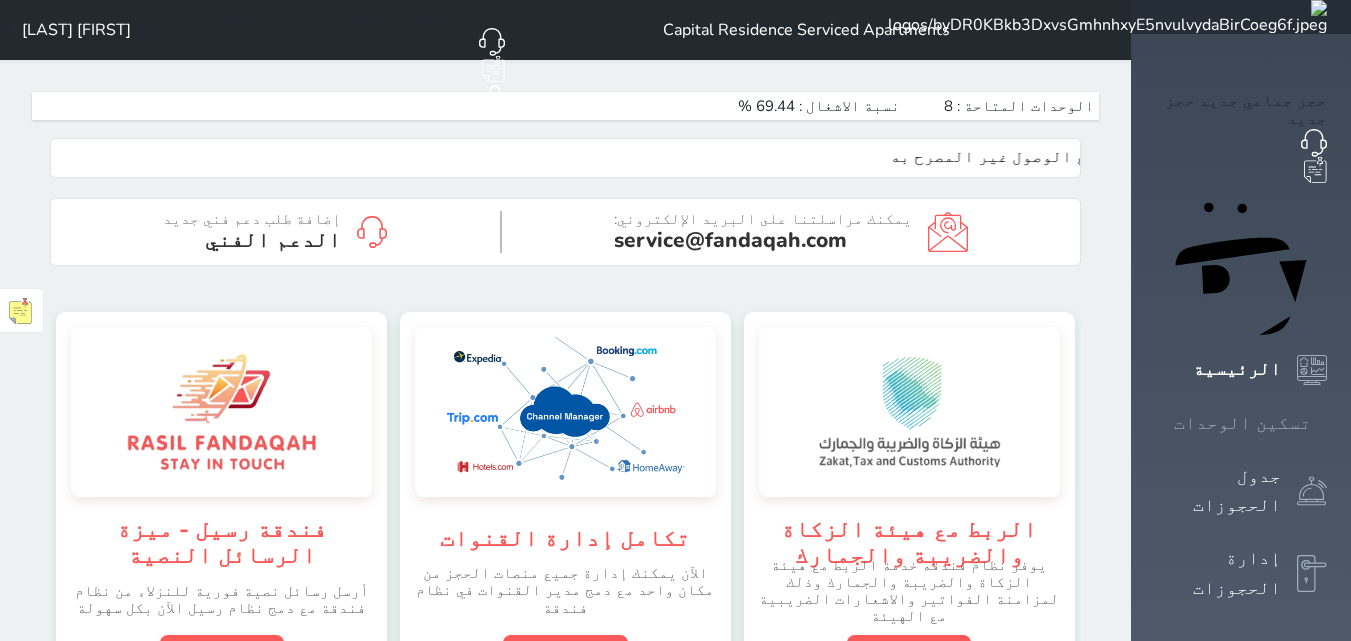 click on "تسكين الوحدات" at bounding box center [1242, 423] 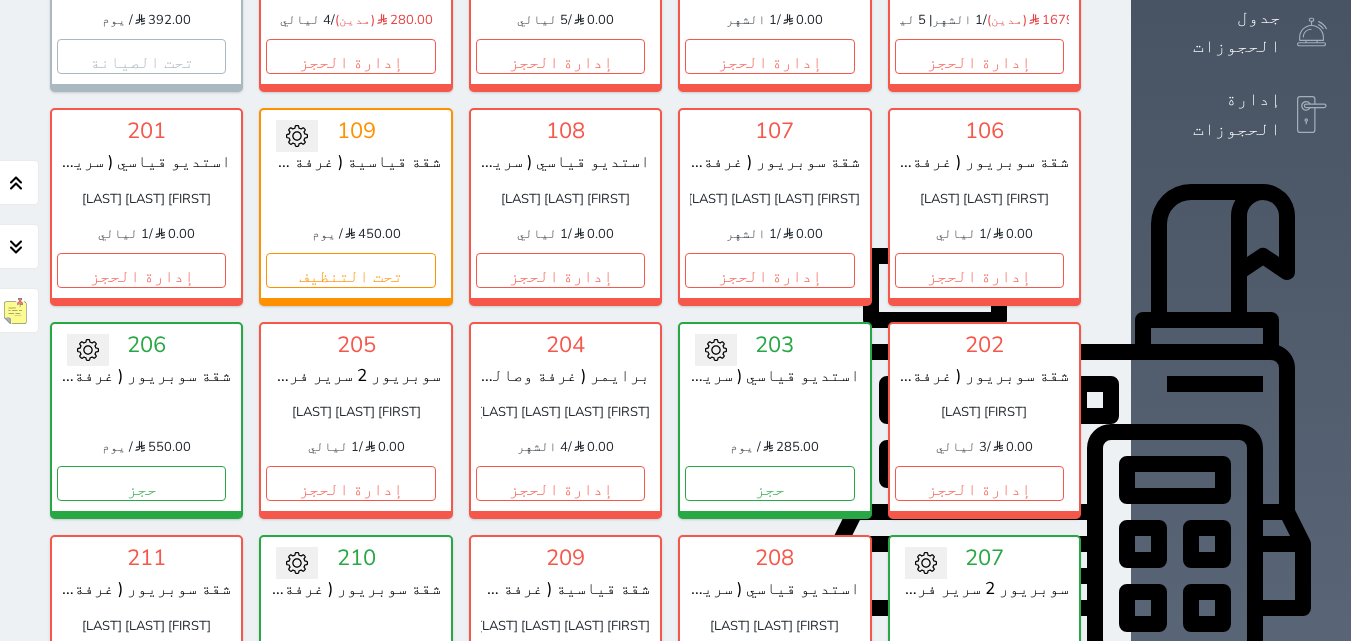 scroll, scrollTop: 460, scrollLeft: 0, axis: vertical 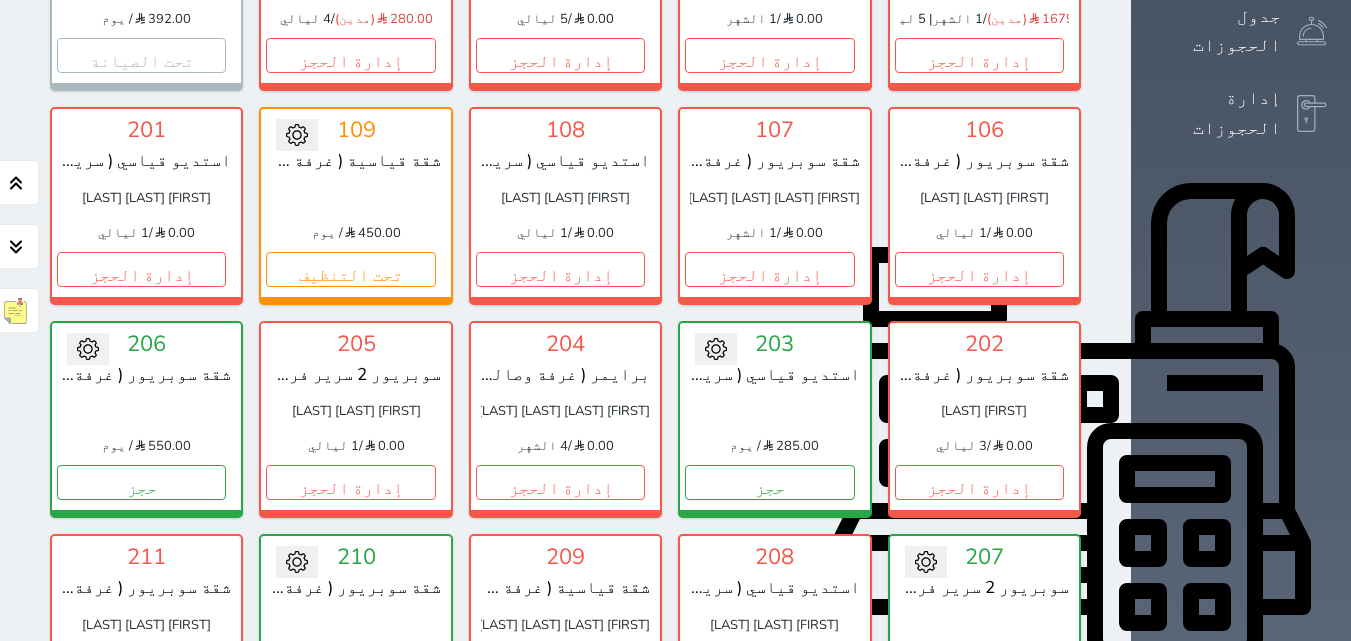 click on "حجز" at bounding box center [979, 696] 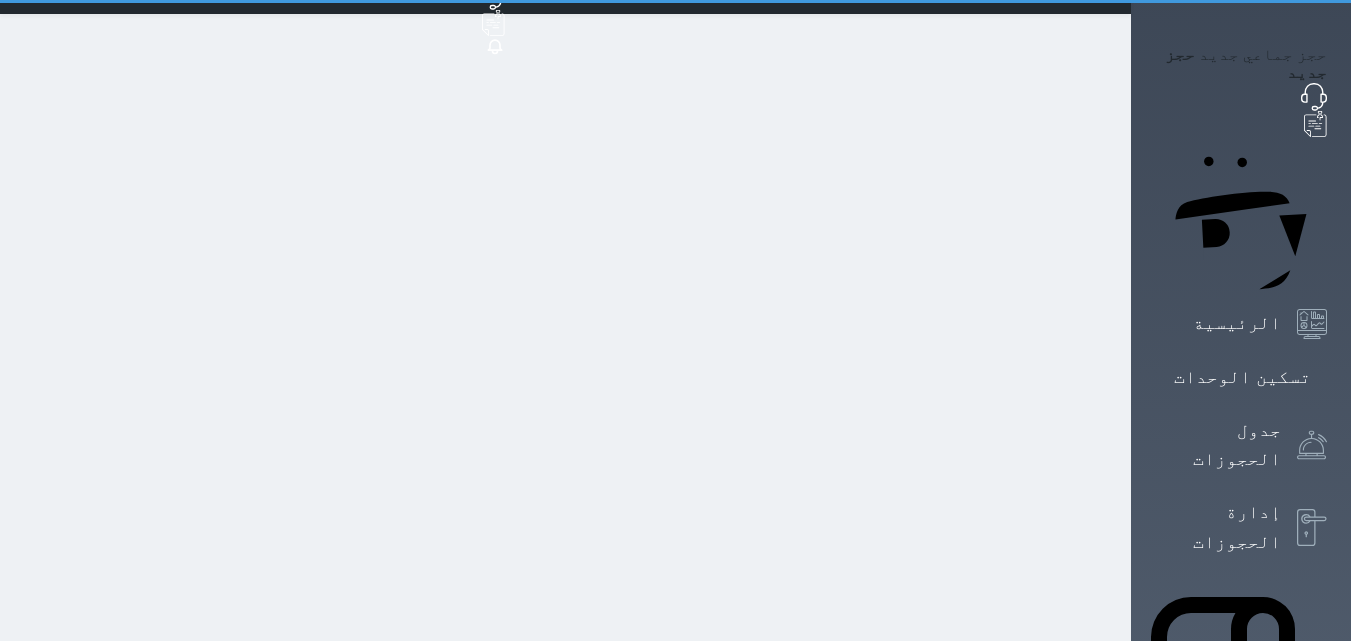 scroll, scrollTop: 0, scrollLeft: 0, axis: both 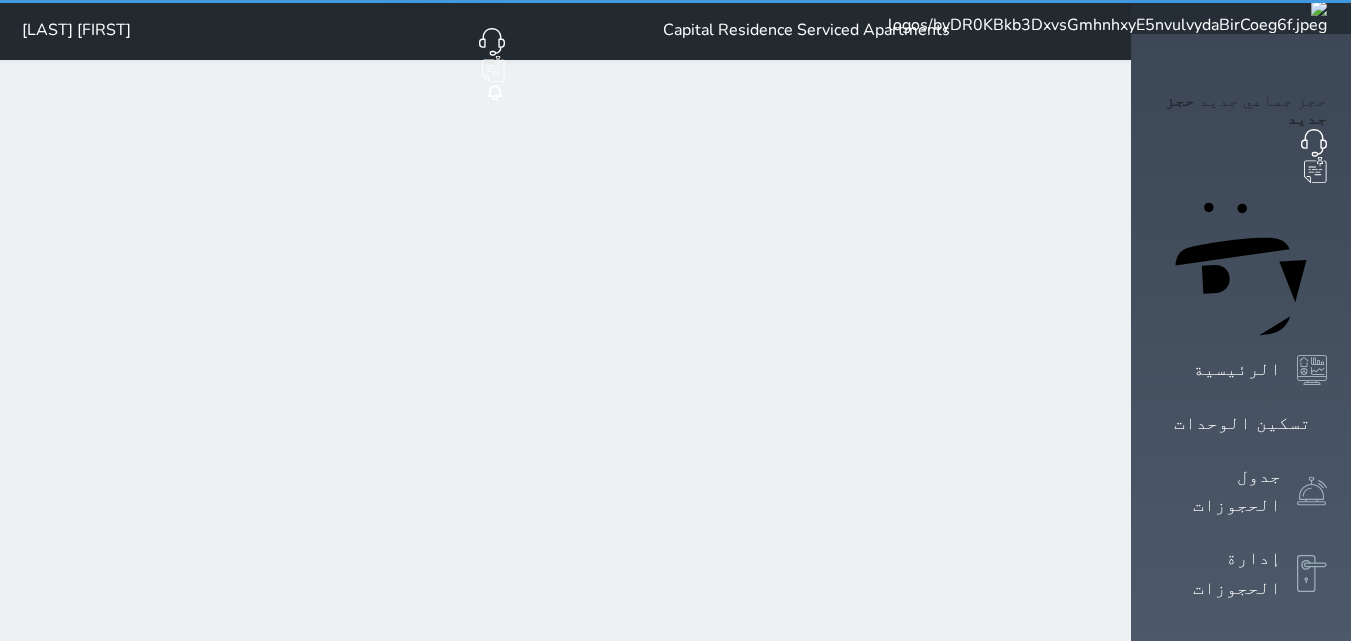 select on "1" 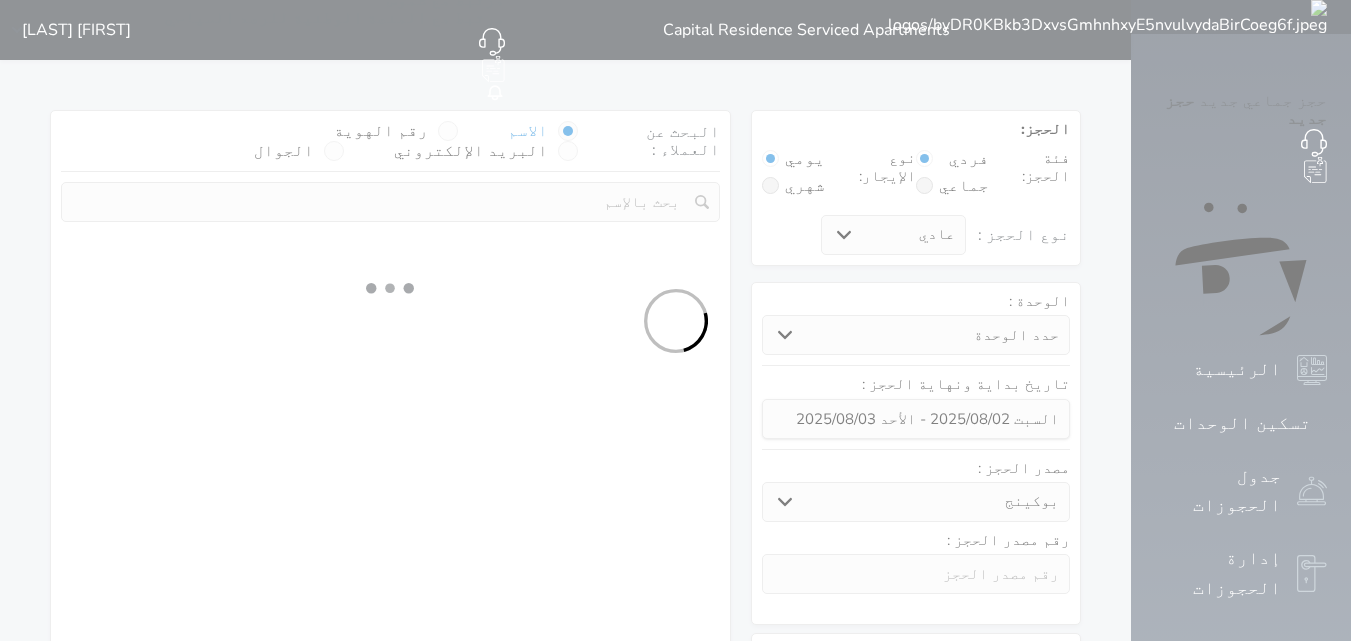 select 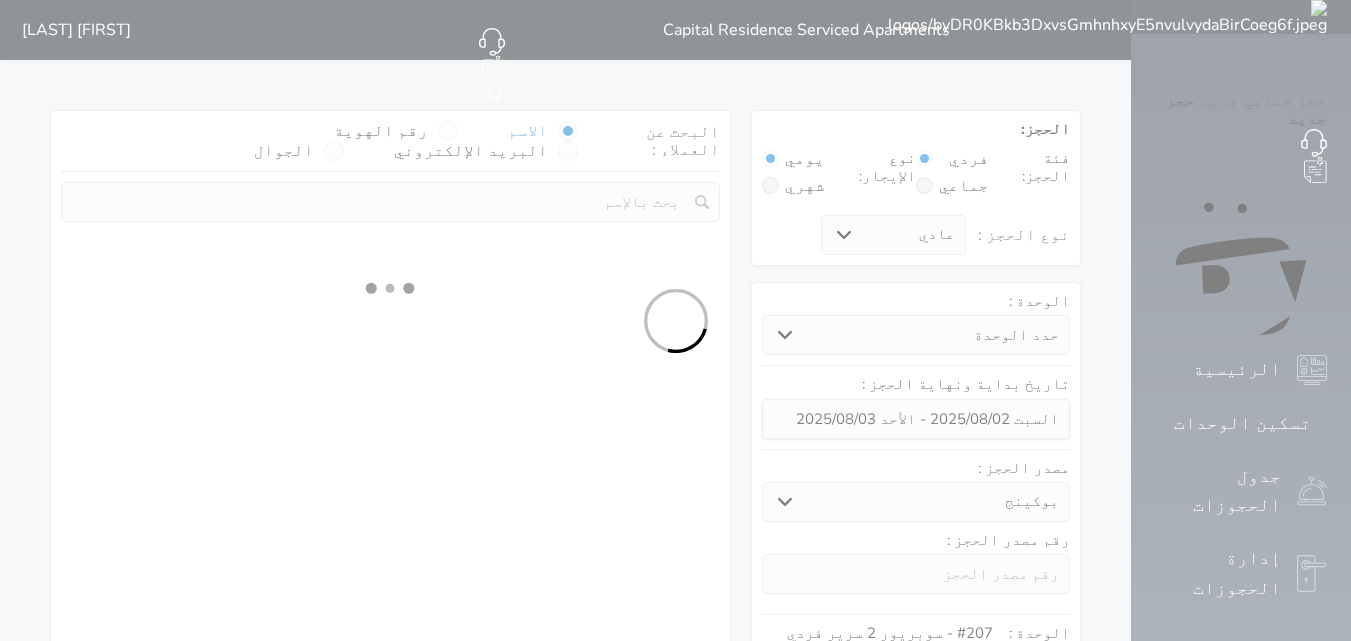 select on "1" 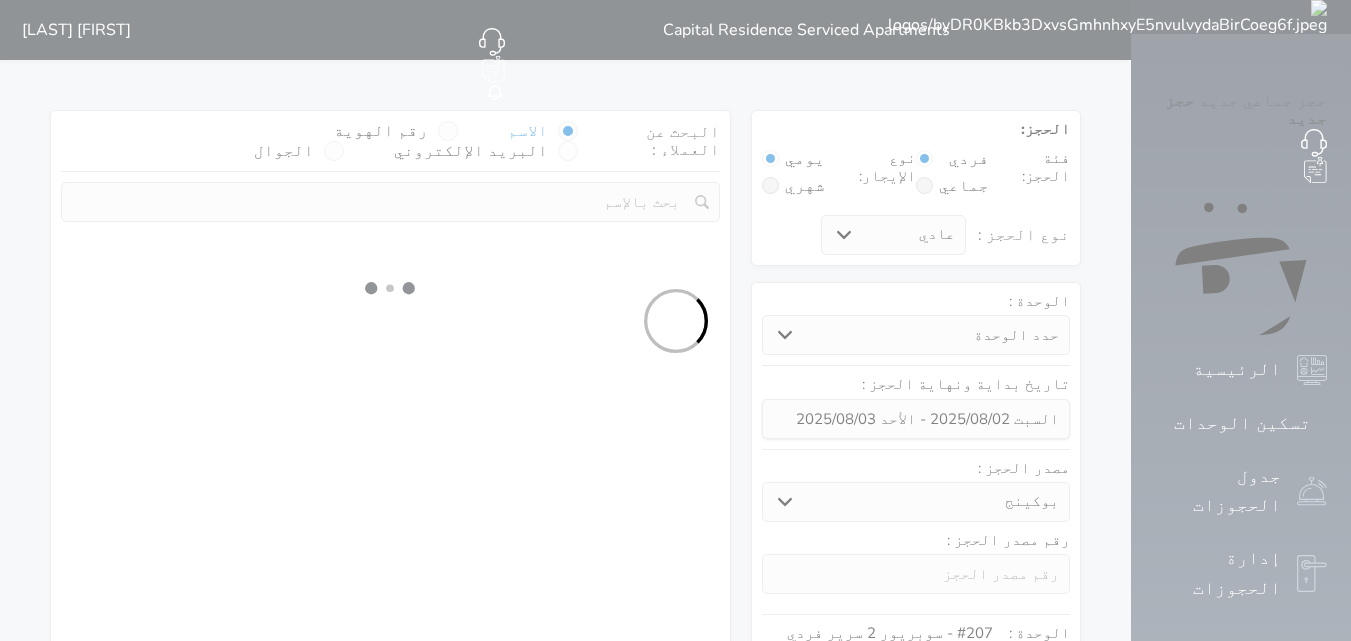 select on "113" 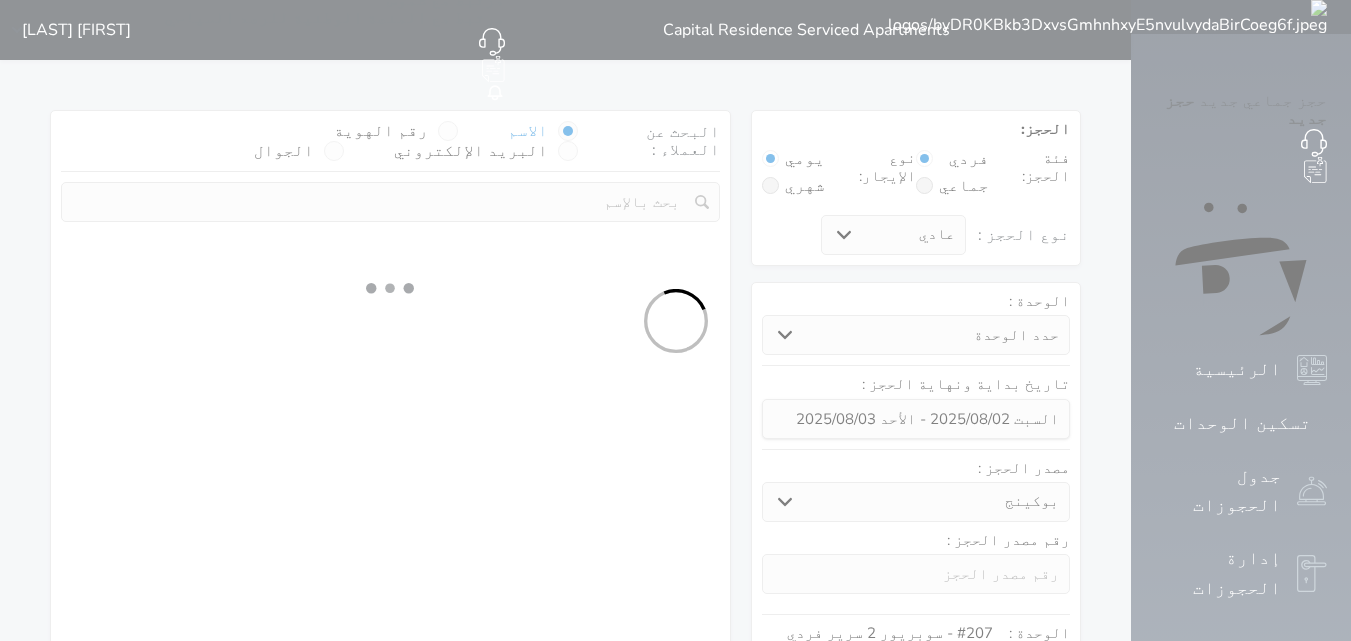select on "1" 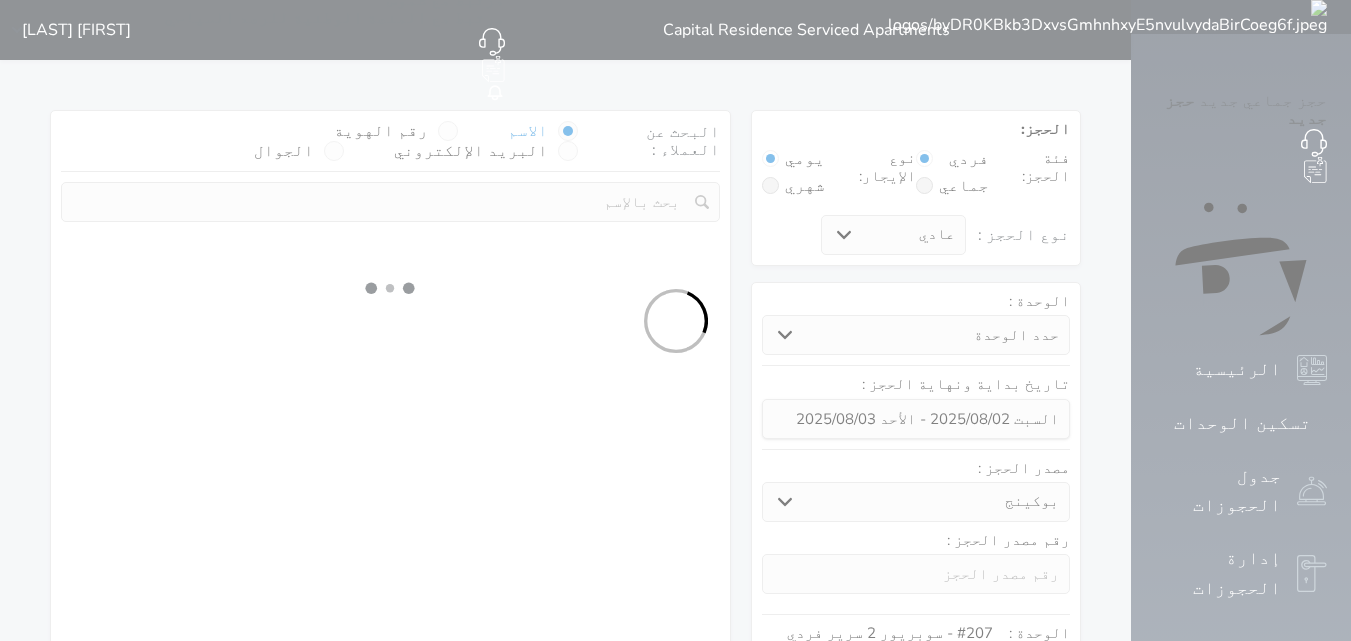 select 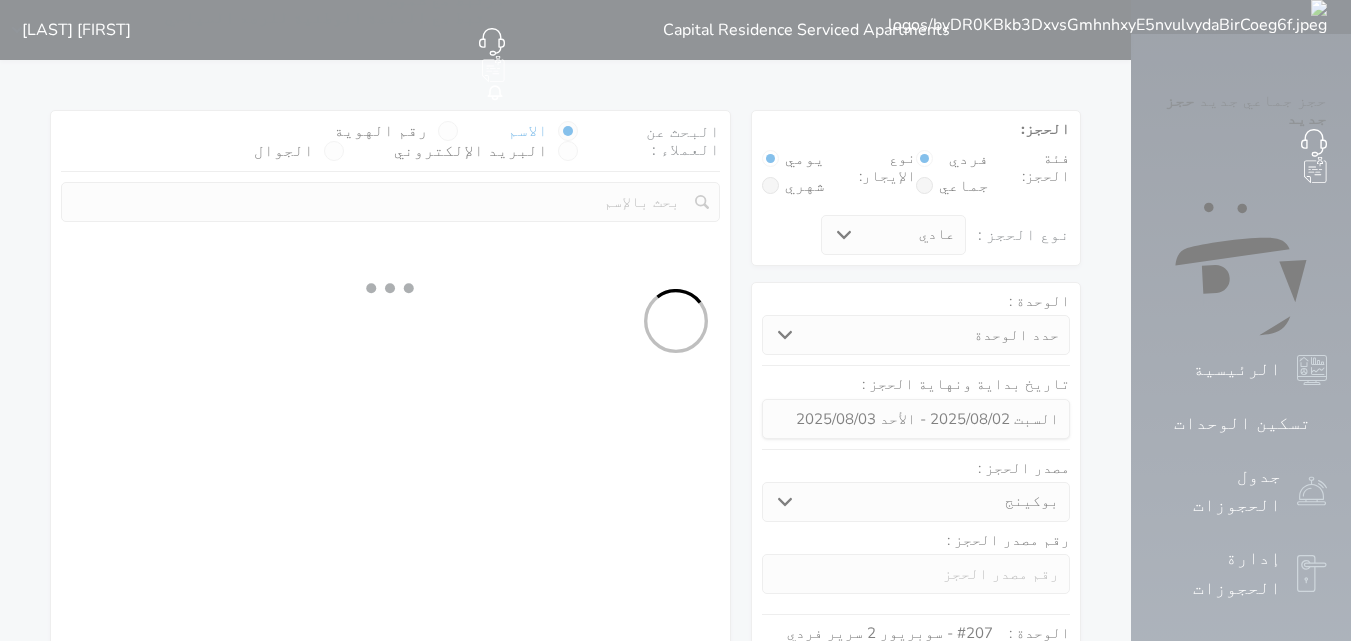 select on "7" 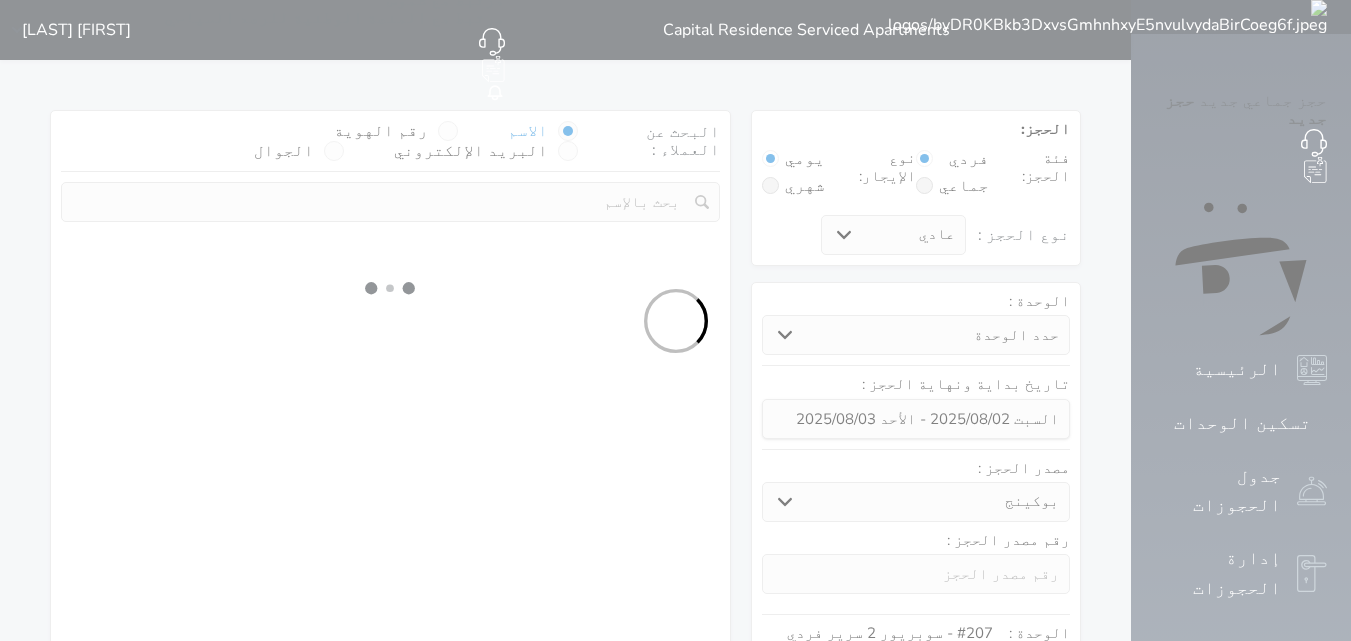 select 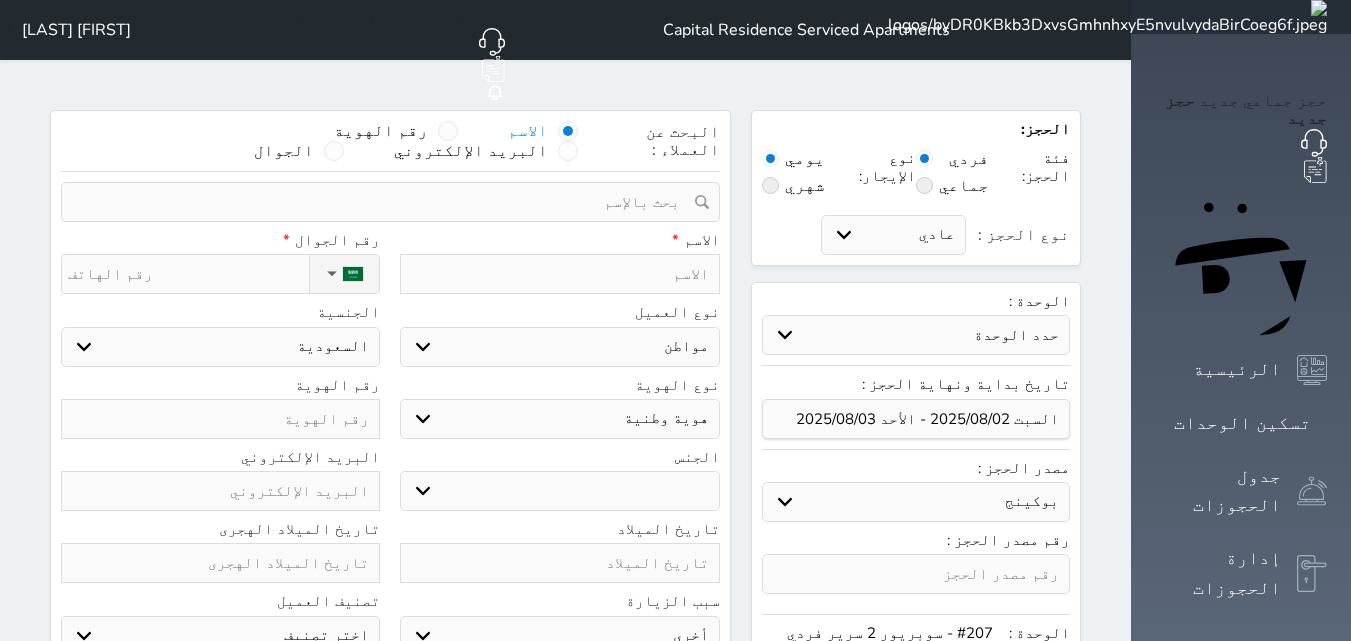 select 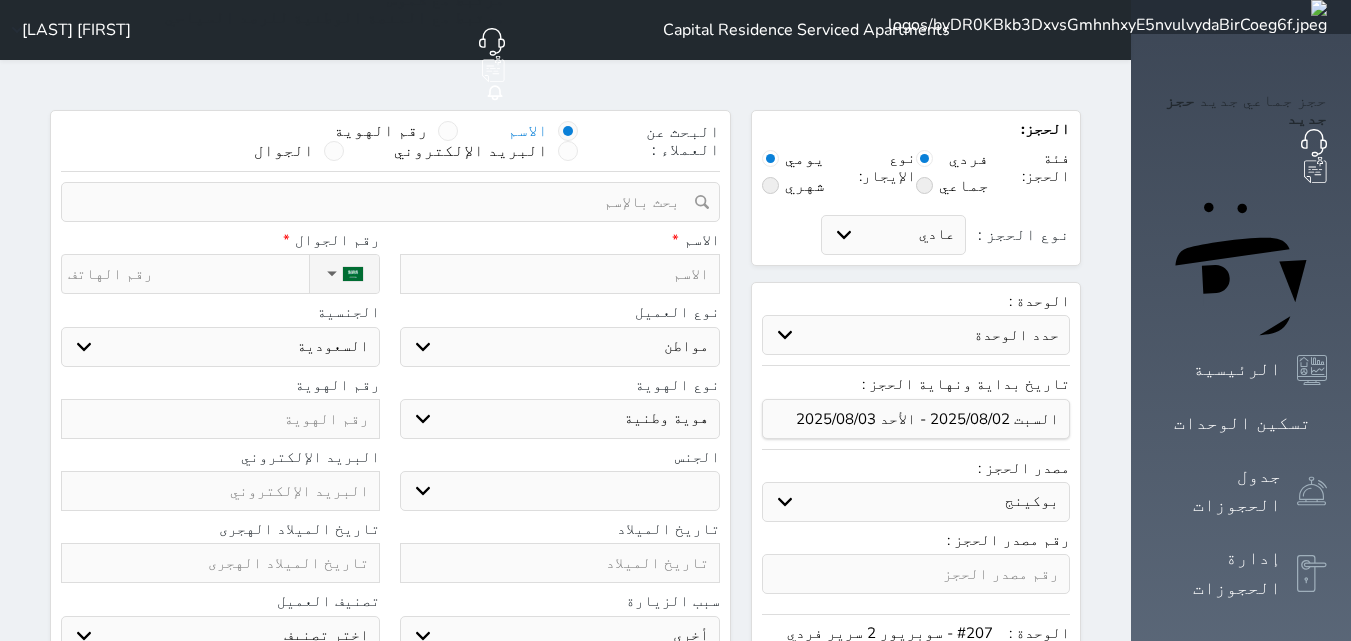 select 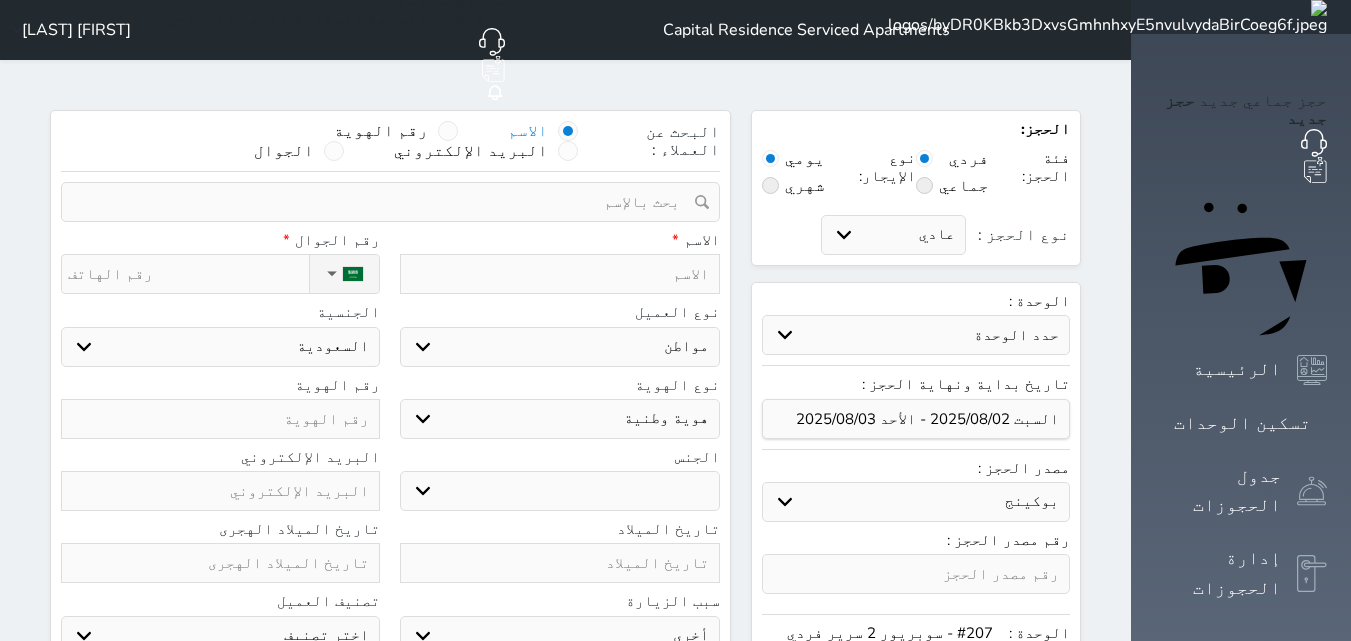 select 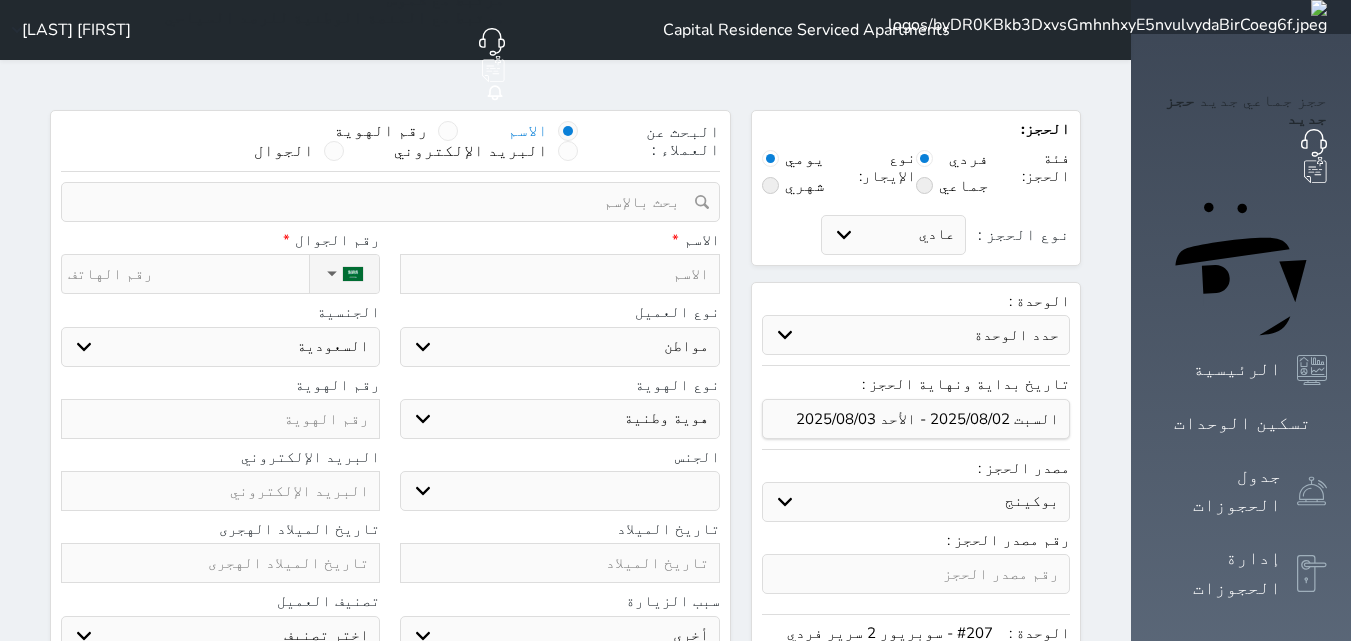 click at bounding box center [559, 274] 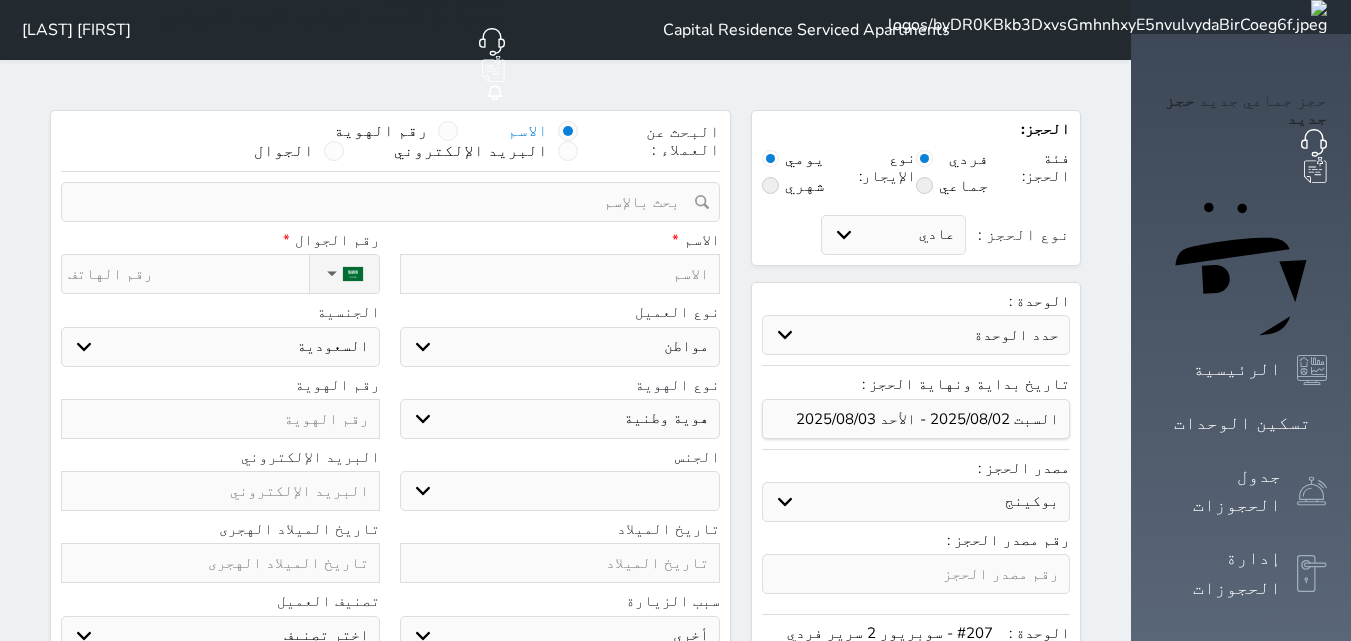 type on "ح" 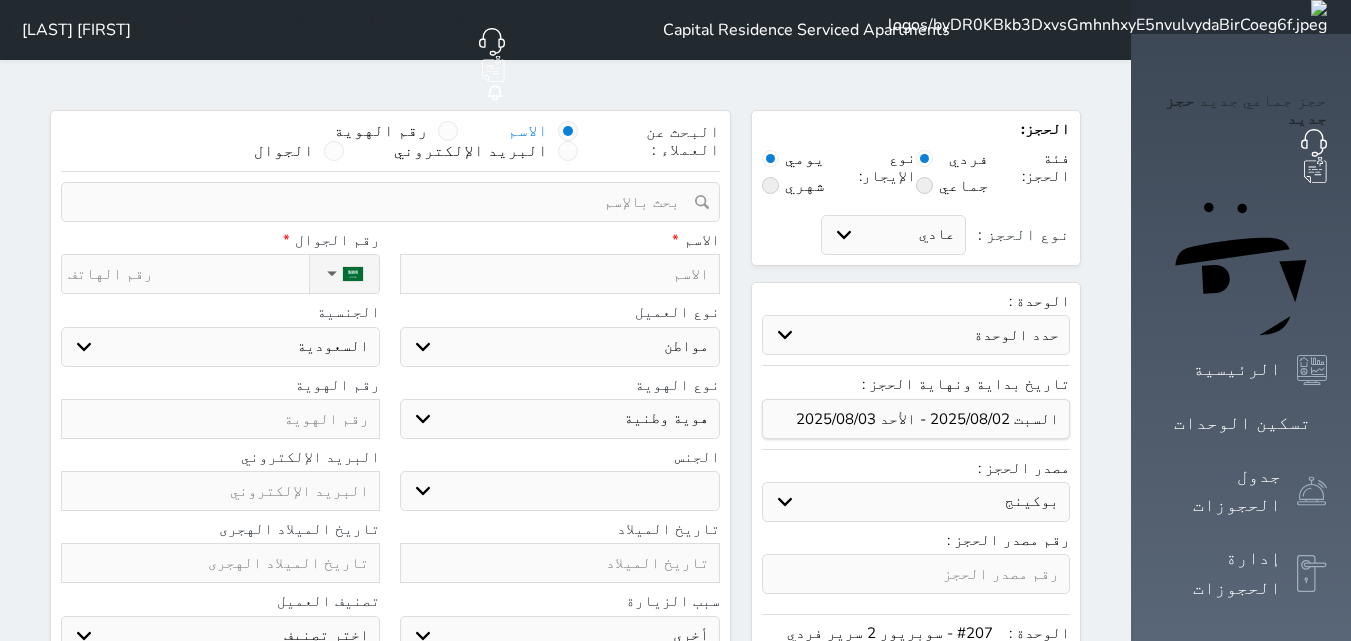 select 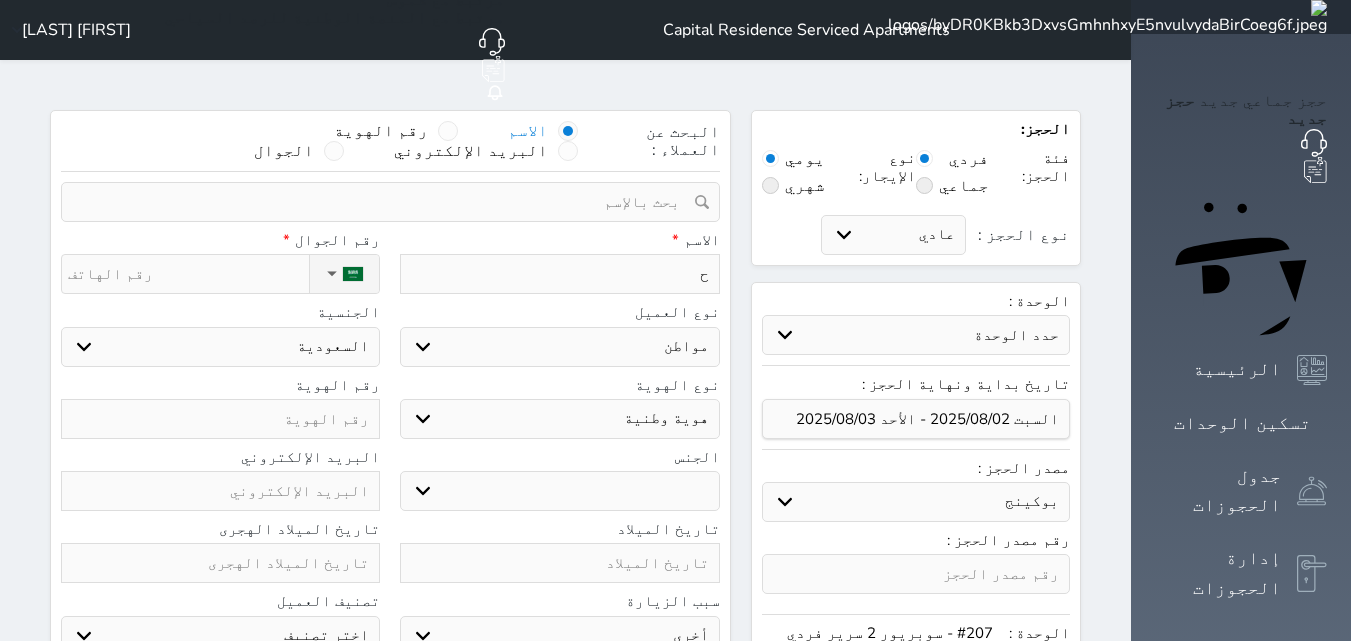 type on "حس" 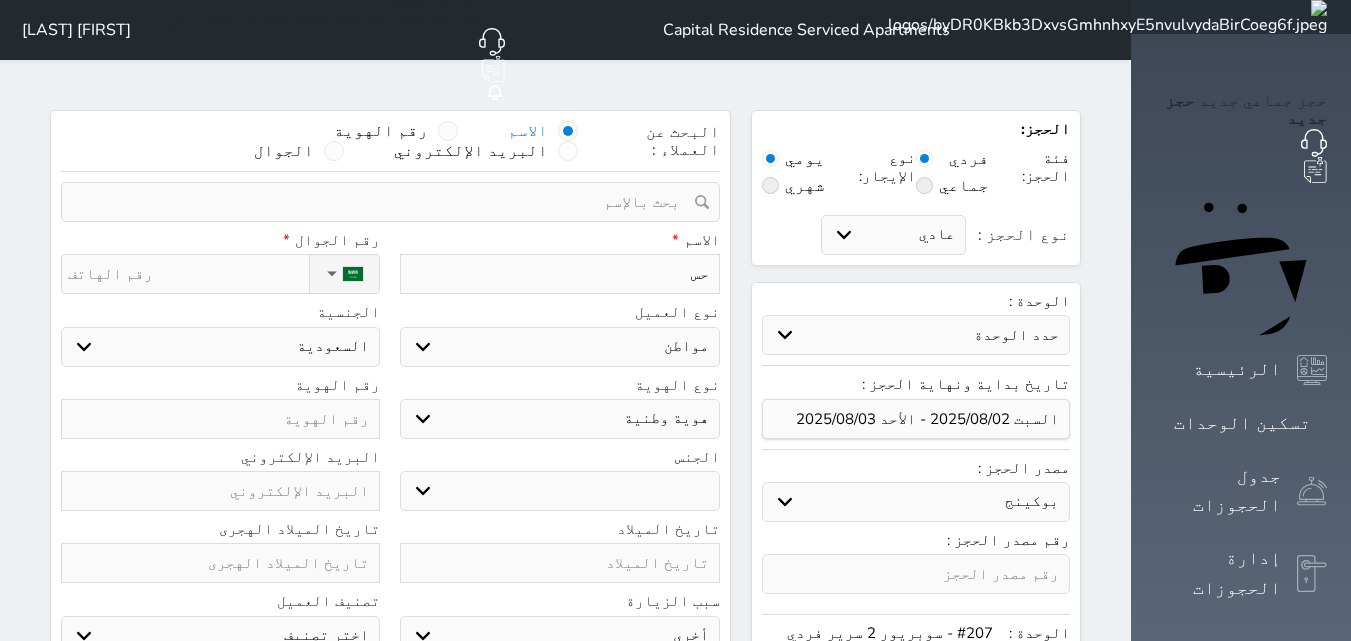 type on "حسن" 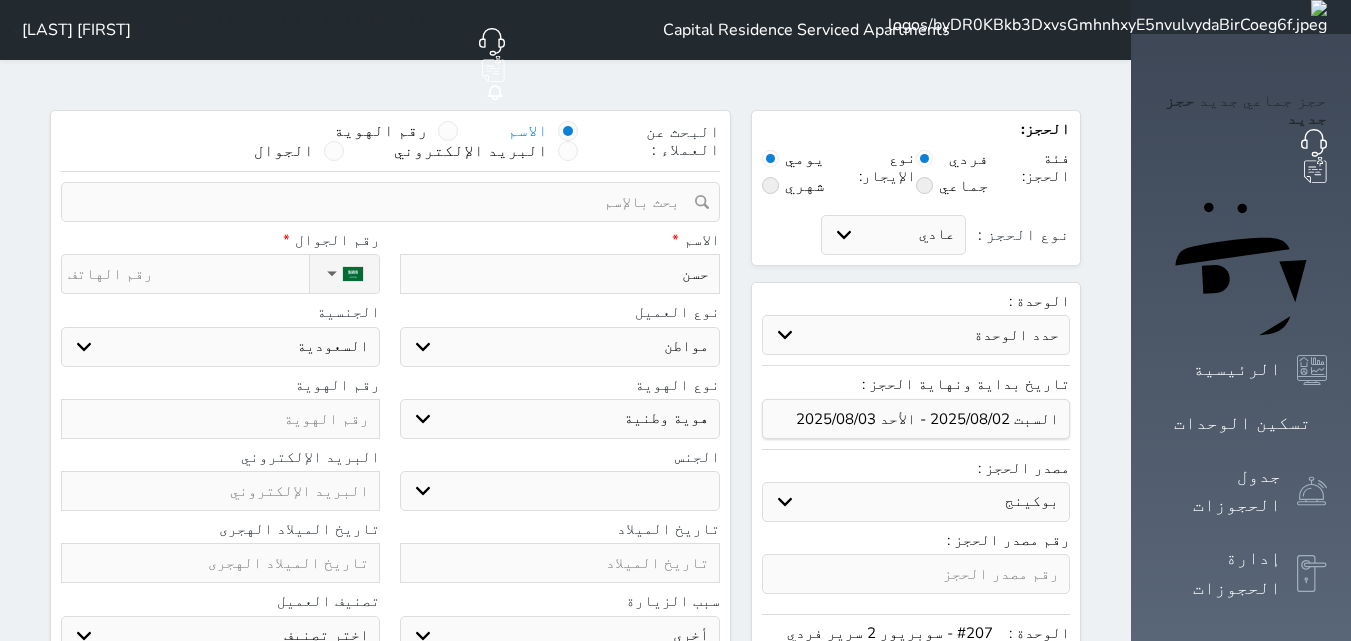 type on "حسن" 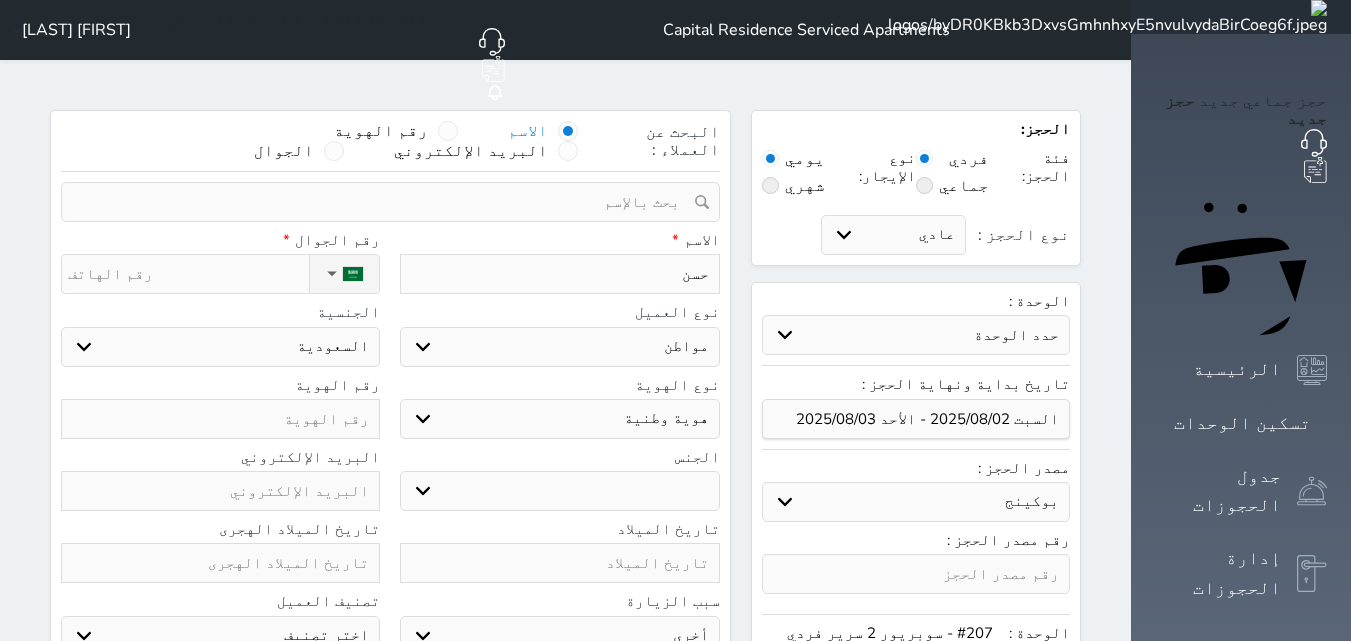 type on "حسن م" 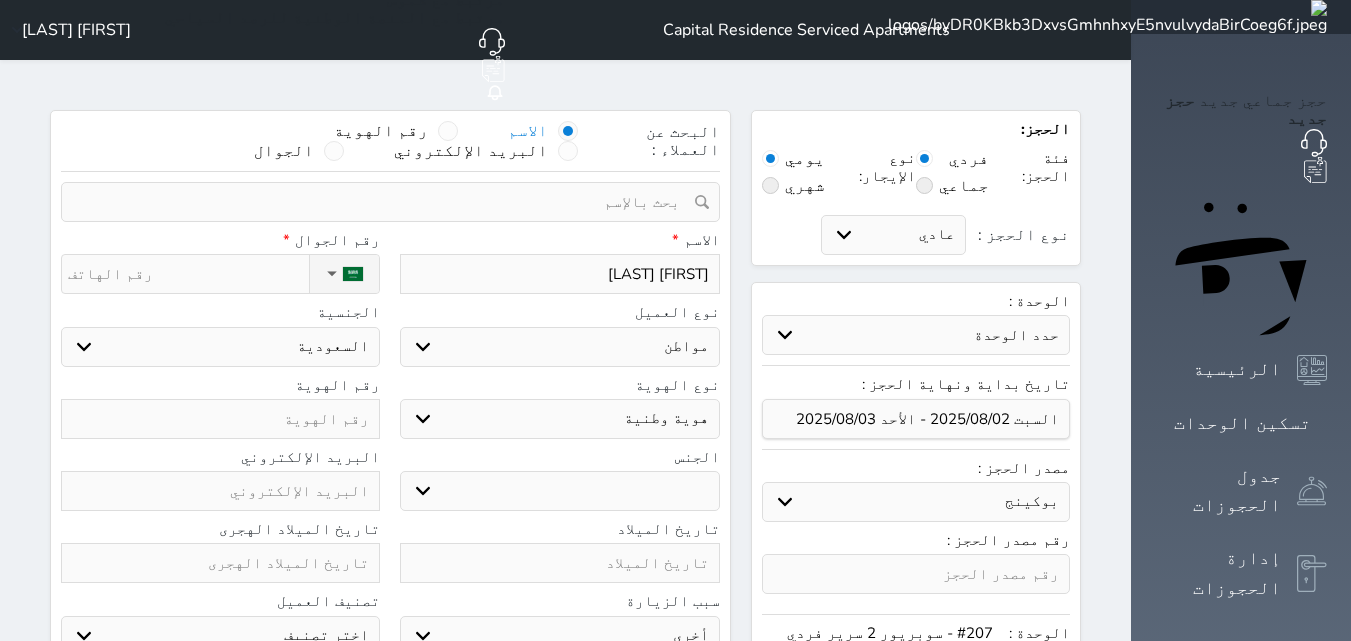 select 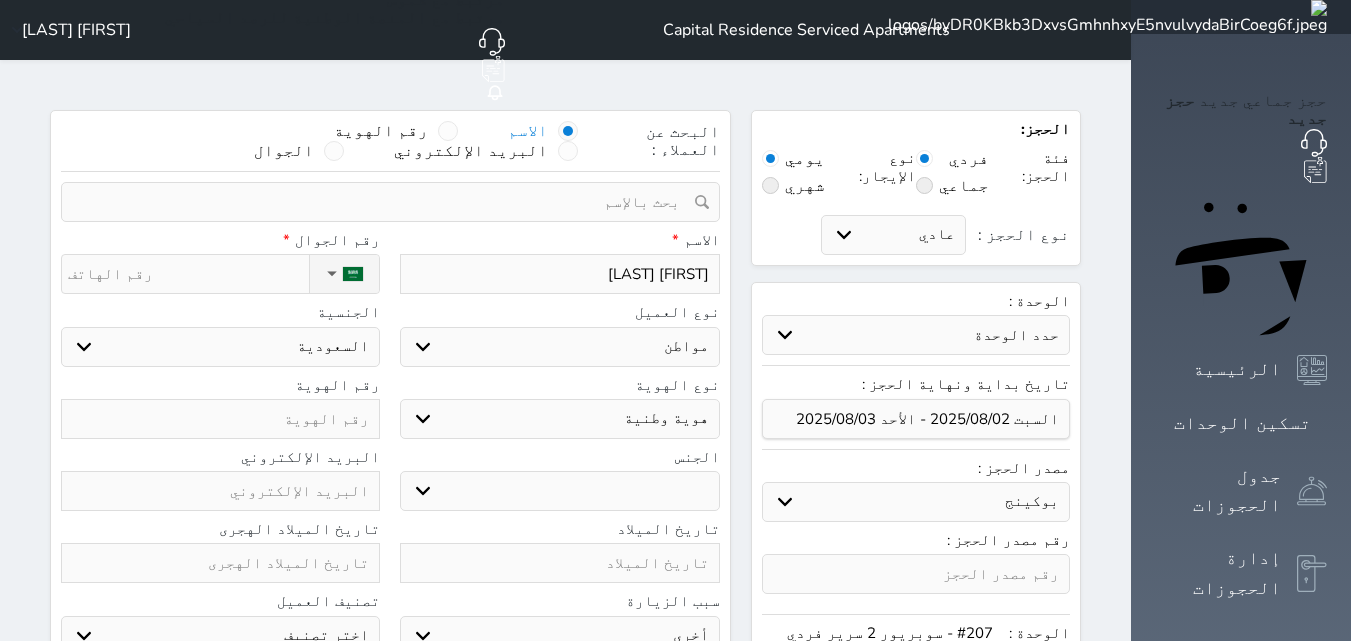 type on "حسن مع" 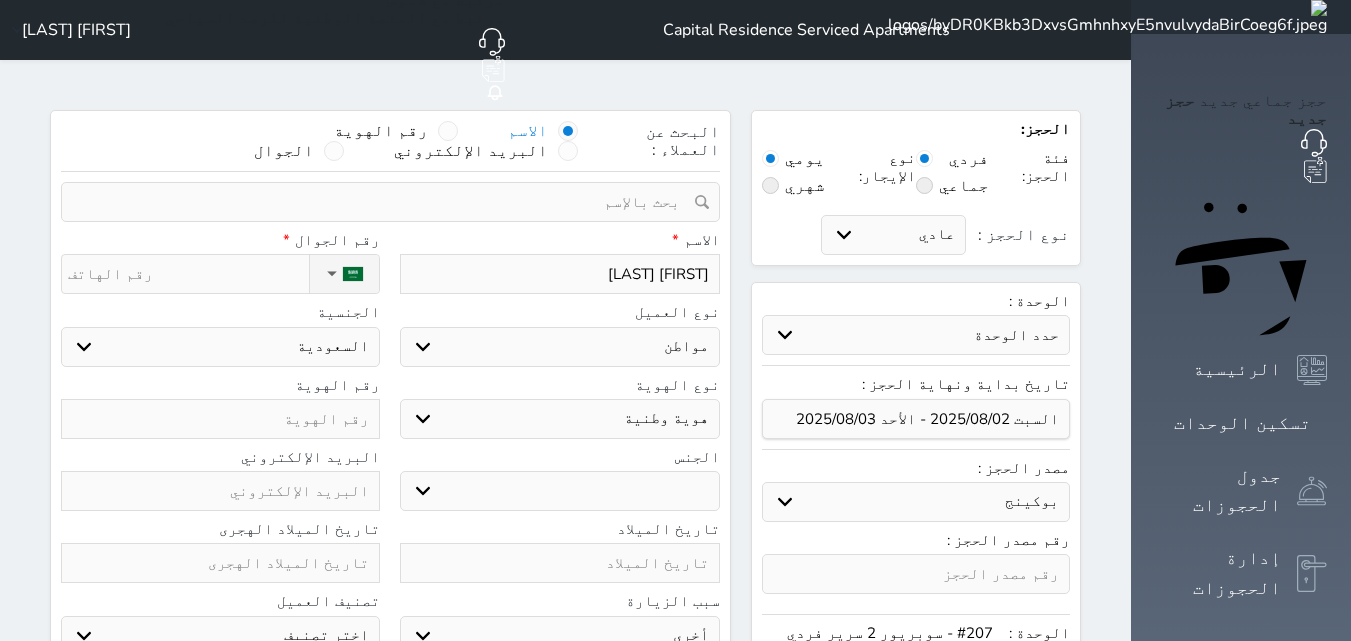 type on "حسن معيض ع" 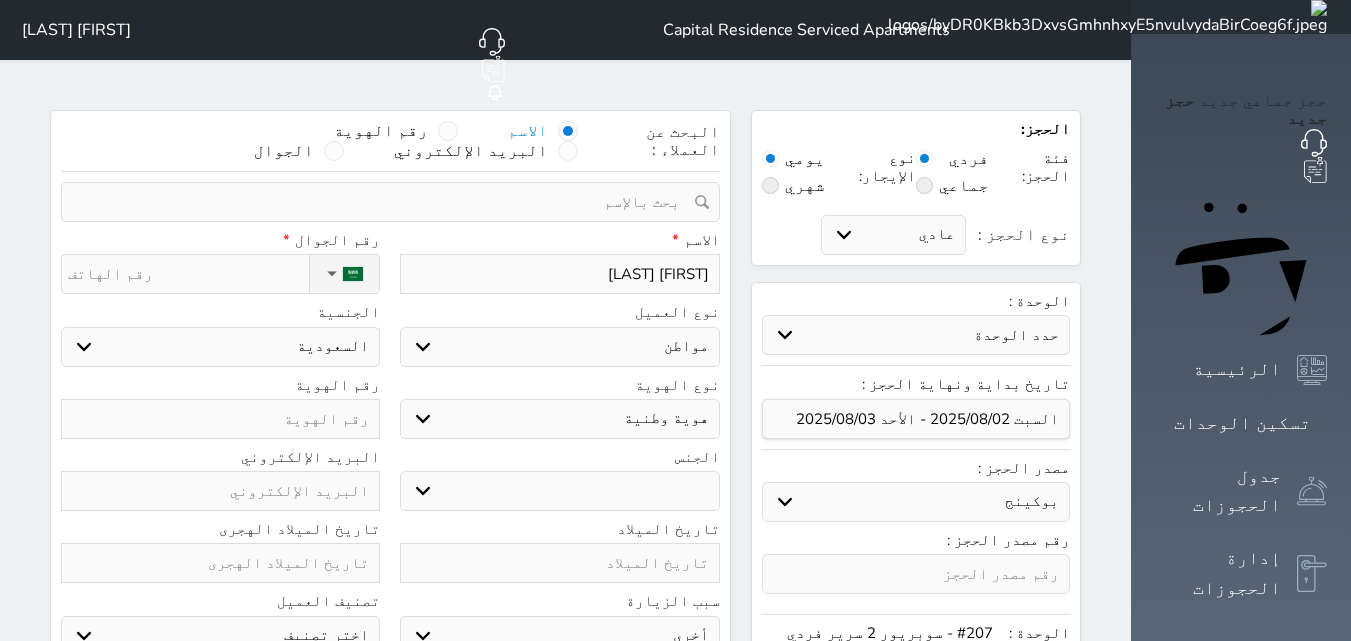 select 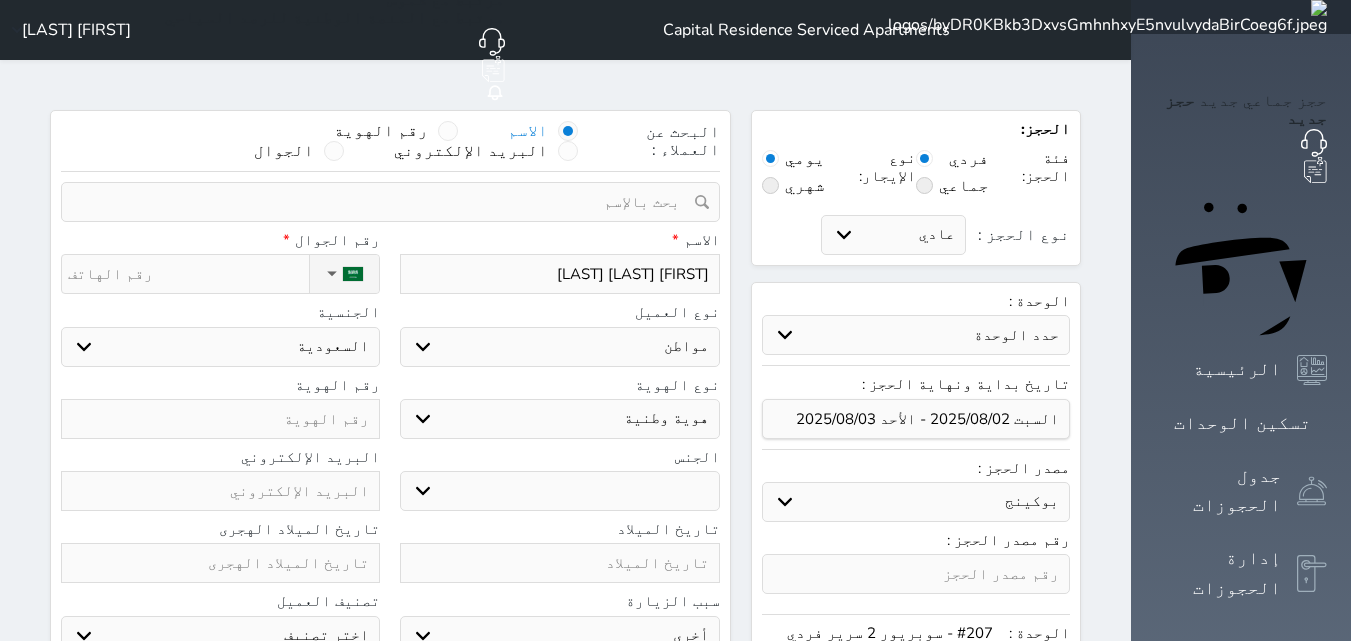 type on "حسن معيض عب" 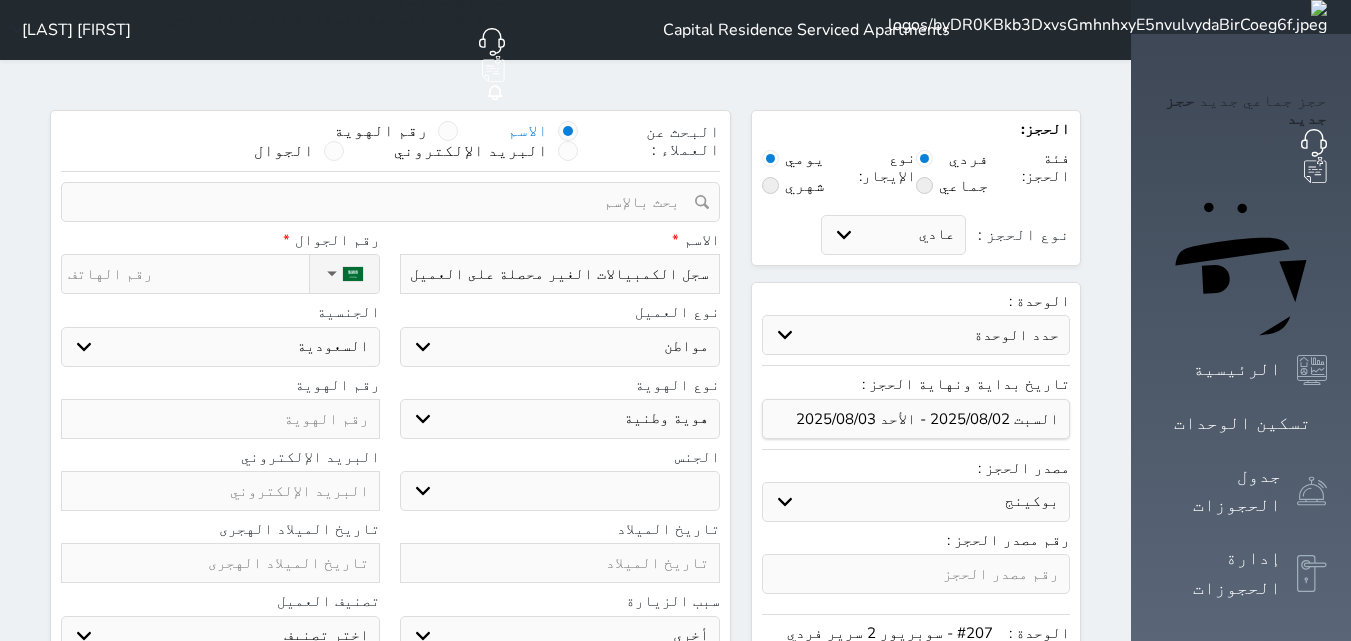 type on "حسن معيض عبدالله القر" 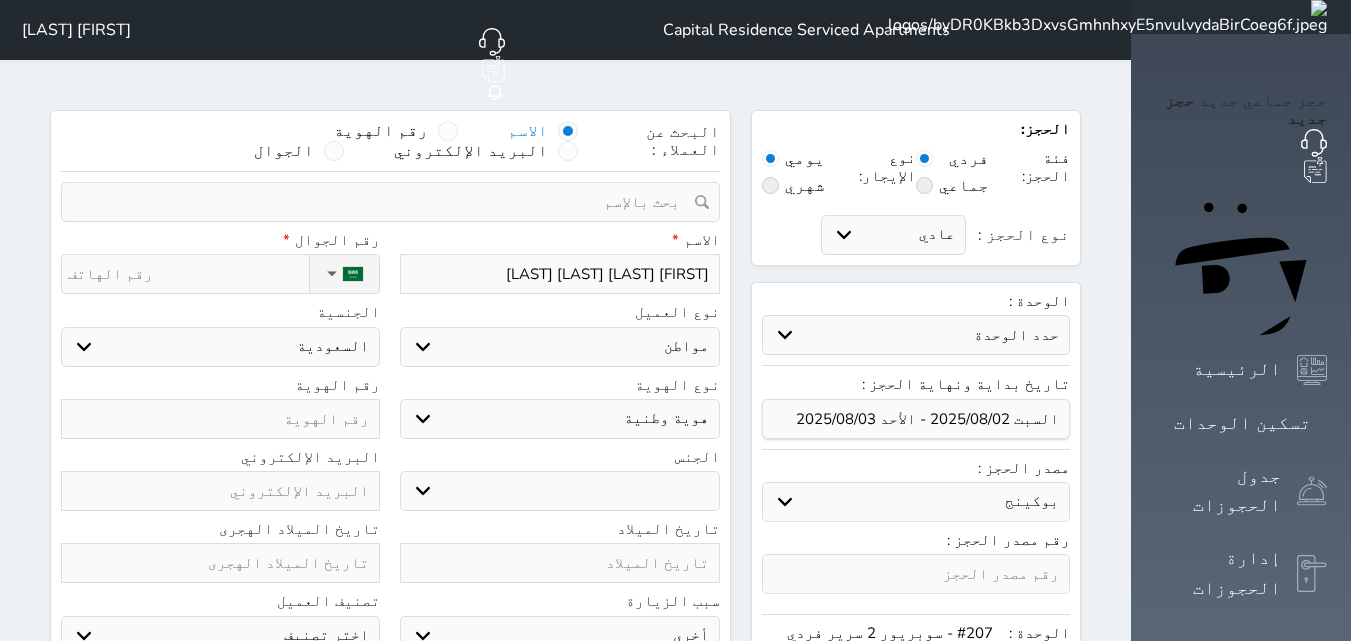 type on "حسن معيض عبدالله القرن" 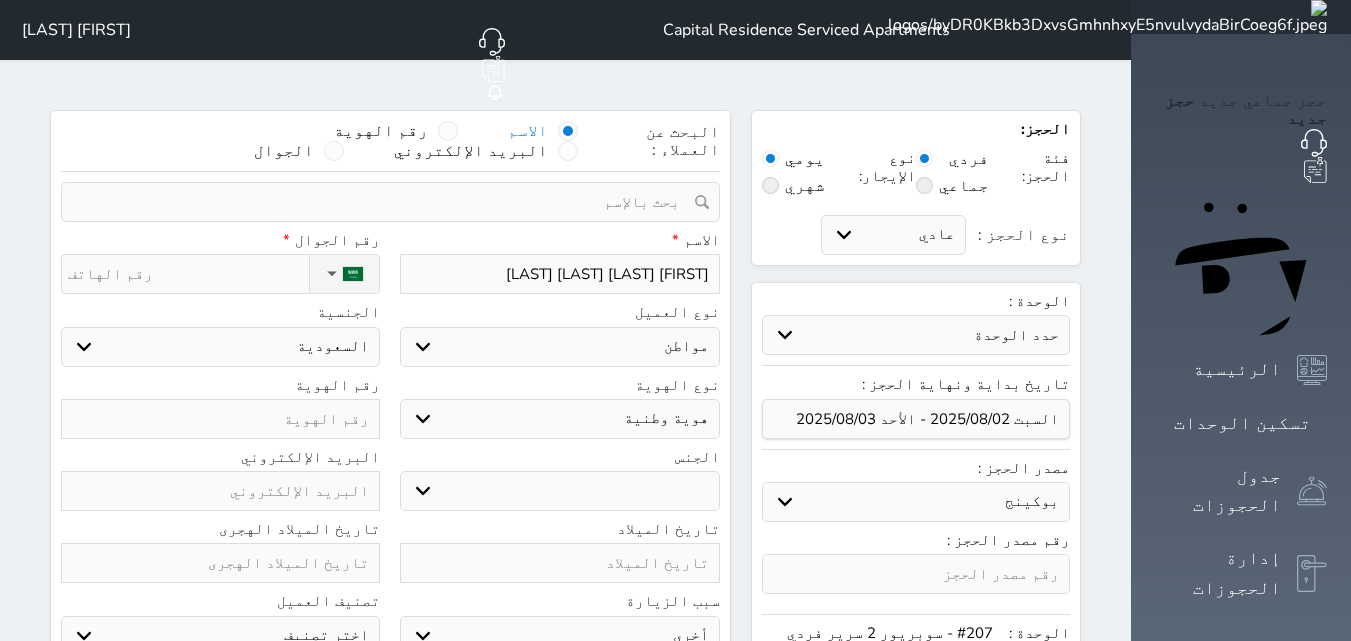 type on "حسن معيض عبدالله القرني" 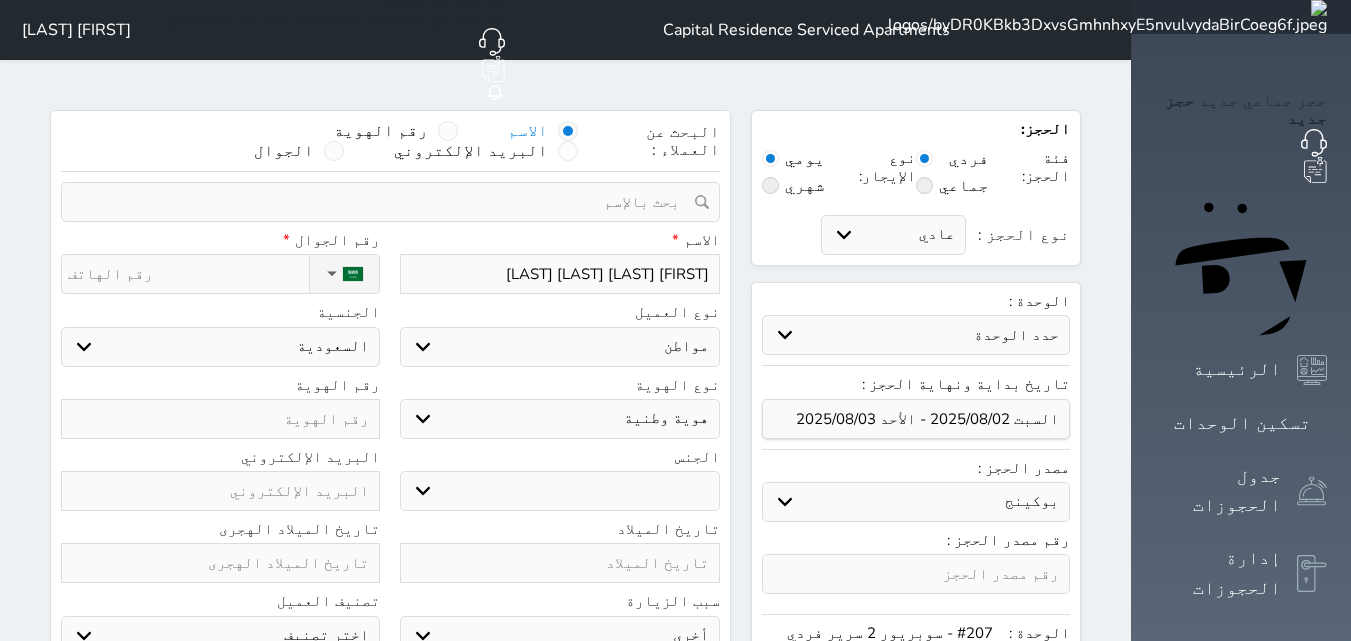 type on "0" 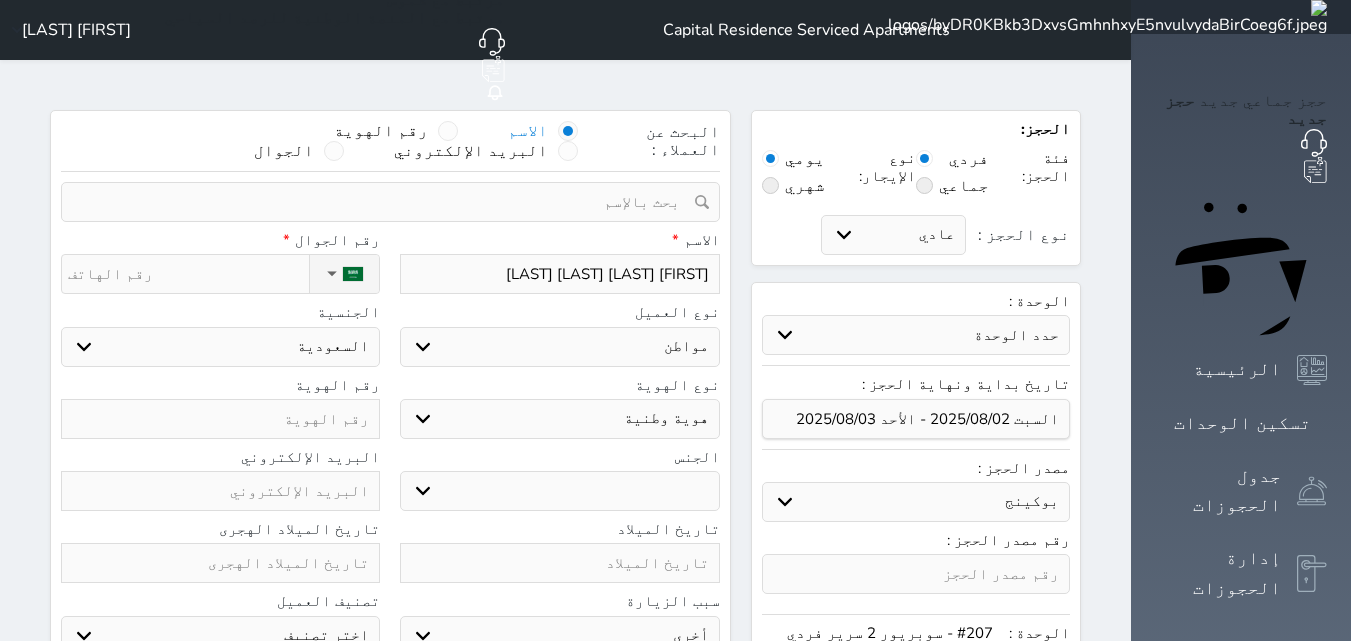 select 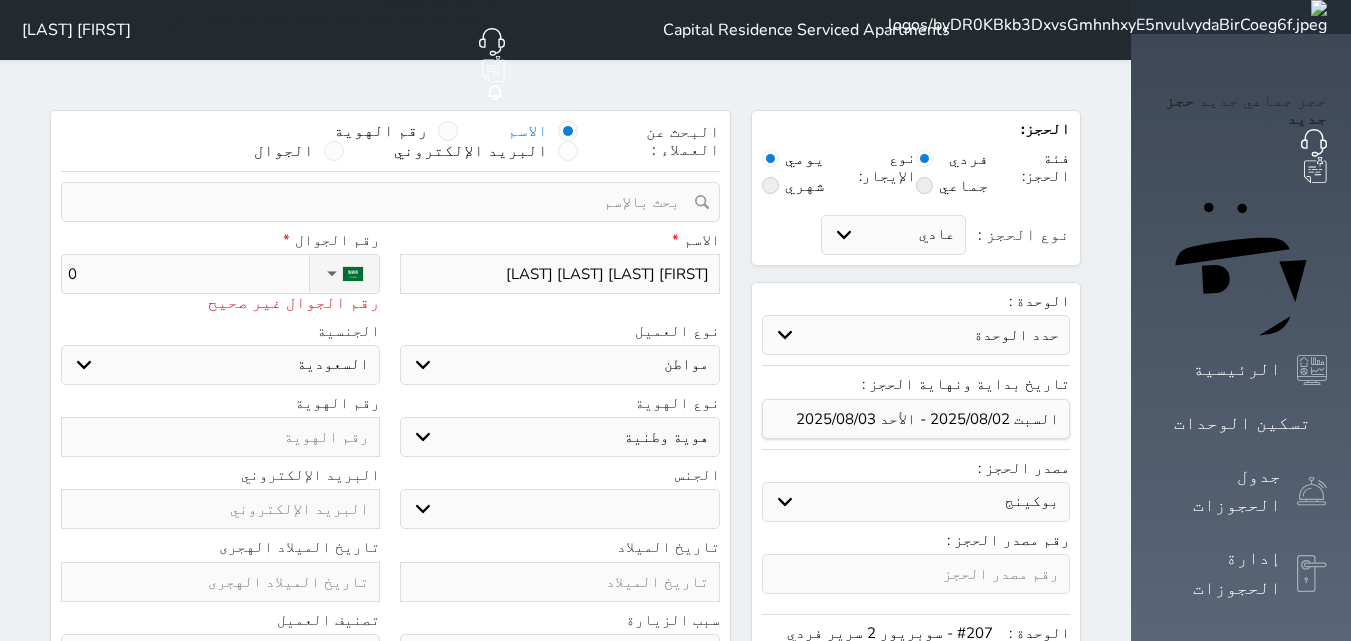 type on "05" 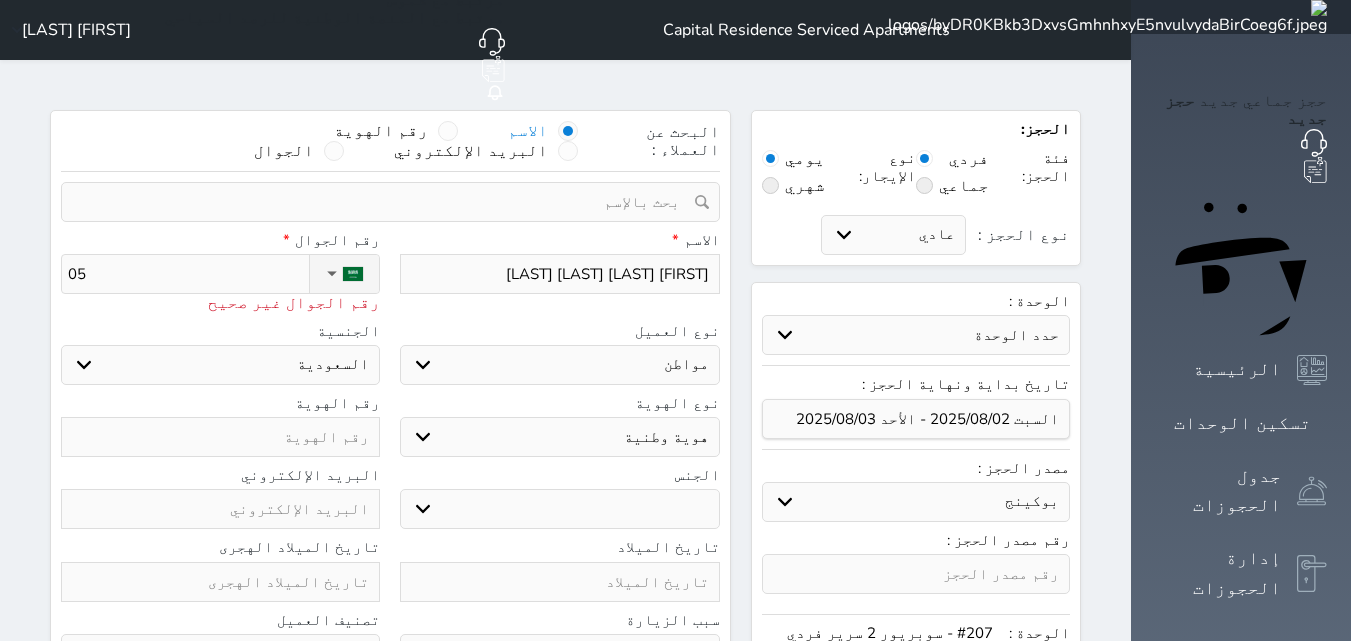 select 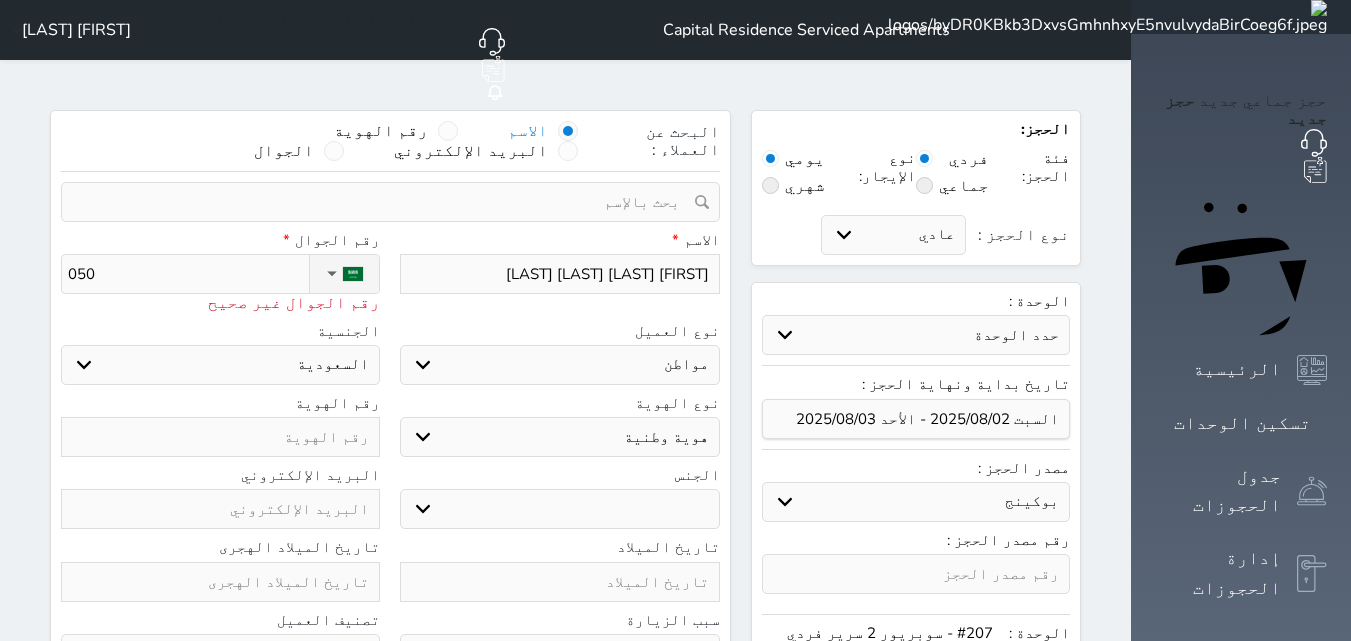 select 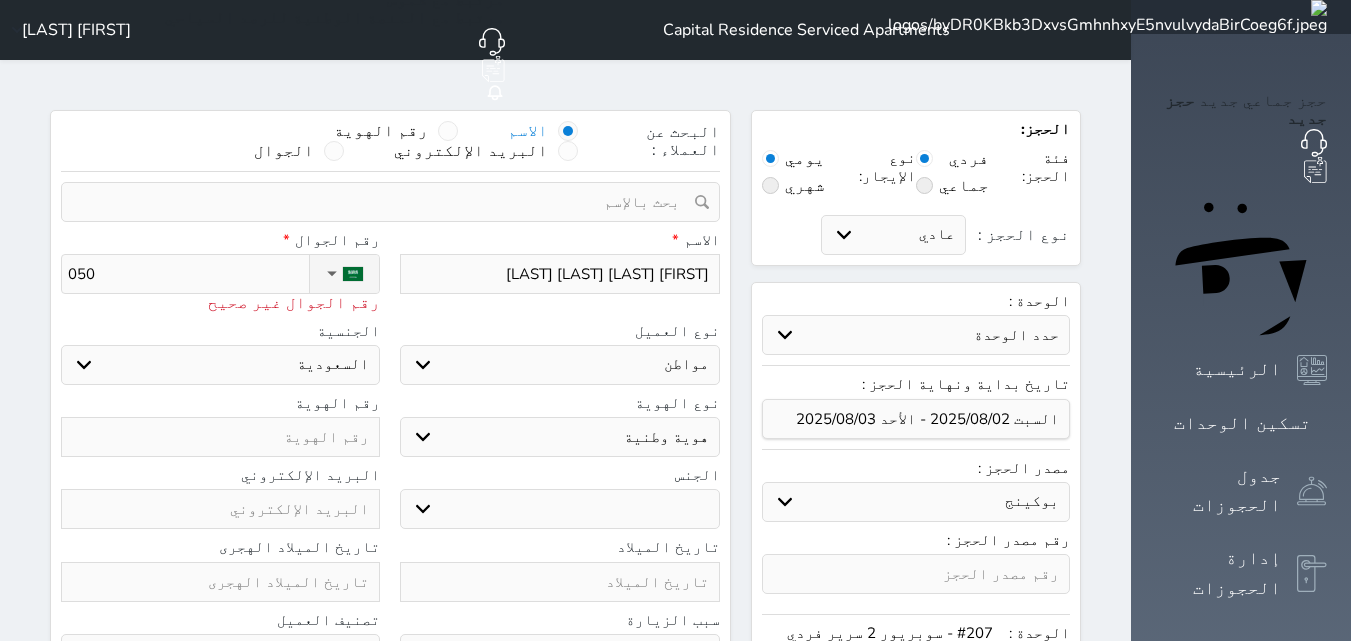 type on "0506" 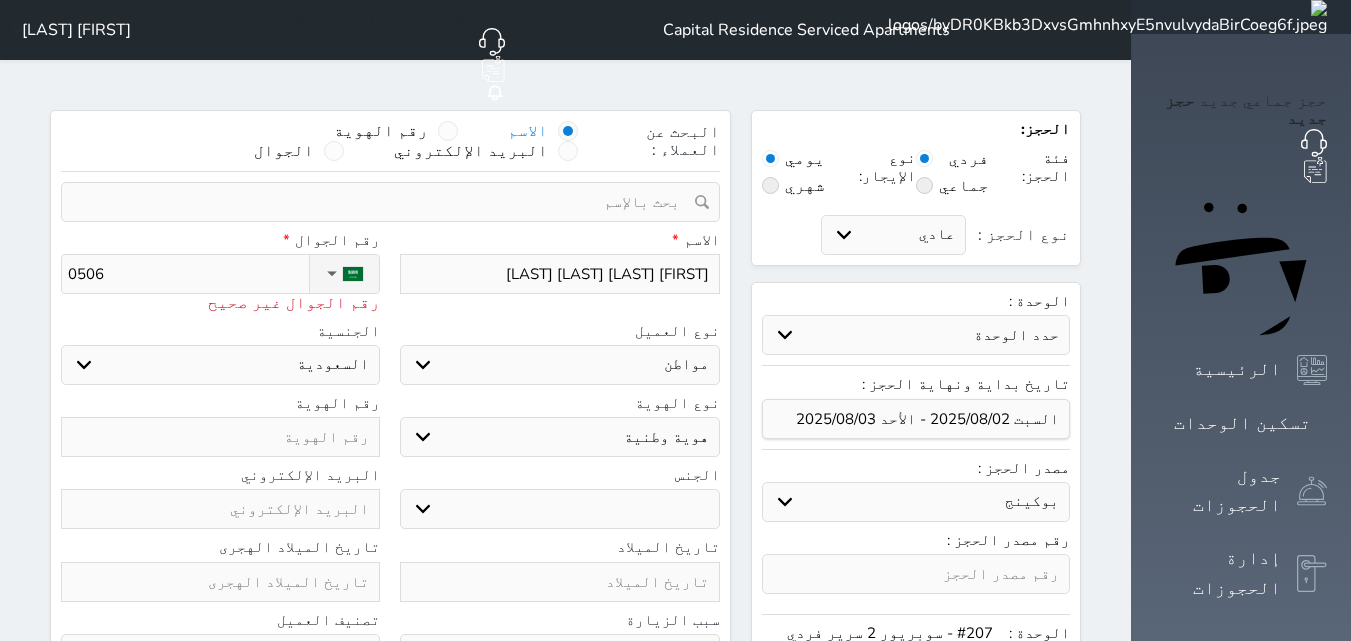 select 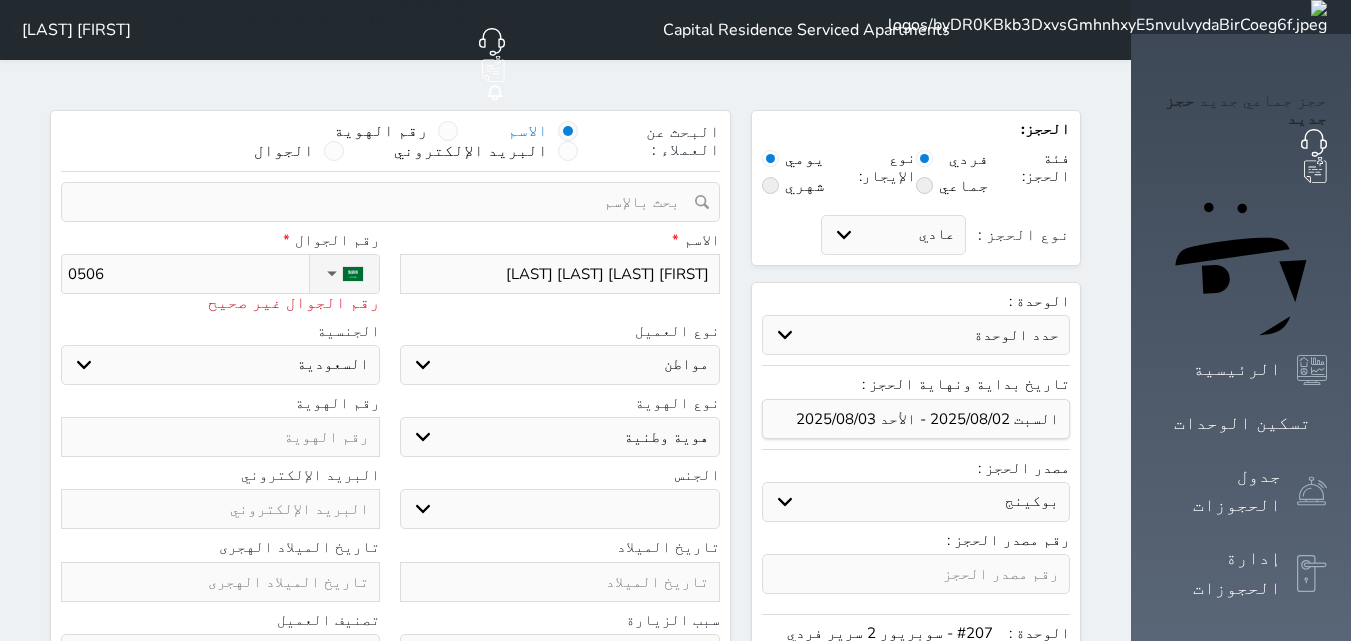 type on "05060" 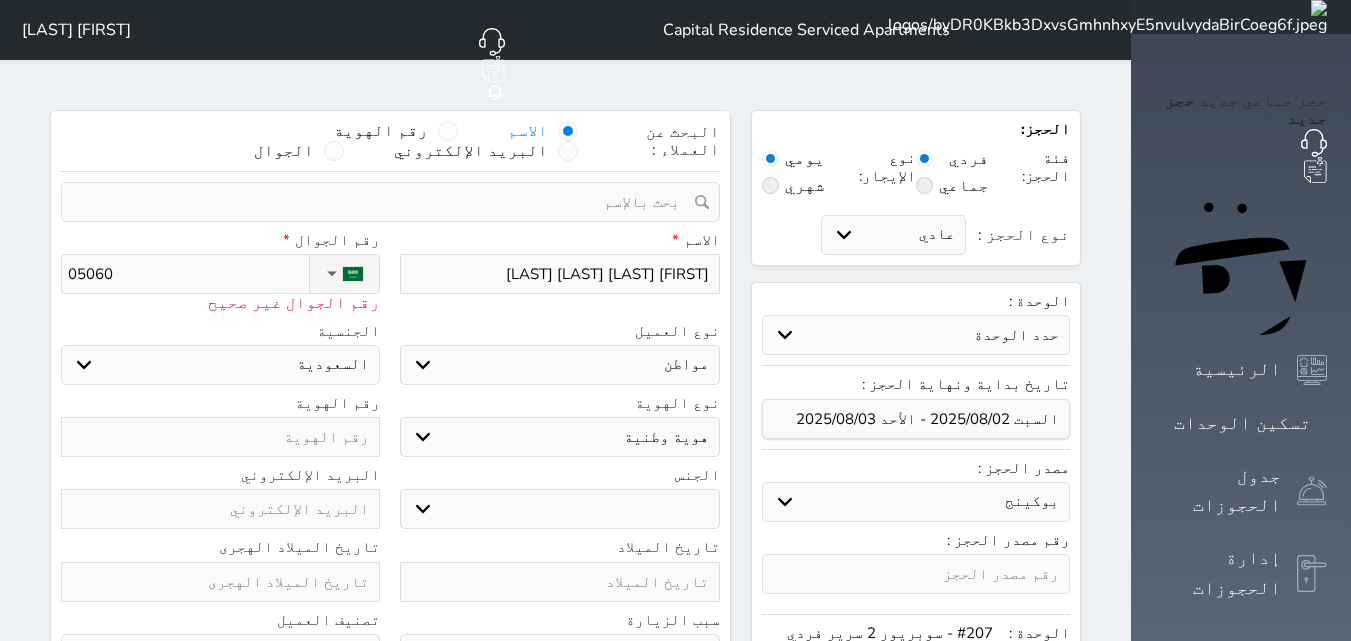 type on "050600" 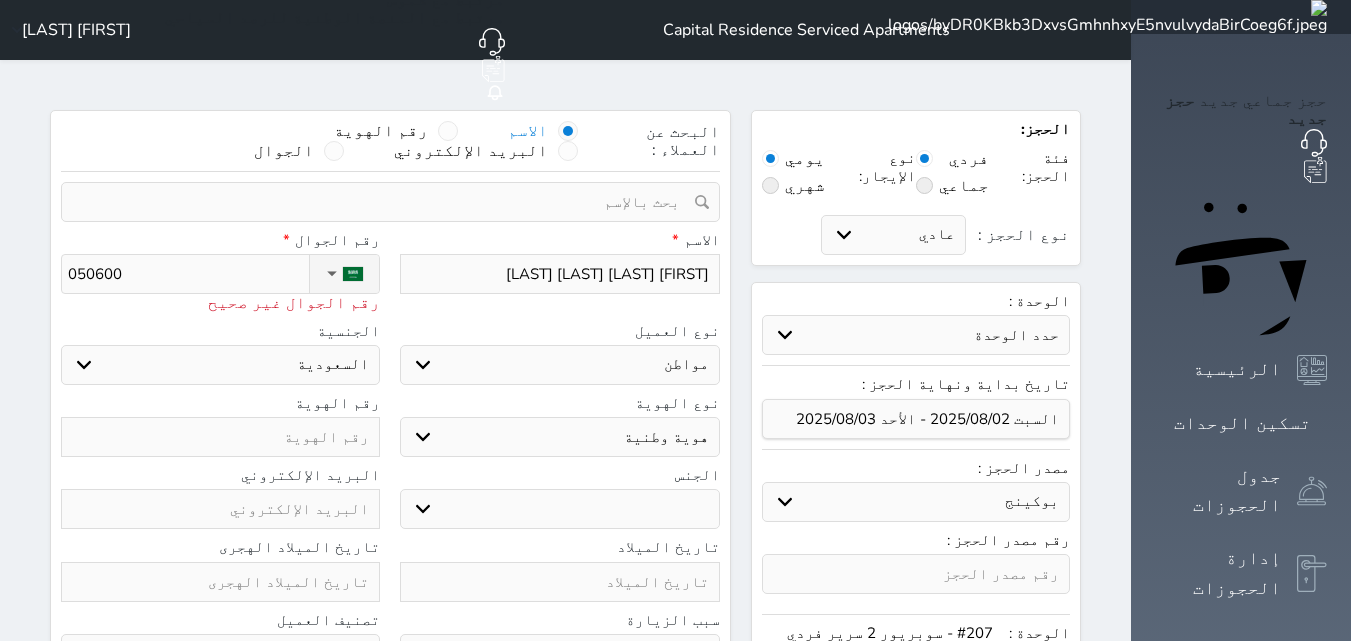 select 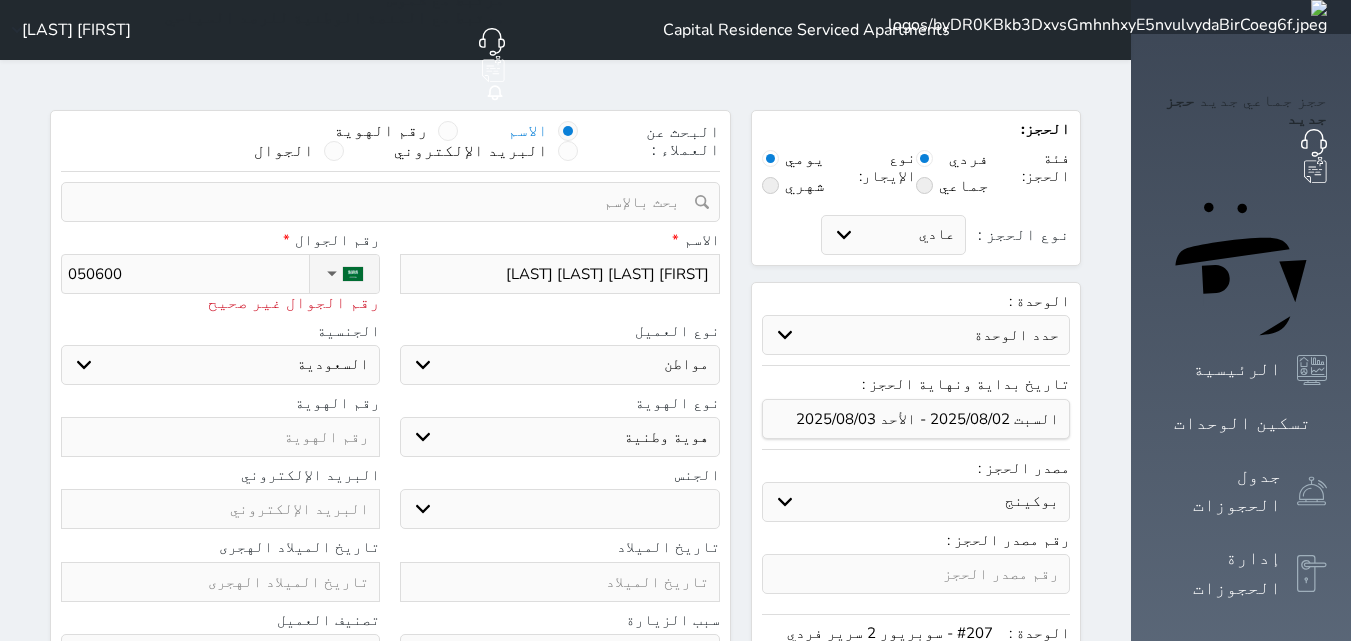 type on "0506001" 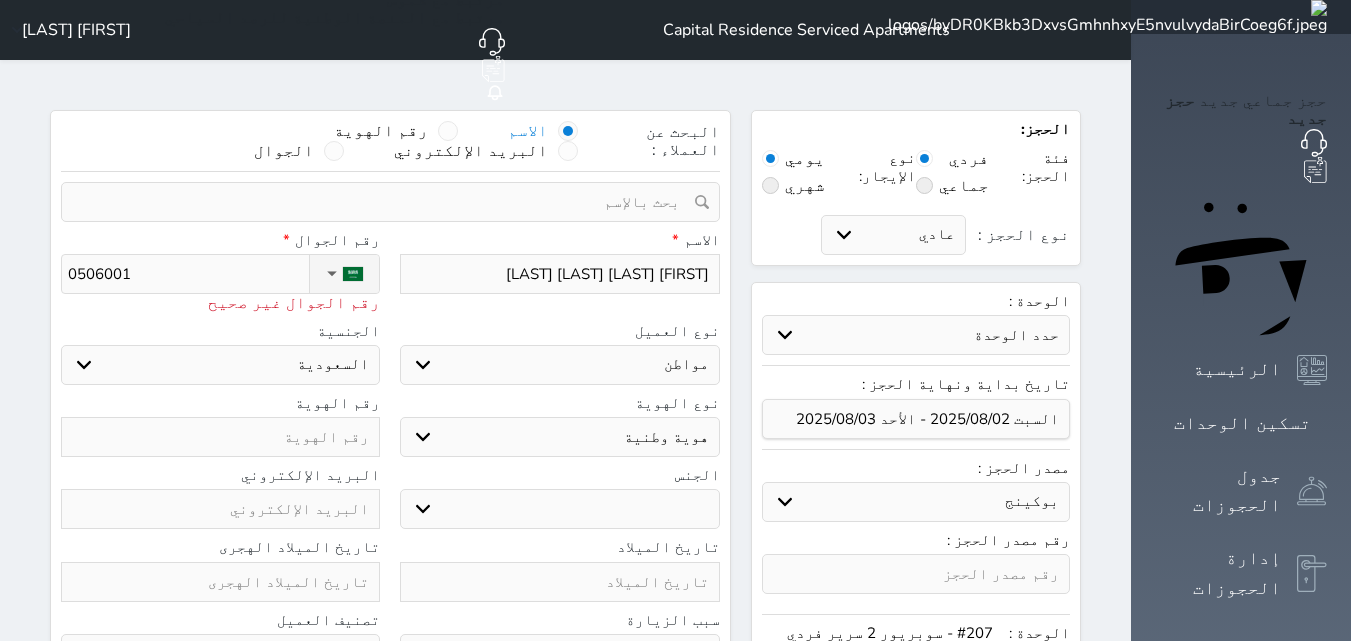 select 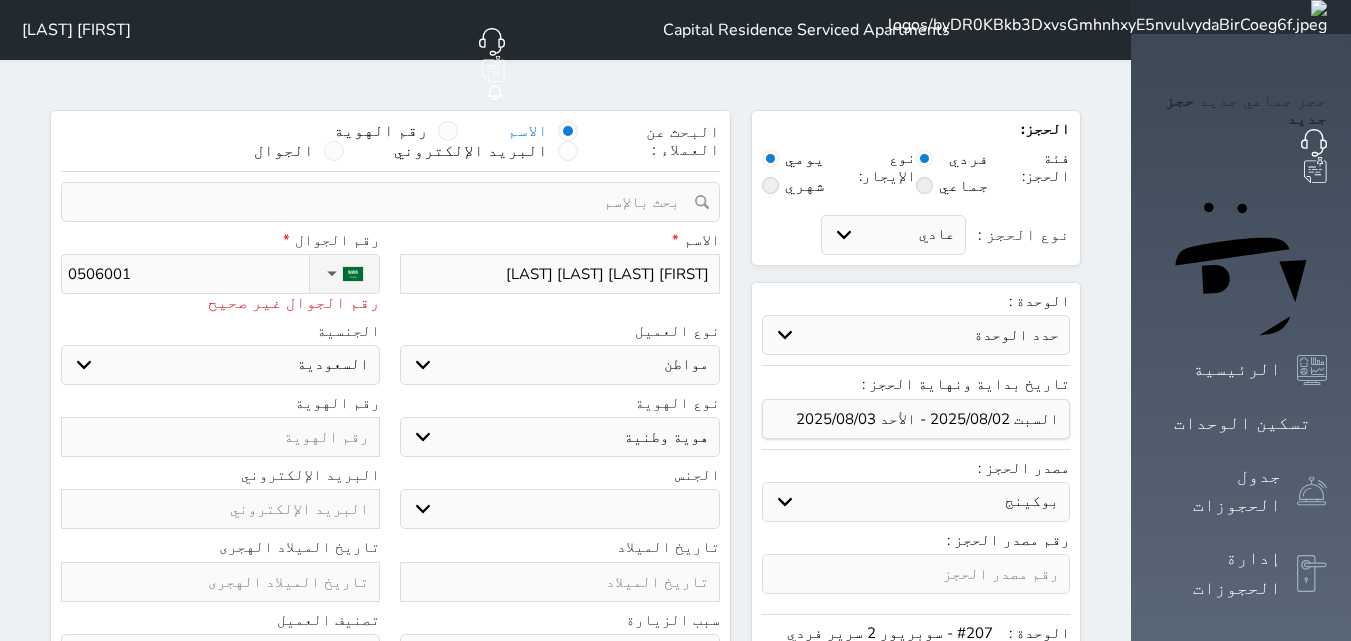type on "05060011" 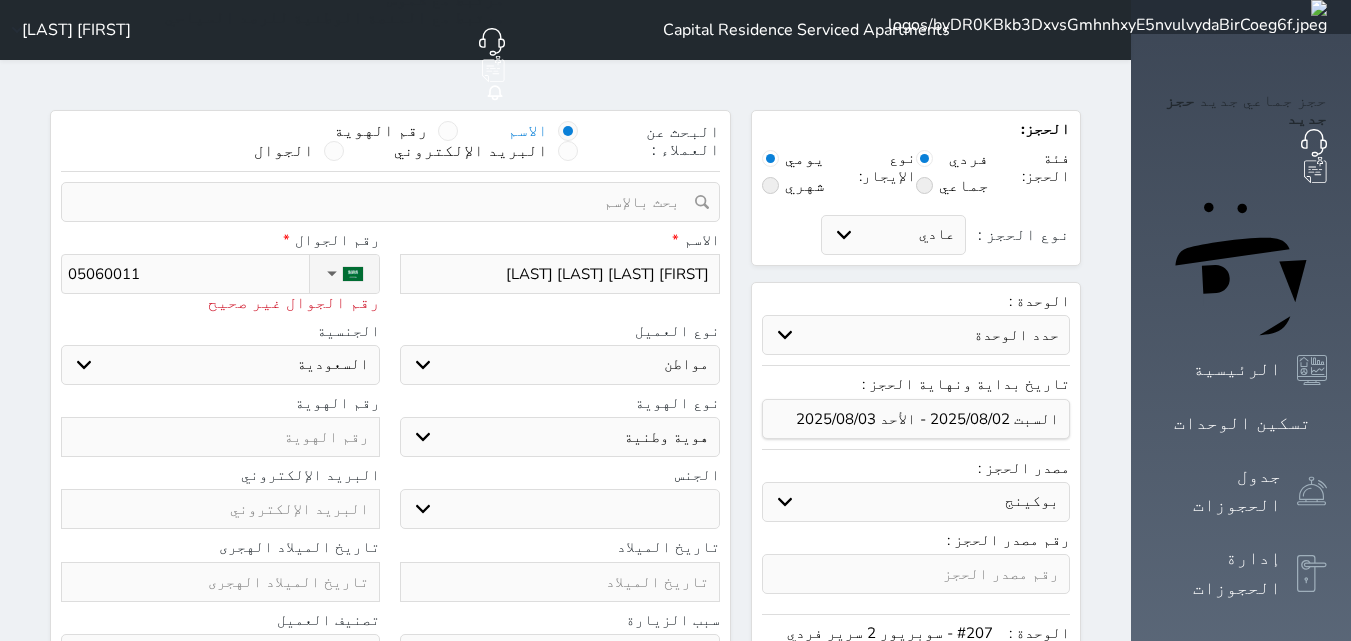 type on "050600119" 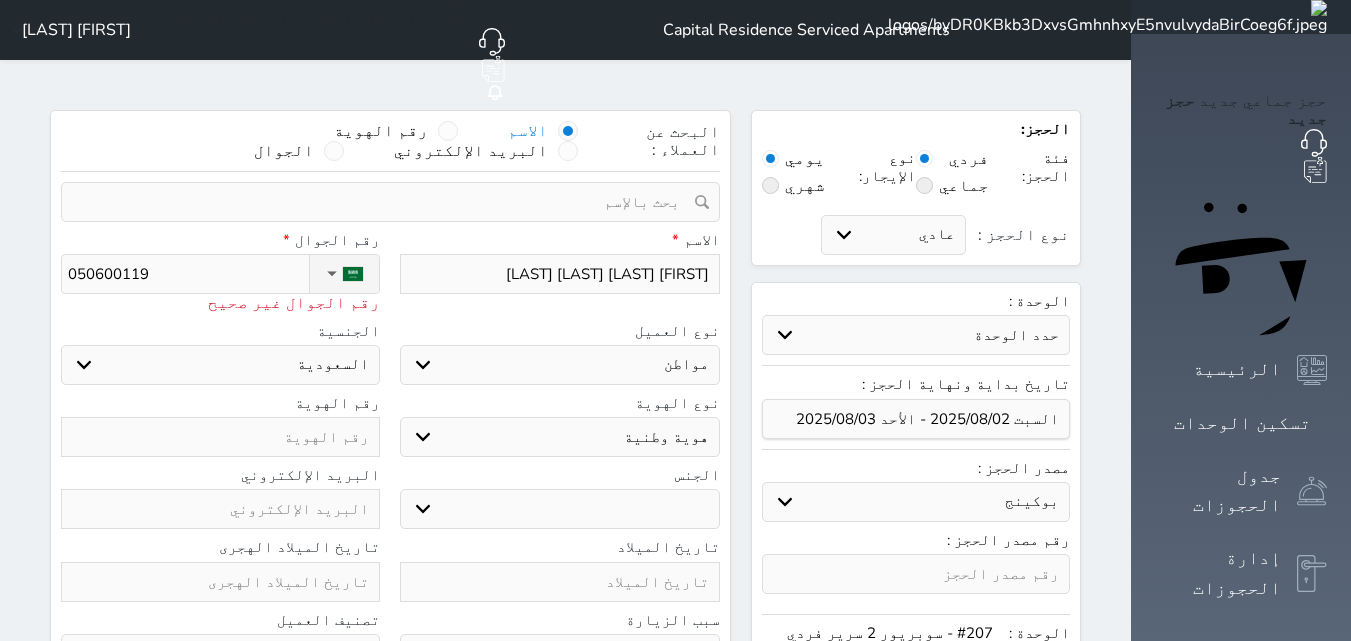 select 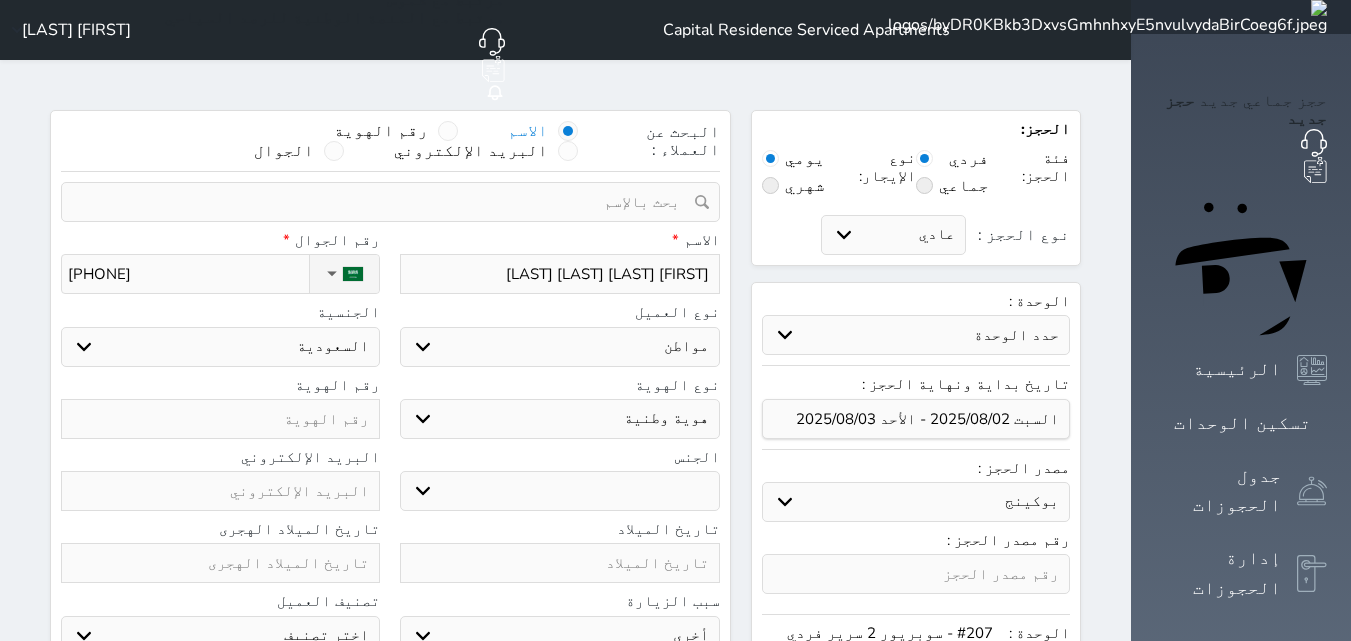 type on "+966 50 600 1195" 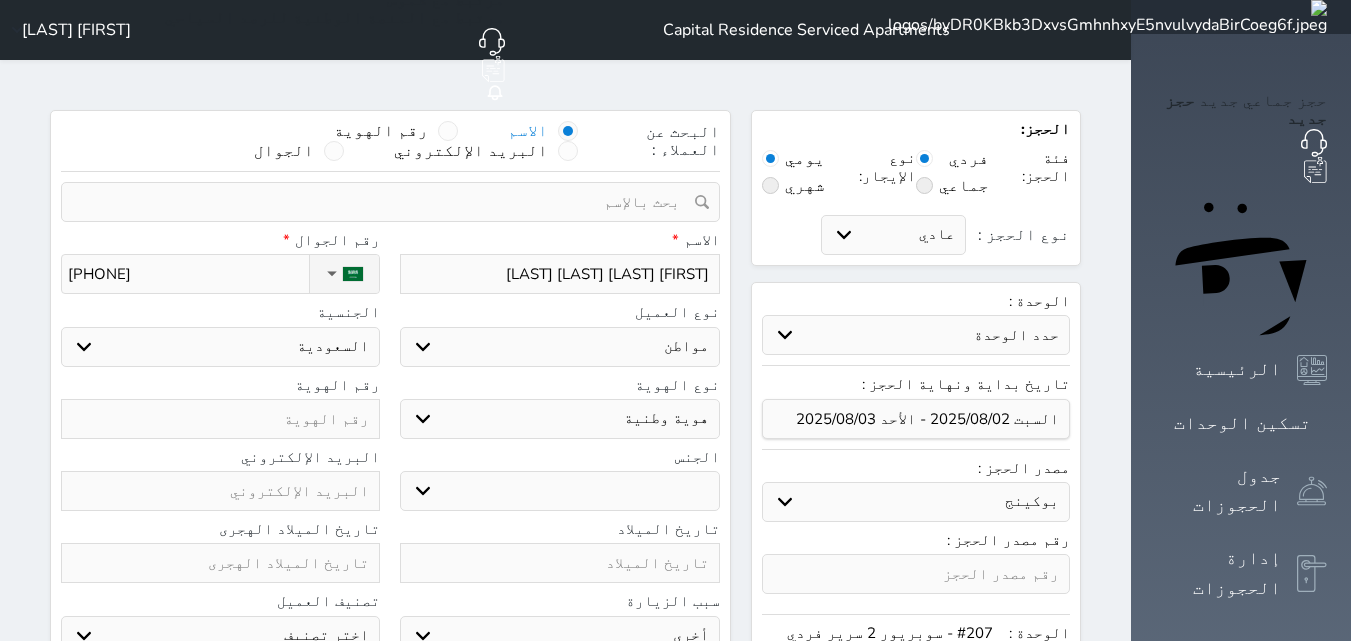 click on "ذكر   انثى" at bounding box center [559, 491] 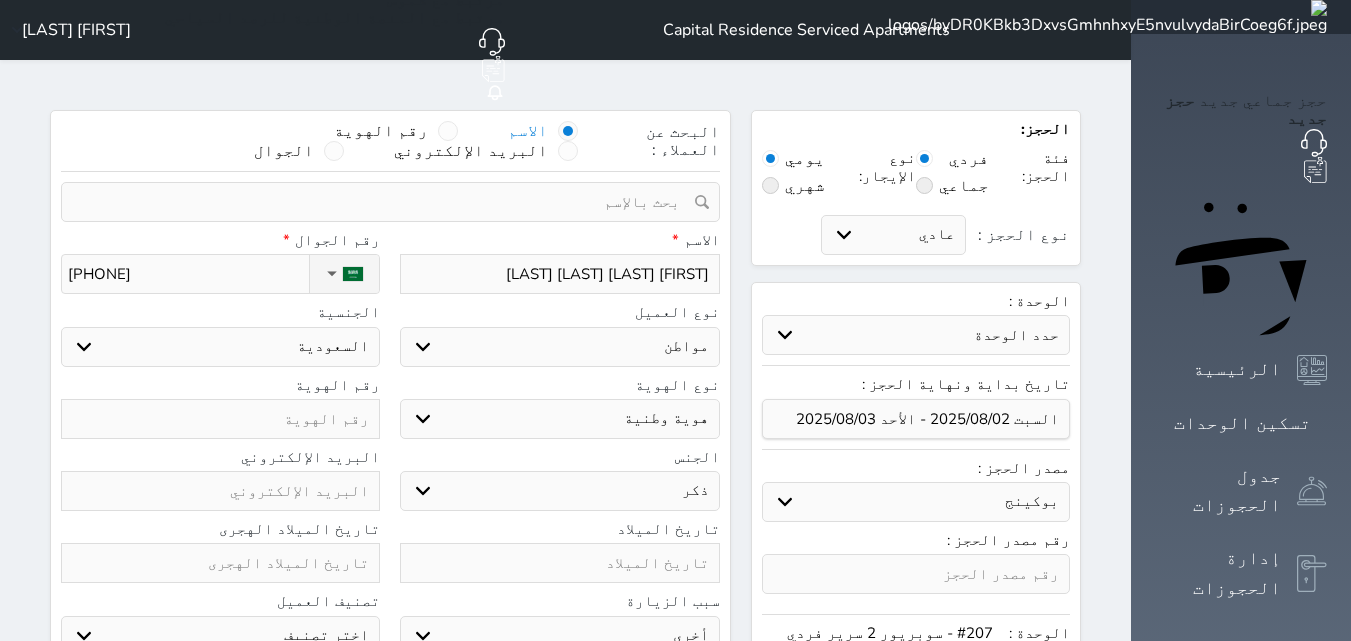 click on "ذكر   انثى" at bounding box center (559, 491) 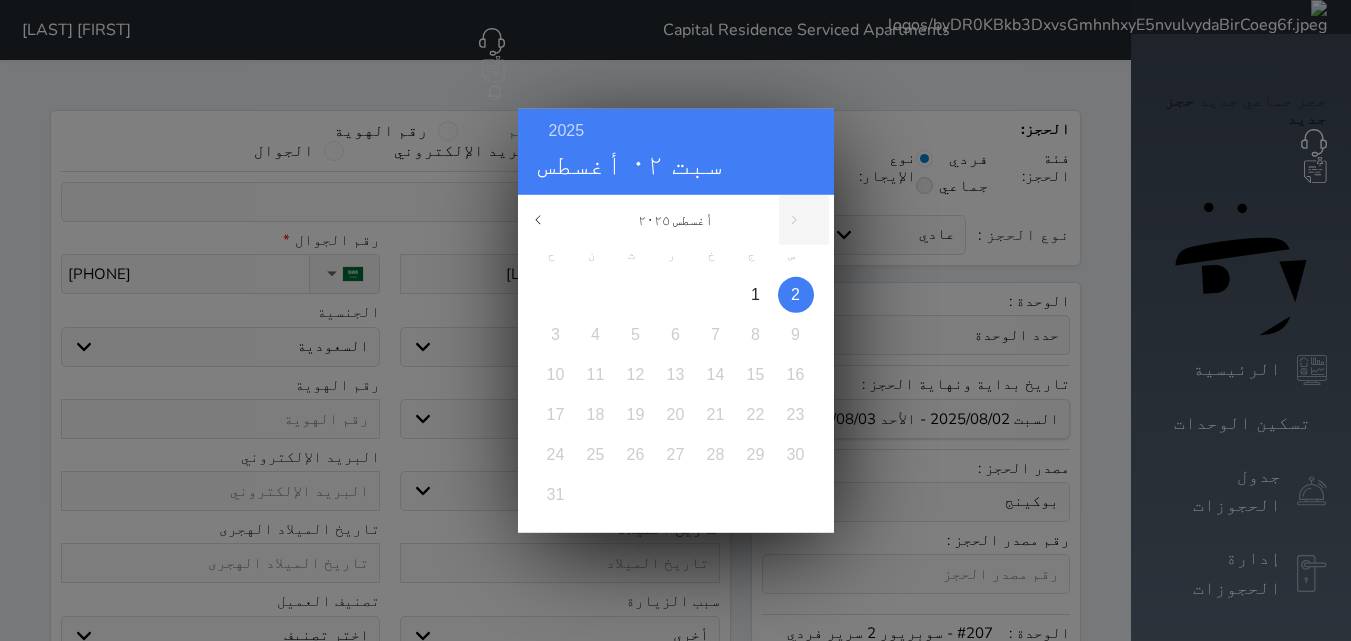 click on "2025   سبت ٠٢ أغسطس         أغسطس ٢٠٢٥
ح
ن
ث
ر
خ
ج
س
1   2   3   4   5   6   7   8   9   10   11   12   13   14   15   16   17   18   19   20   21   22   23   24   25   26   27   28   29   30   31
يناير
فبراير
مارس
أبريل
مايو
يونيو
يوليو
أغسطس
سبتمبر
أكتوبر" at bounding box center [675, 320] 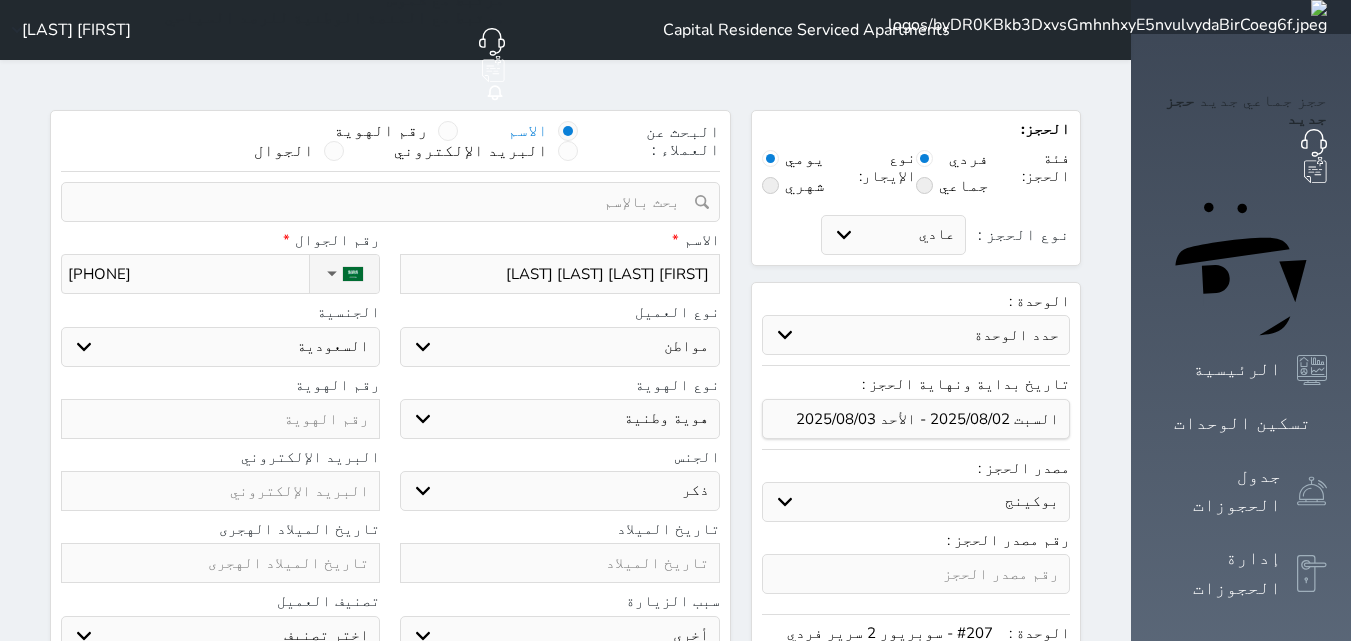 click on "تاريخ الميلاد الهجرى" at bounding box center (220, 529) 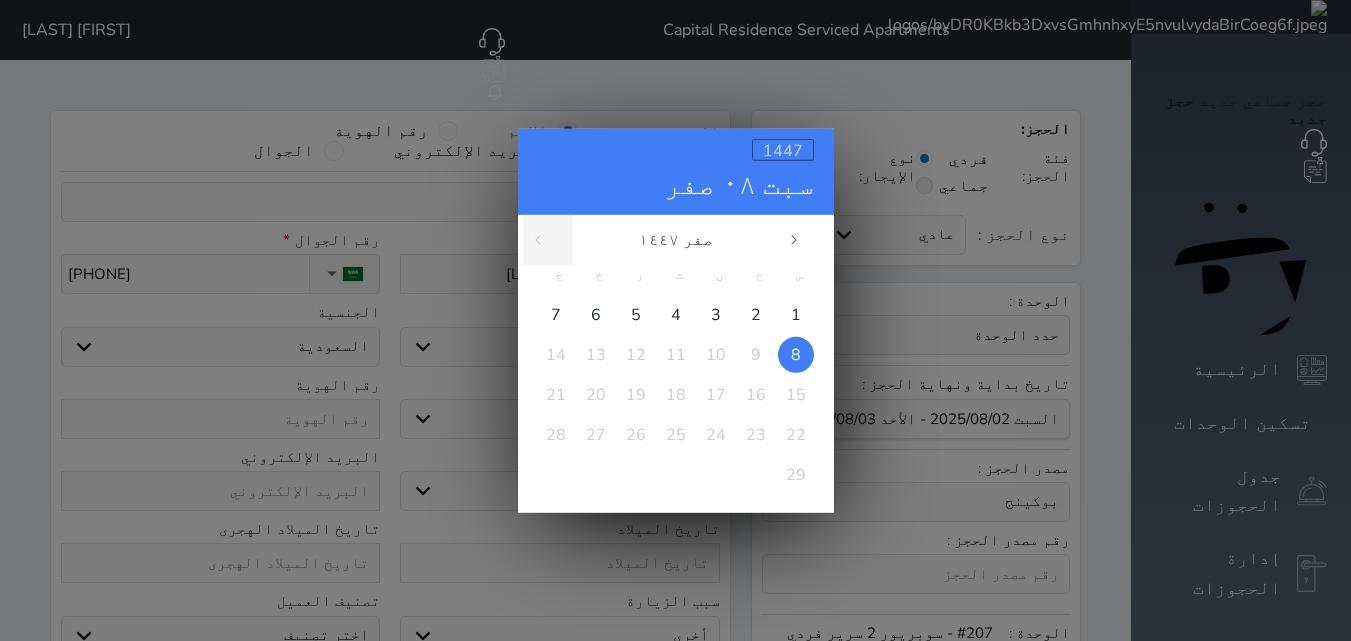 click on "1447" at bounding box center (783, 150) 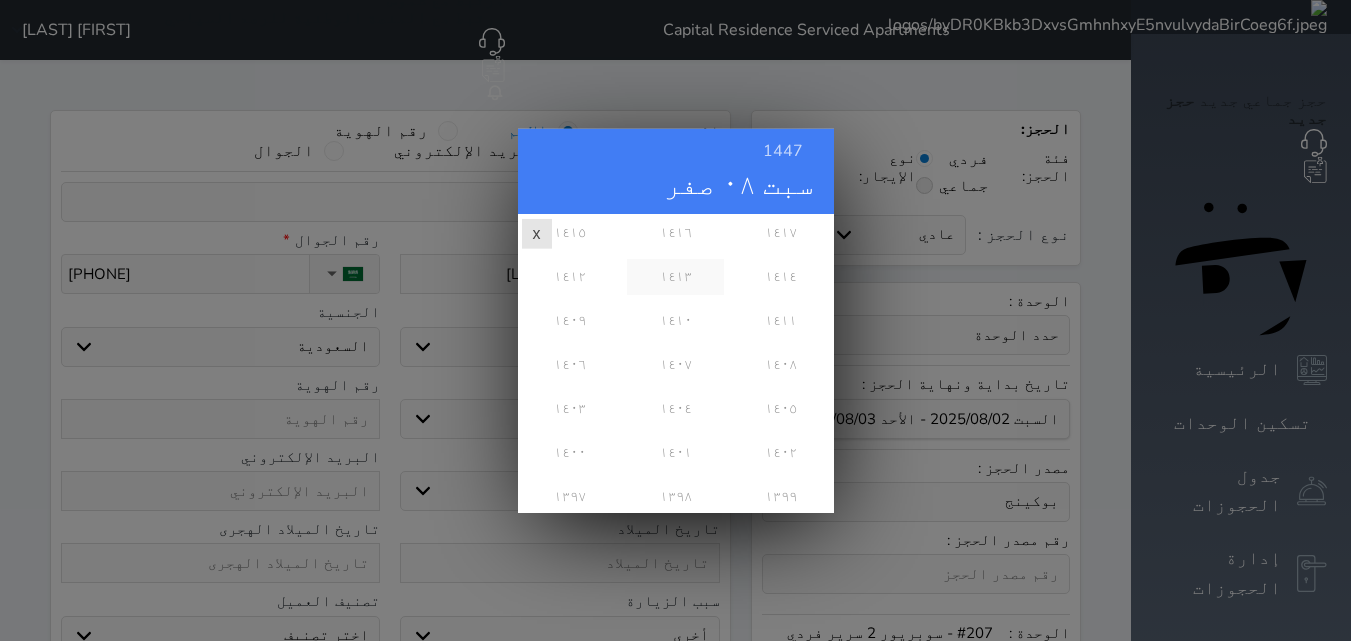 scroll, scrollTop: 600, scrollLeft: 0, axis: vertical 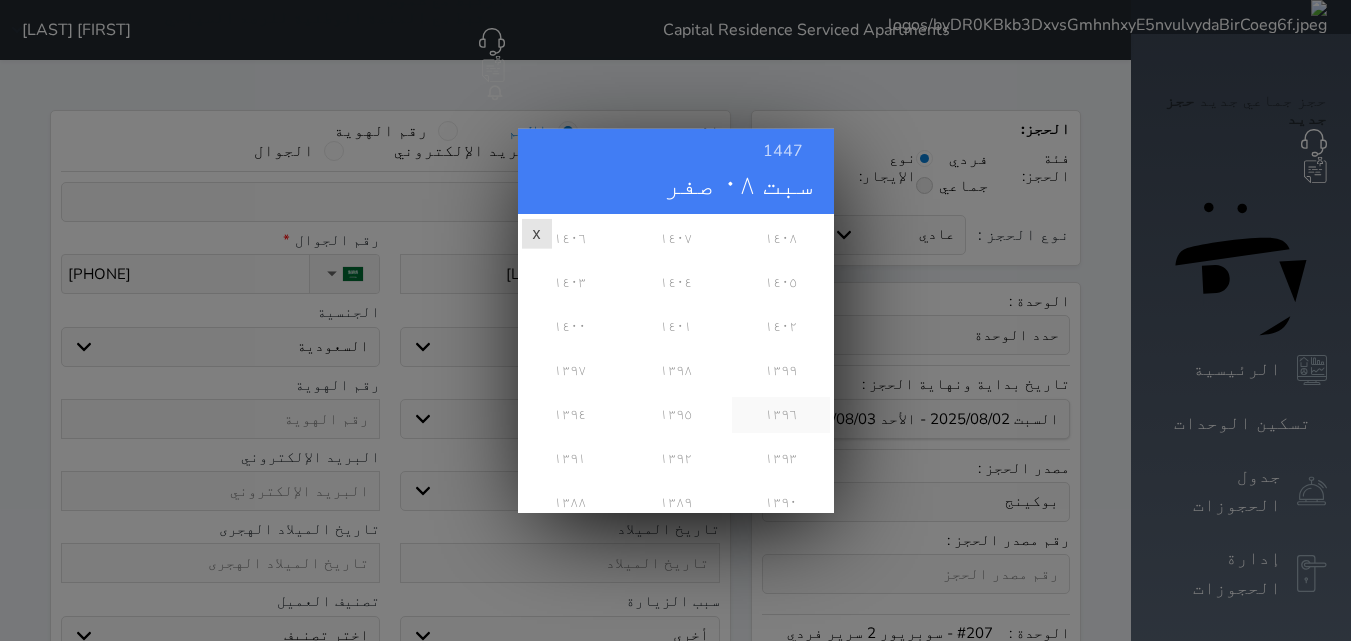 click on "١٣٩٦" at bounding box center (780, 414) 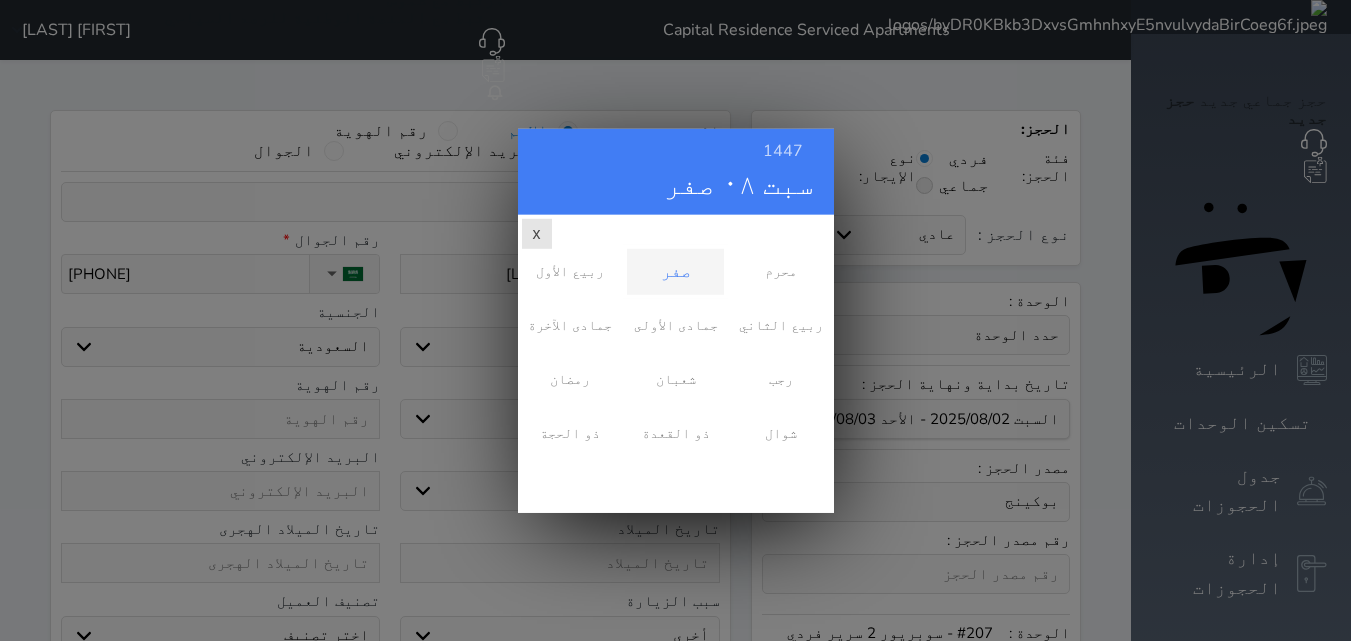 scroll, scrollTop: 0, scrollLeft: 0, axis: both 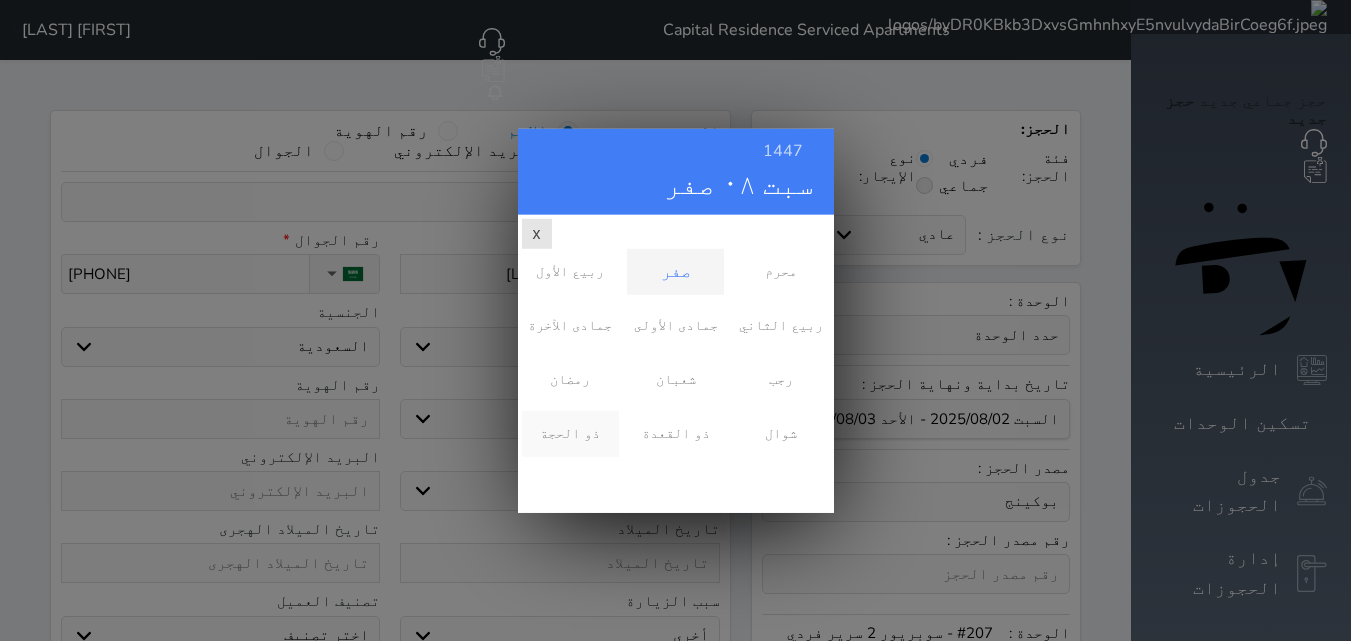 click on "ذو الحجة" at bounding box center (570, 433) 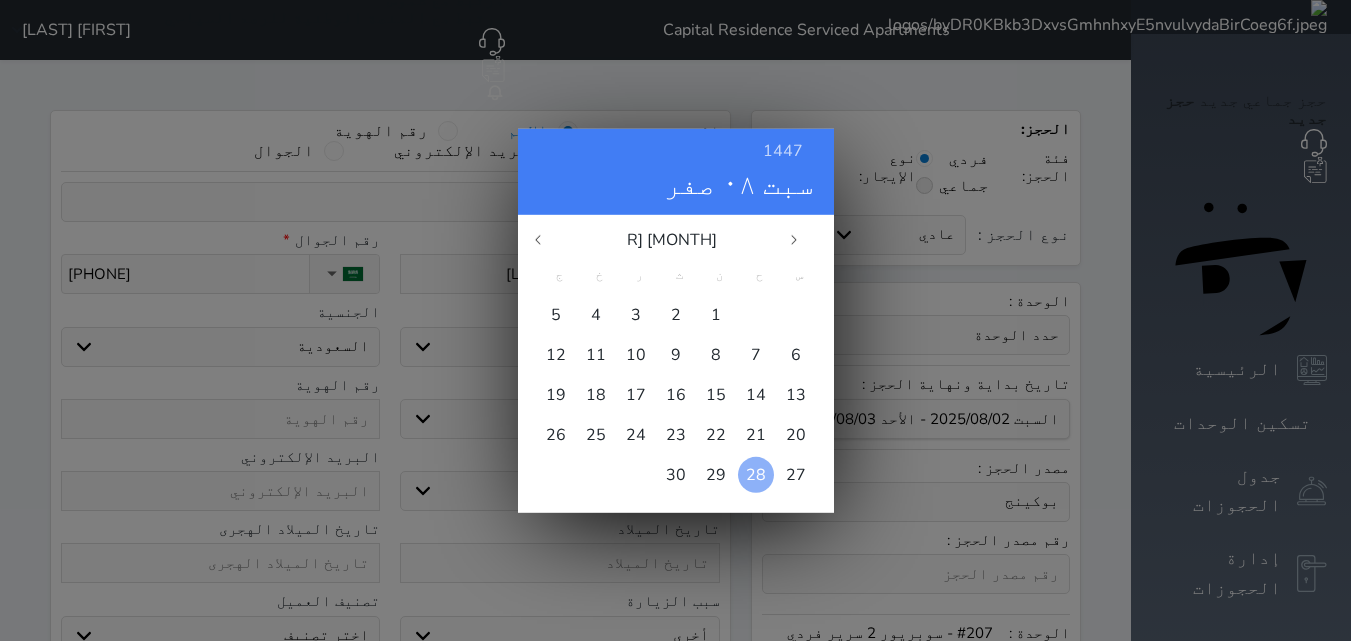 click on "28" at bounding box center [756, 474] 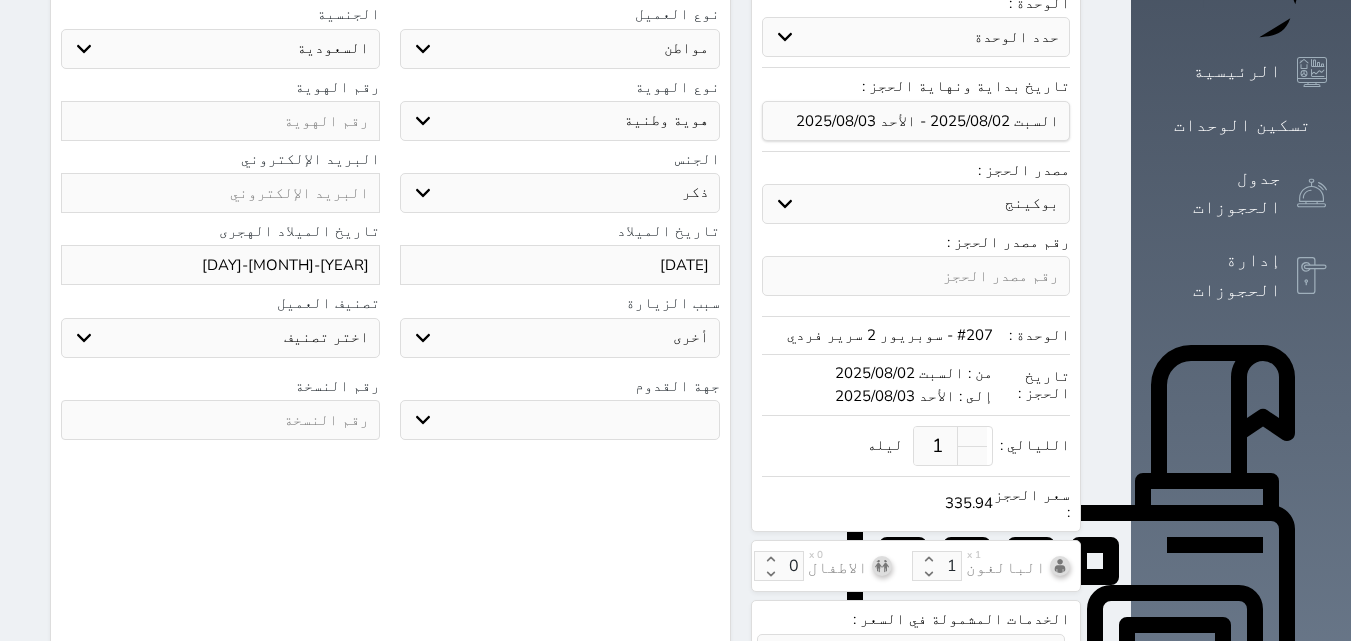 scroll, scrollTop: 300, scrollLeft: 0, axis: vertical 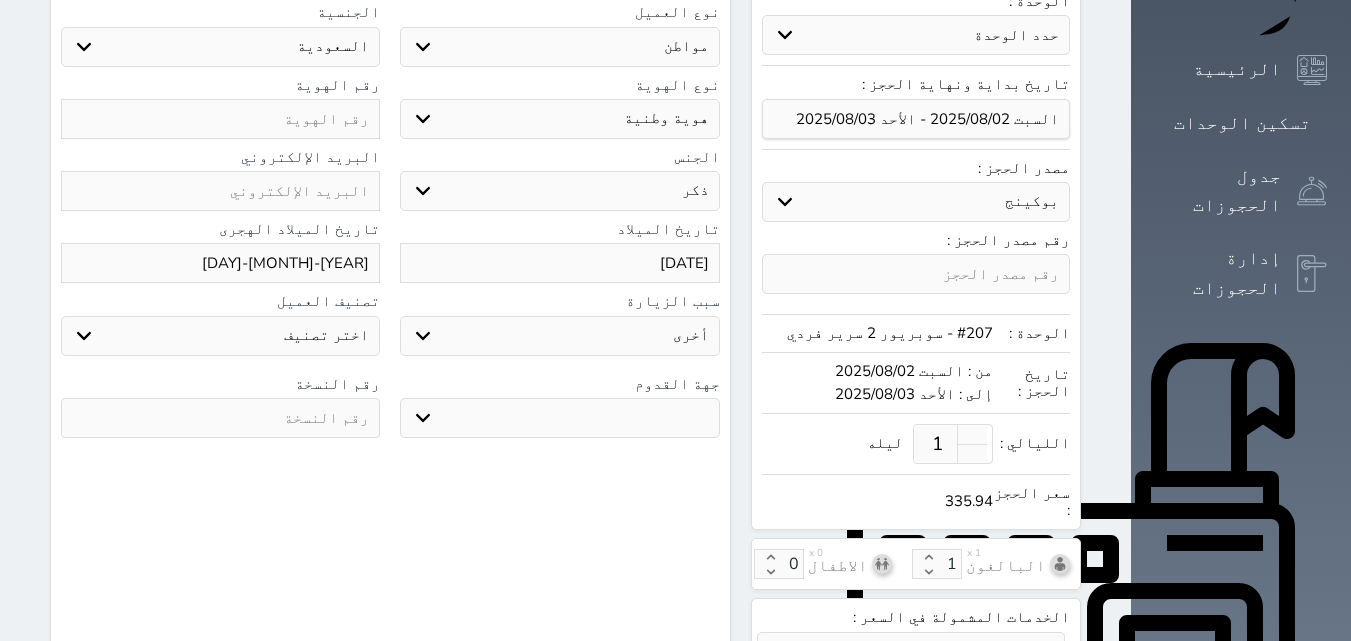 click on "جو بحر ارض" at bounding box center (559, 418) 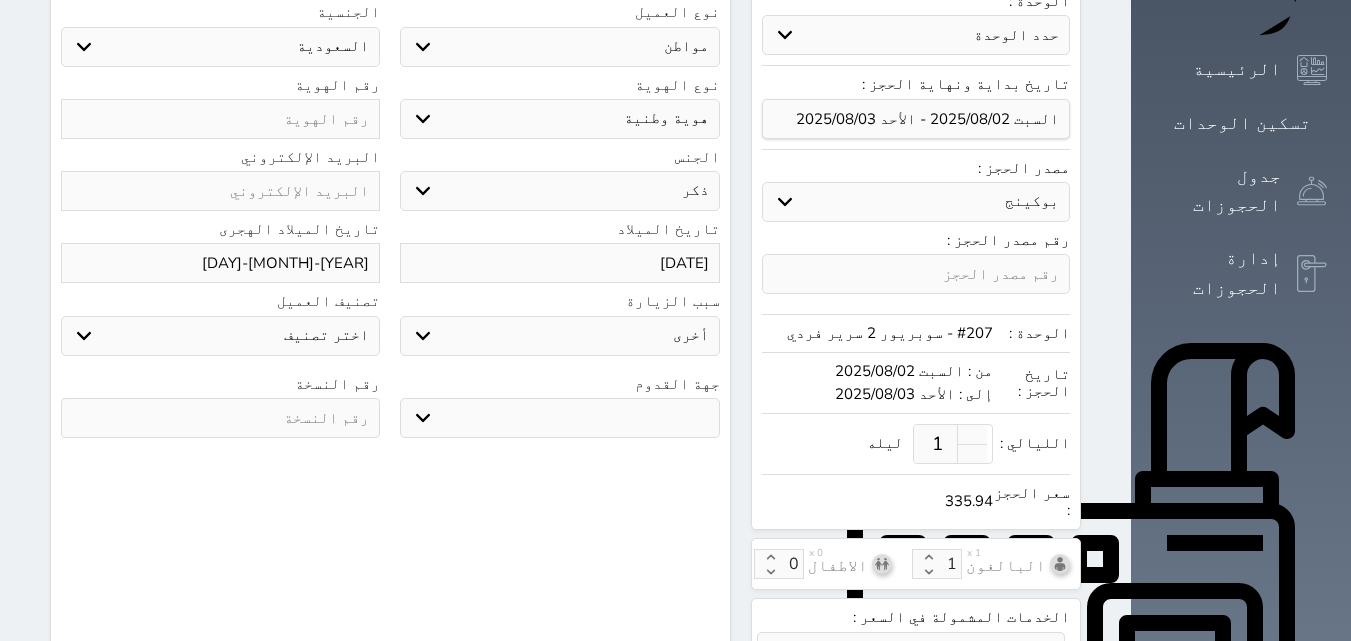 select on "9" 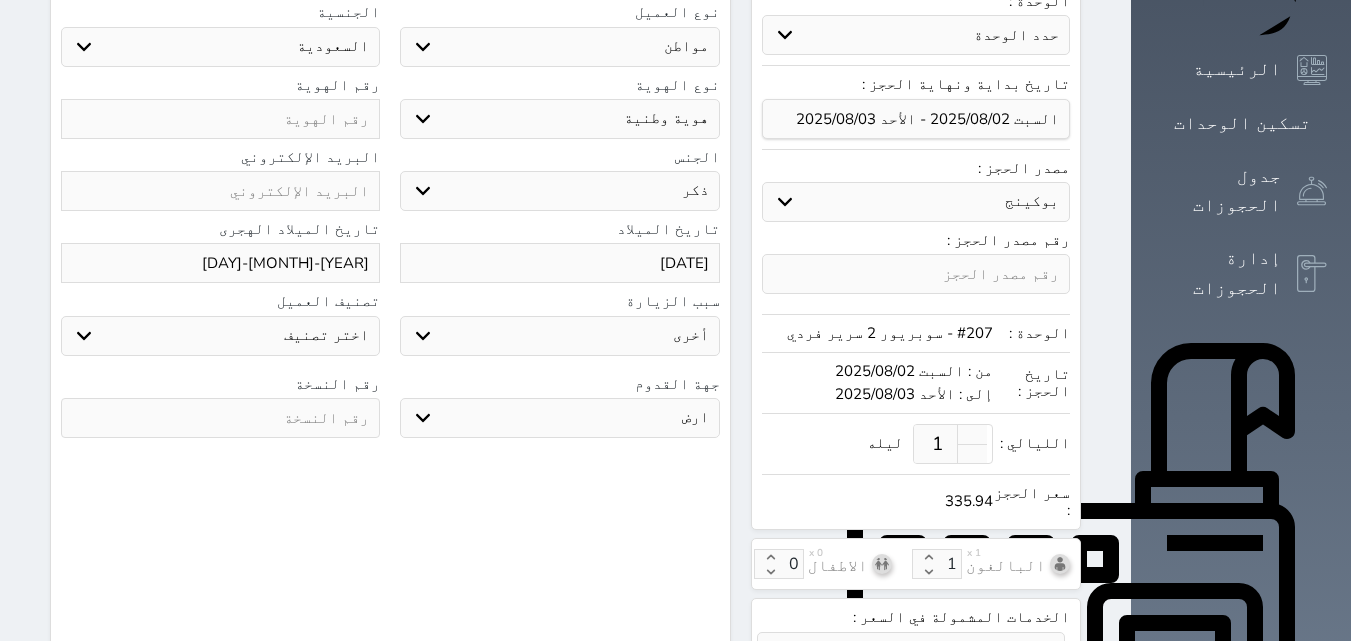 click on "جو بحر ارض" at bounding box center (559, 418) 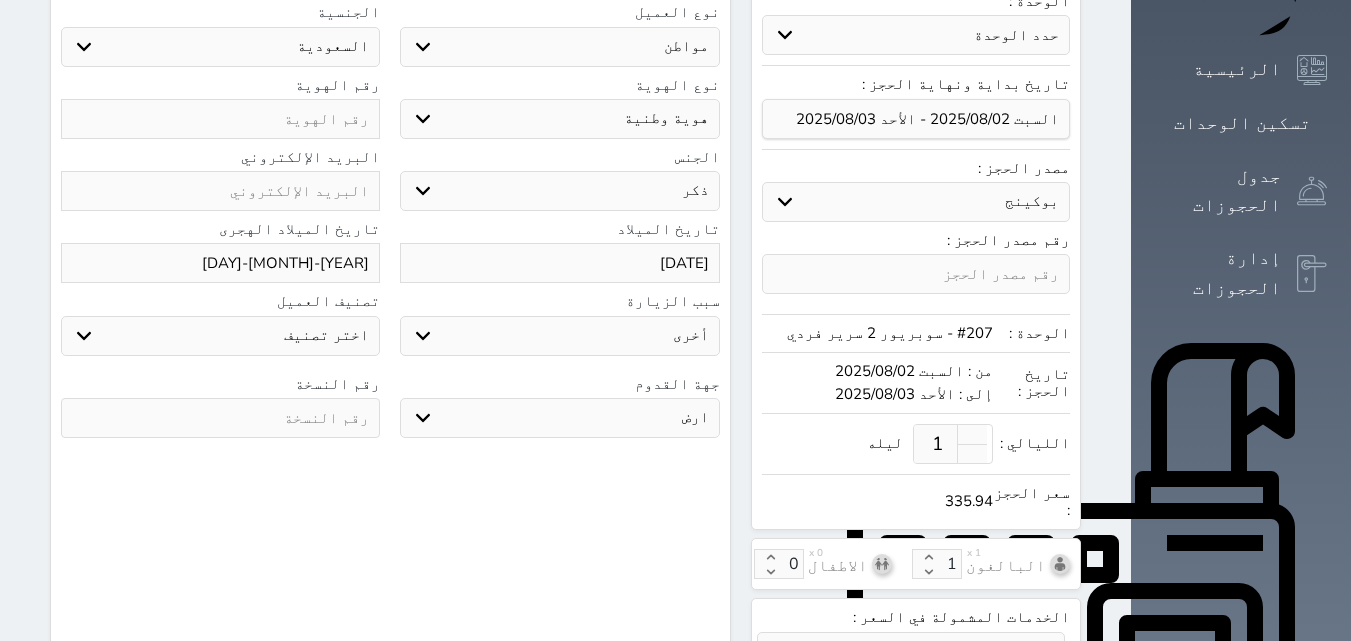 click on "اختر تصنيف
مميز
خاص
غير مرغوب فيه" at bounding box center [220, 336] 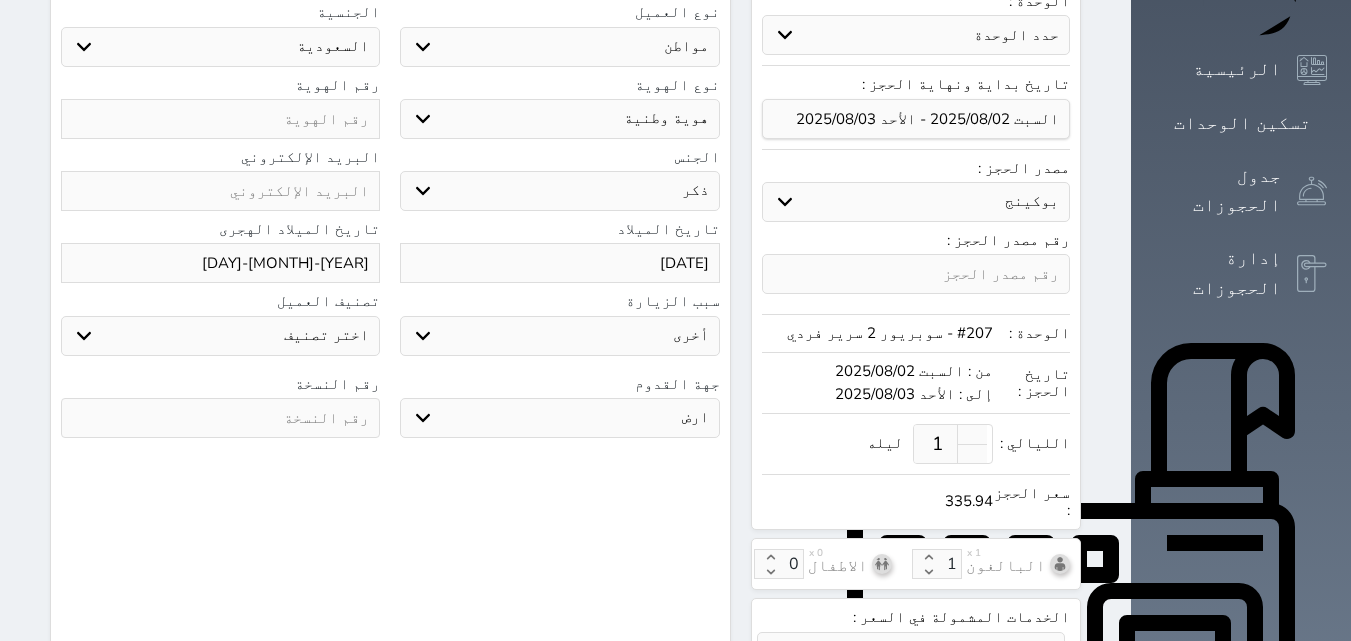 select on "10068" 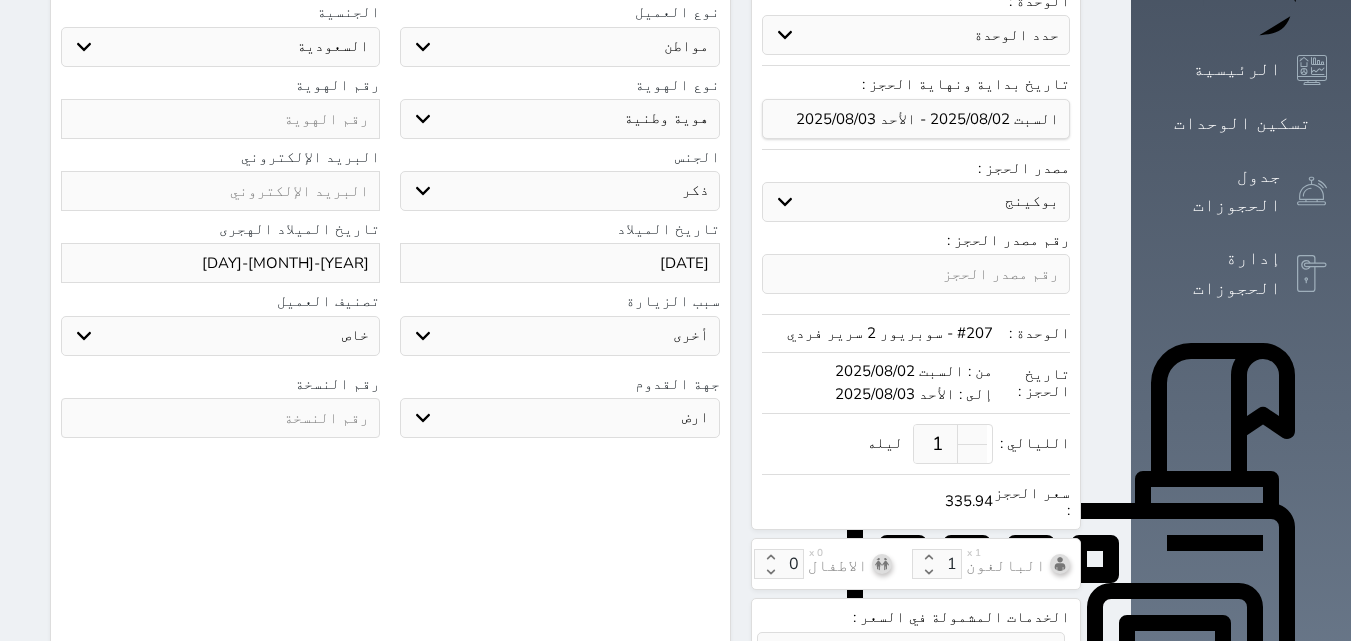 click on "اختر تصنيف
مميز
خاص
غير مرغوب فيه" at bounding box center (220, 336) 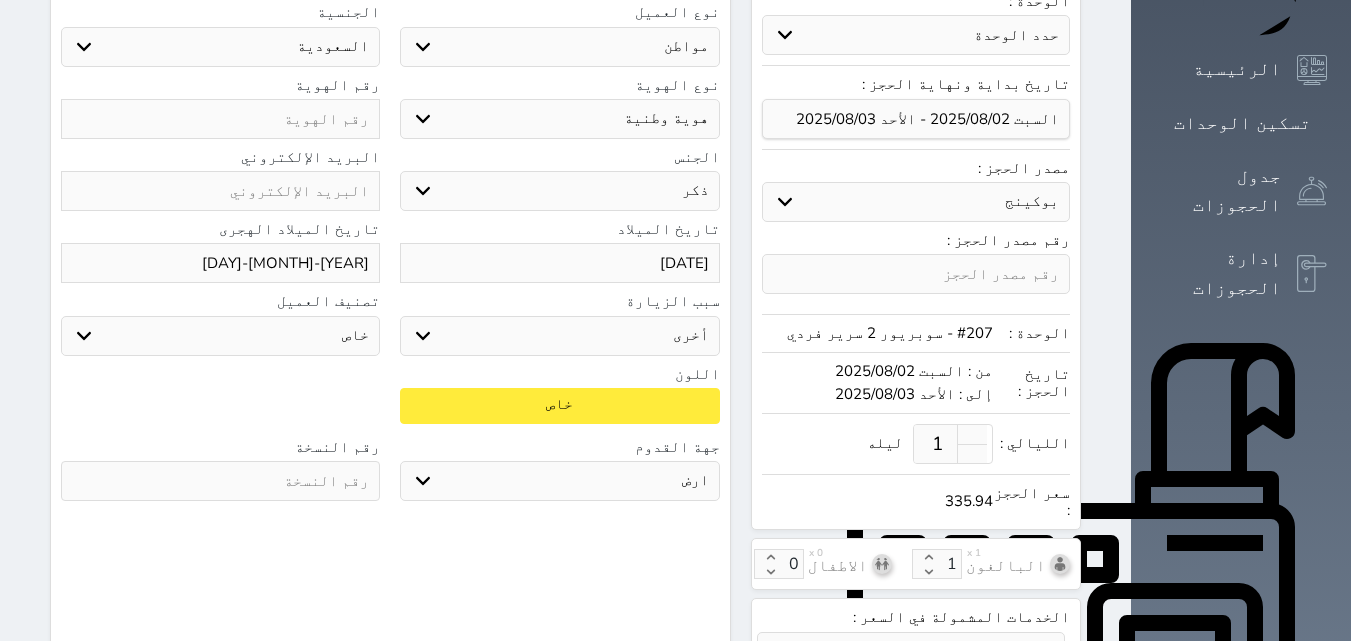 click at bounding box center [220, 481] 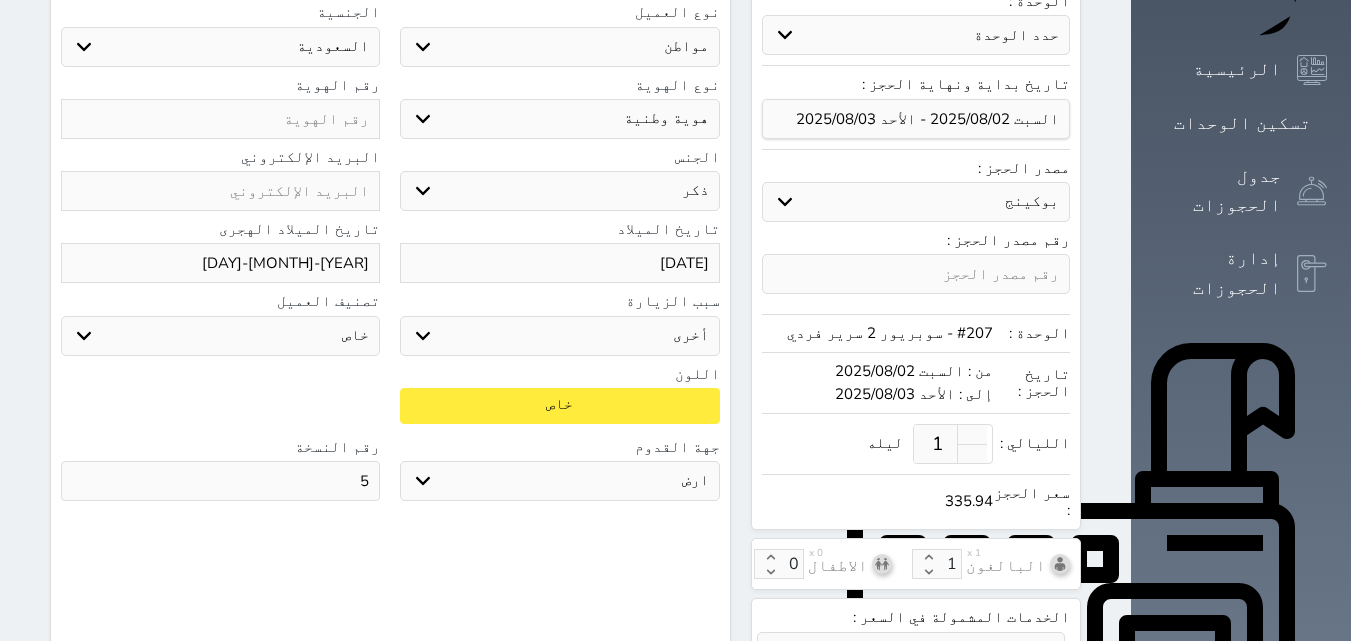 scroll, scrollTop: 200, scrollLeft: 0, axis: vertical 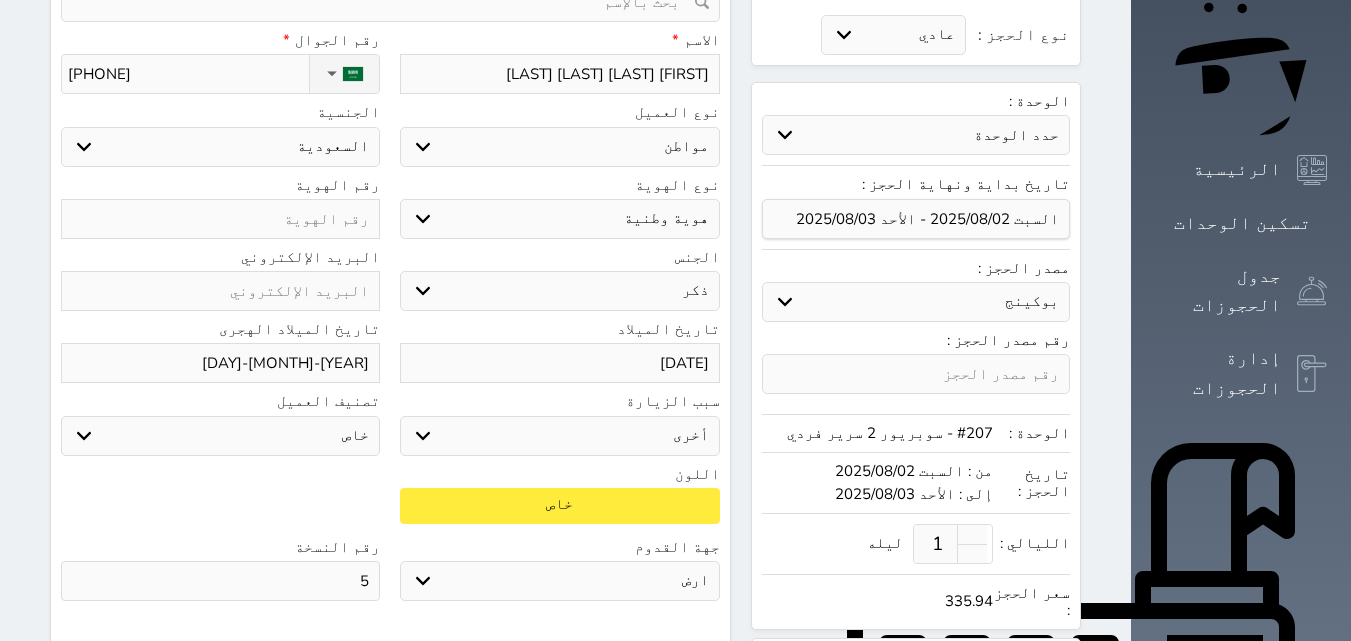 type on "5" 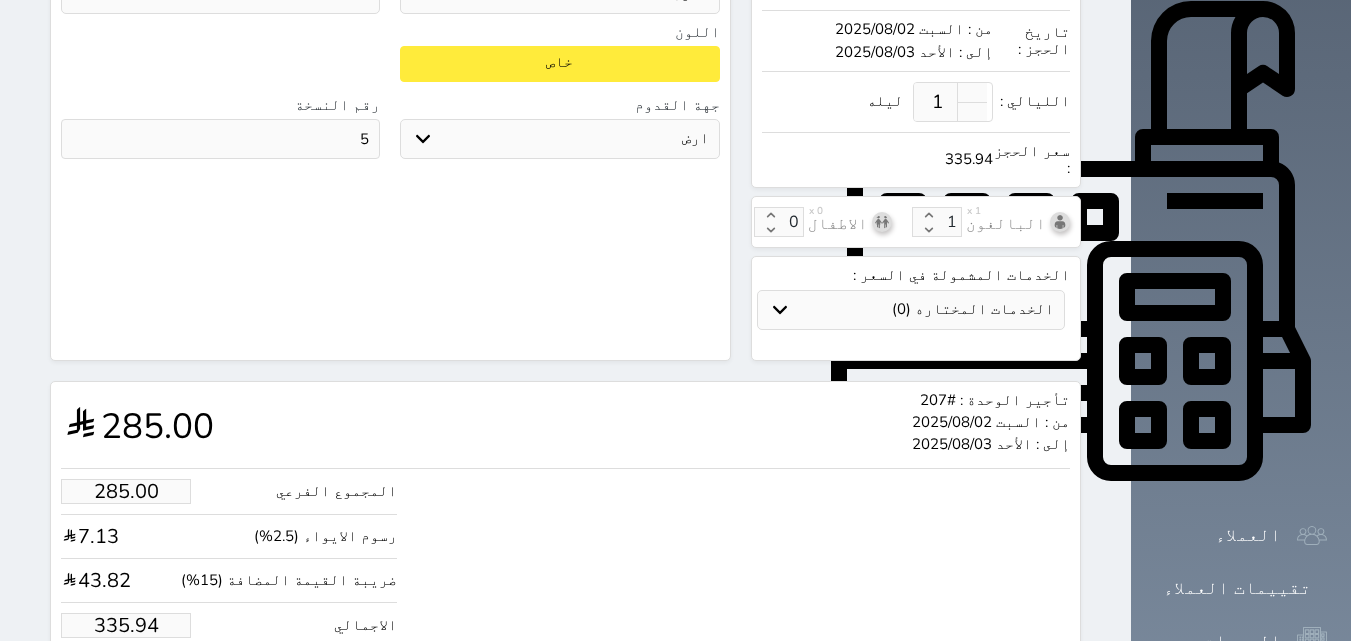 scroll, scrollTop: 674, scrollLeft: 0, axis: vertical 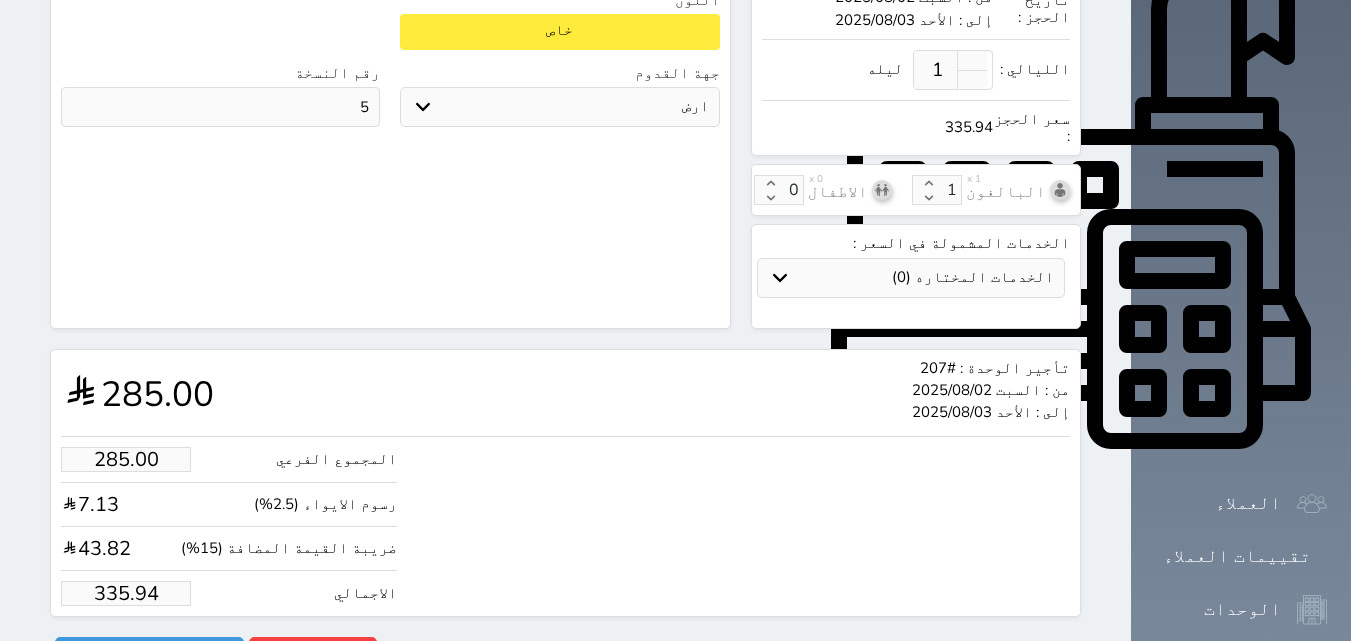 type on "1060582861" 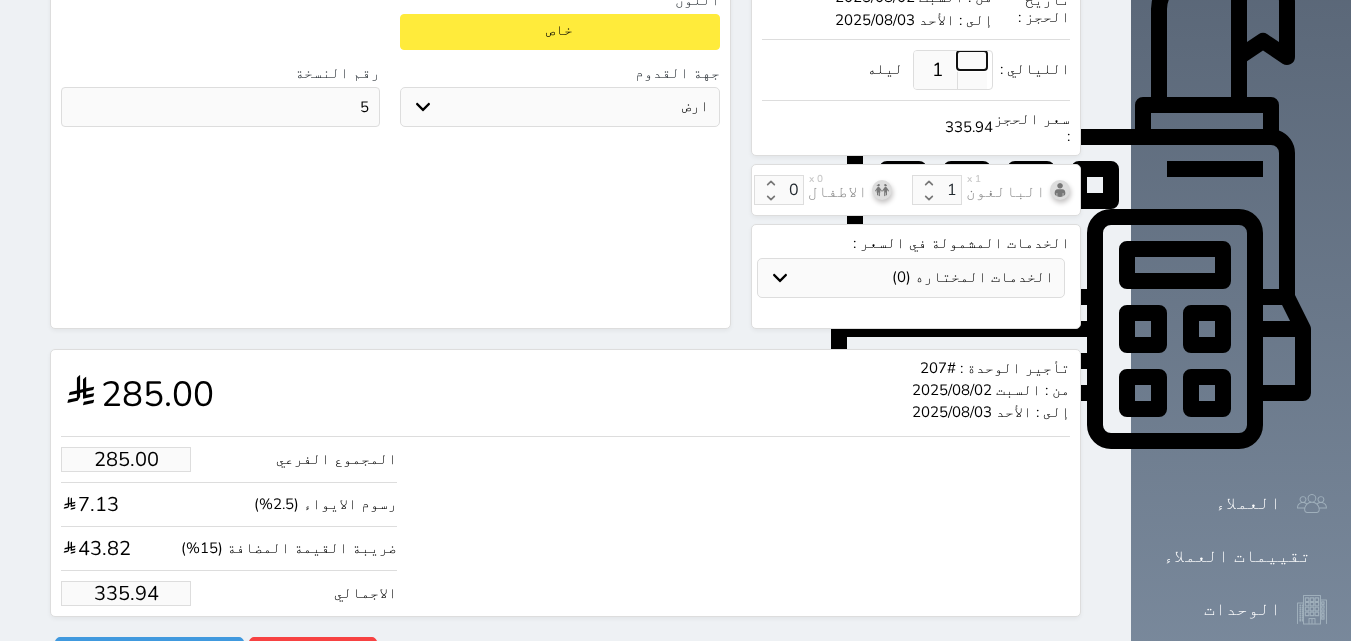 click at bounding box center [972, 60] 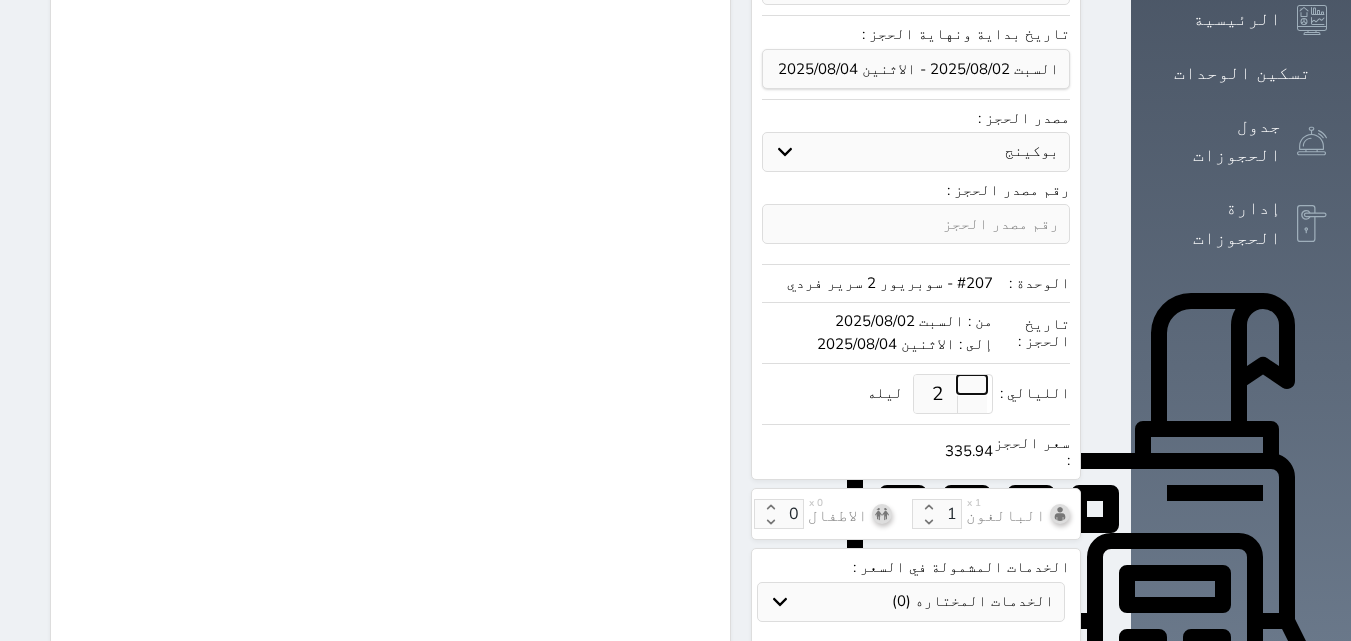 select on "1" 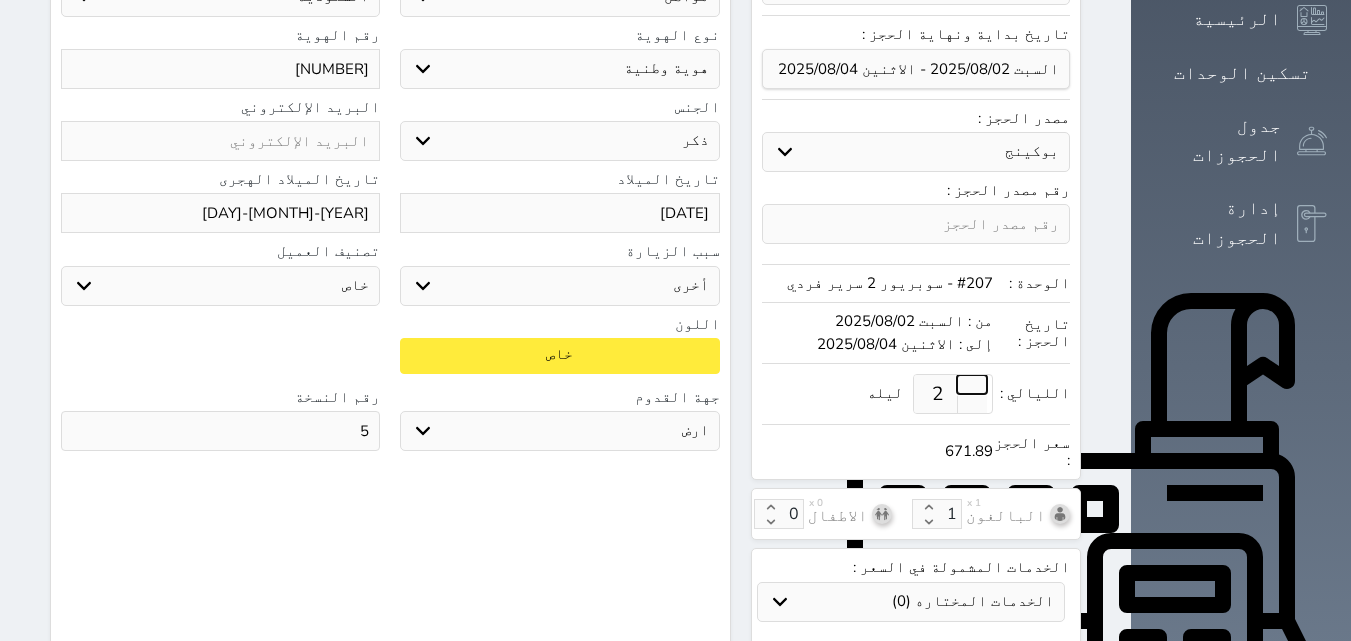 scroll, scrollTop: 674, scrollLeft: 0, axis: vertical 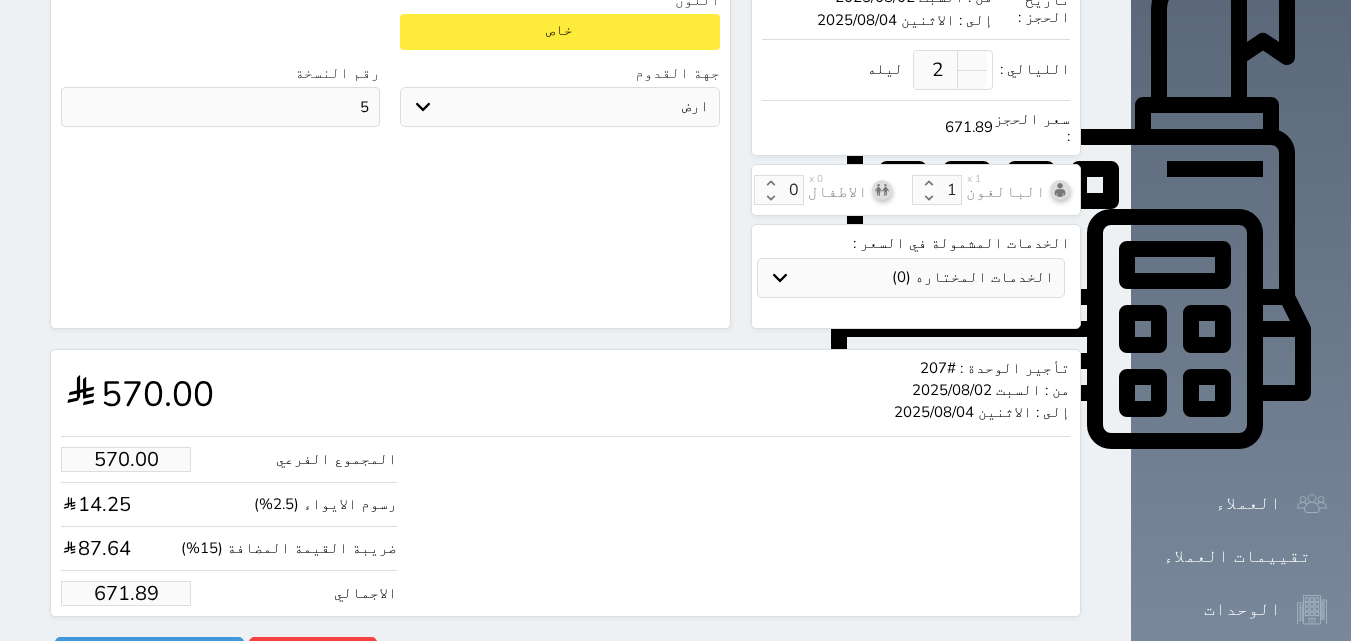 click on "671.89" at bounding box center [126, 593] 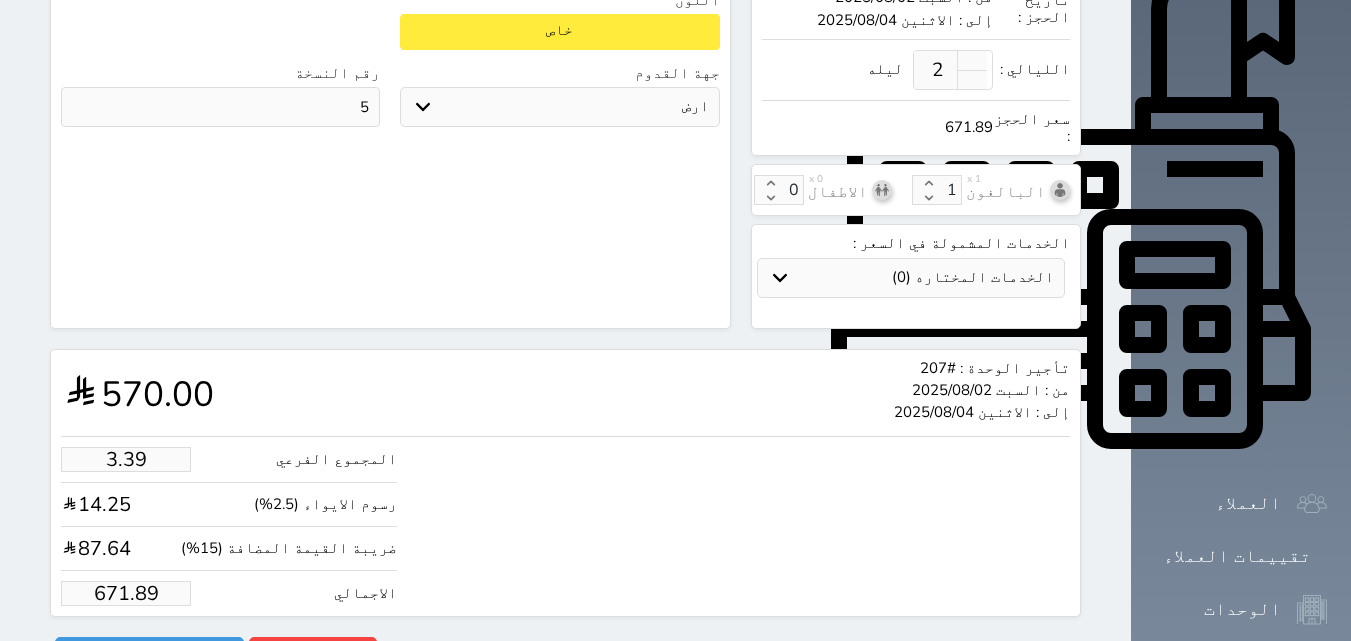 type on "4" 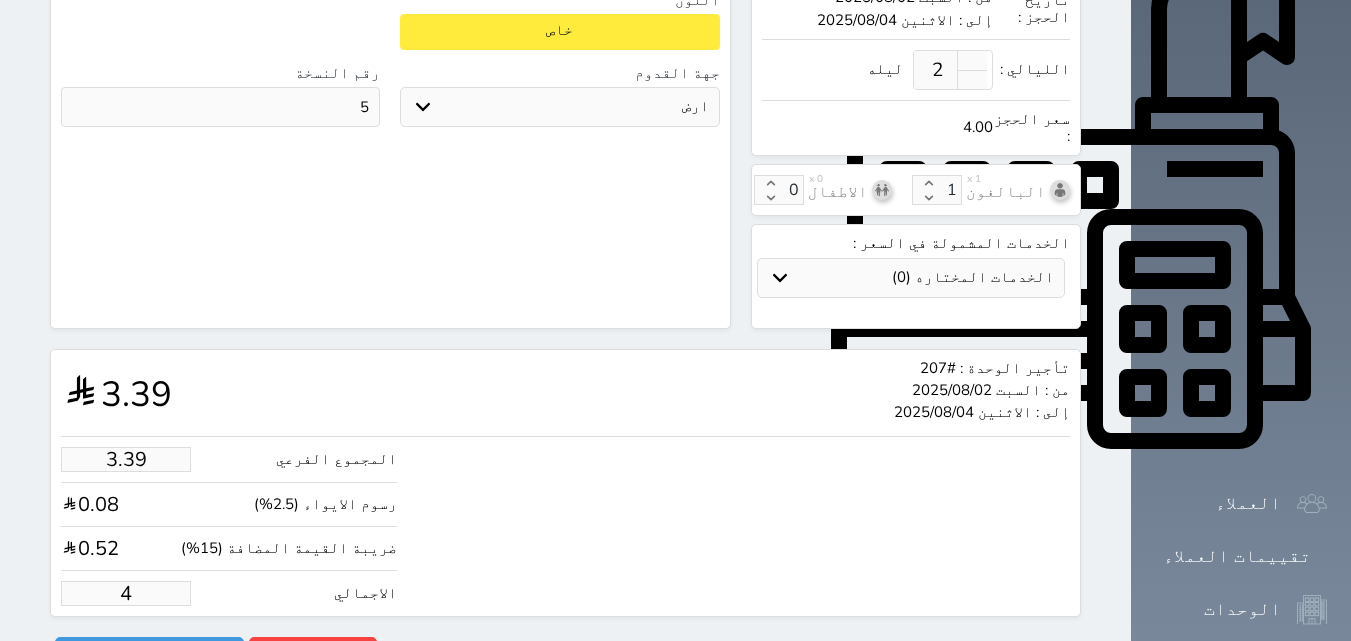 type on "33.93" 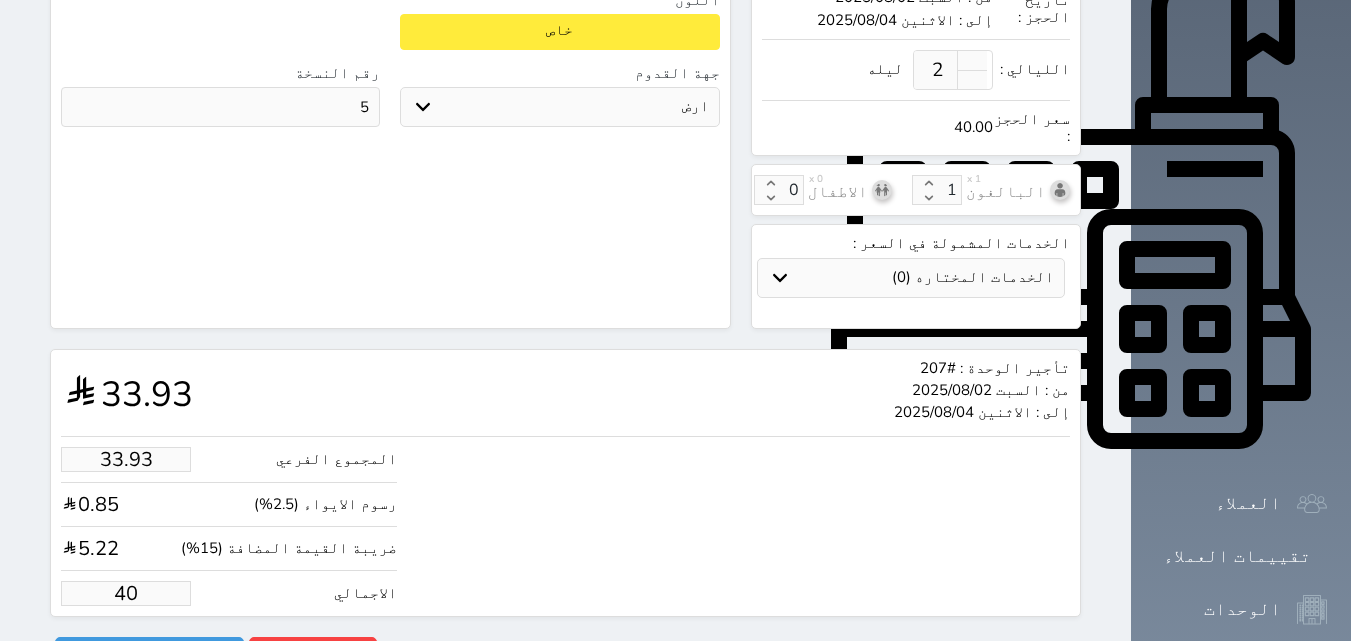 type on "339.34" 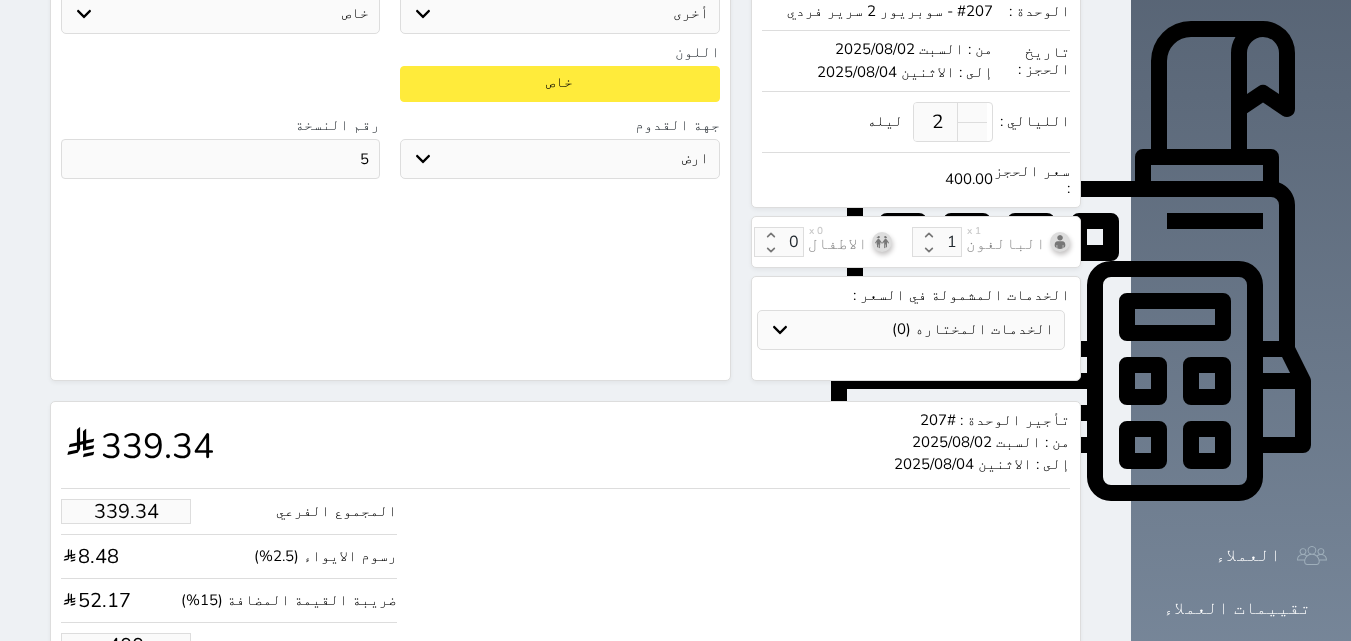 scroll, scrollTop: 674, scrollLeft: 0, axis: vertical 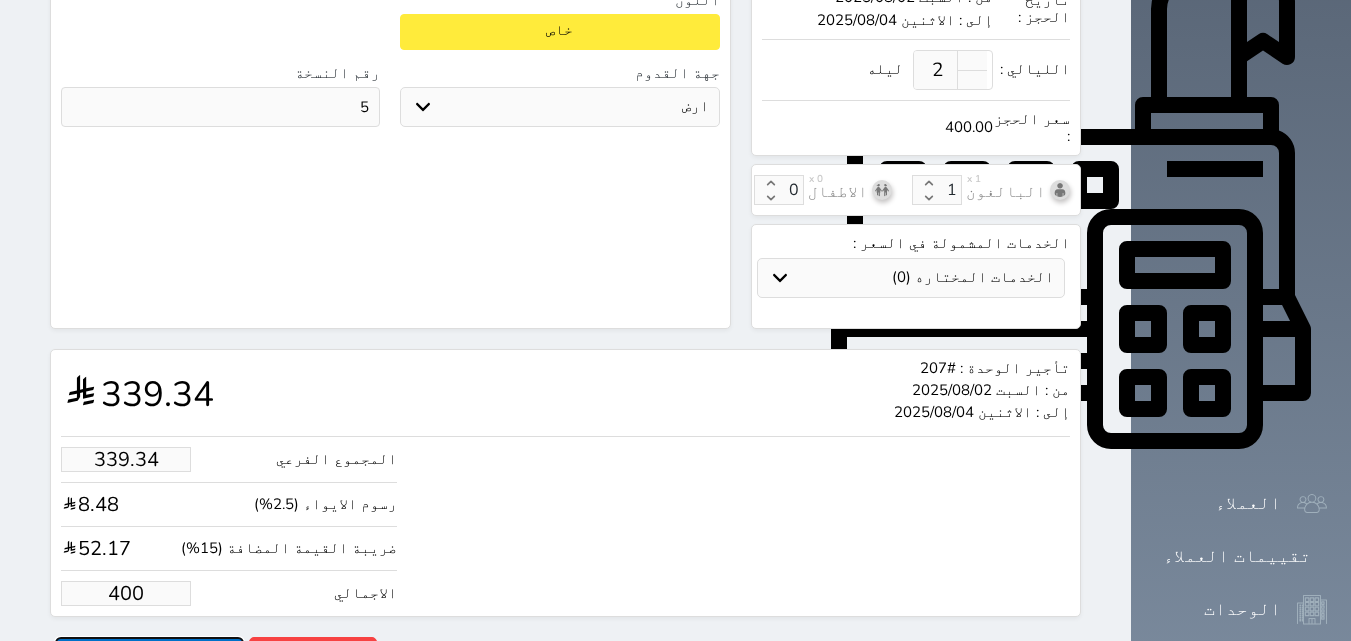 type on "400.00" 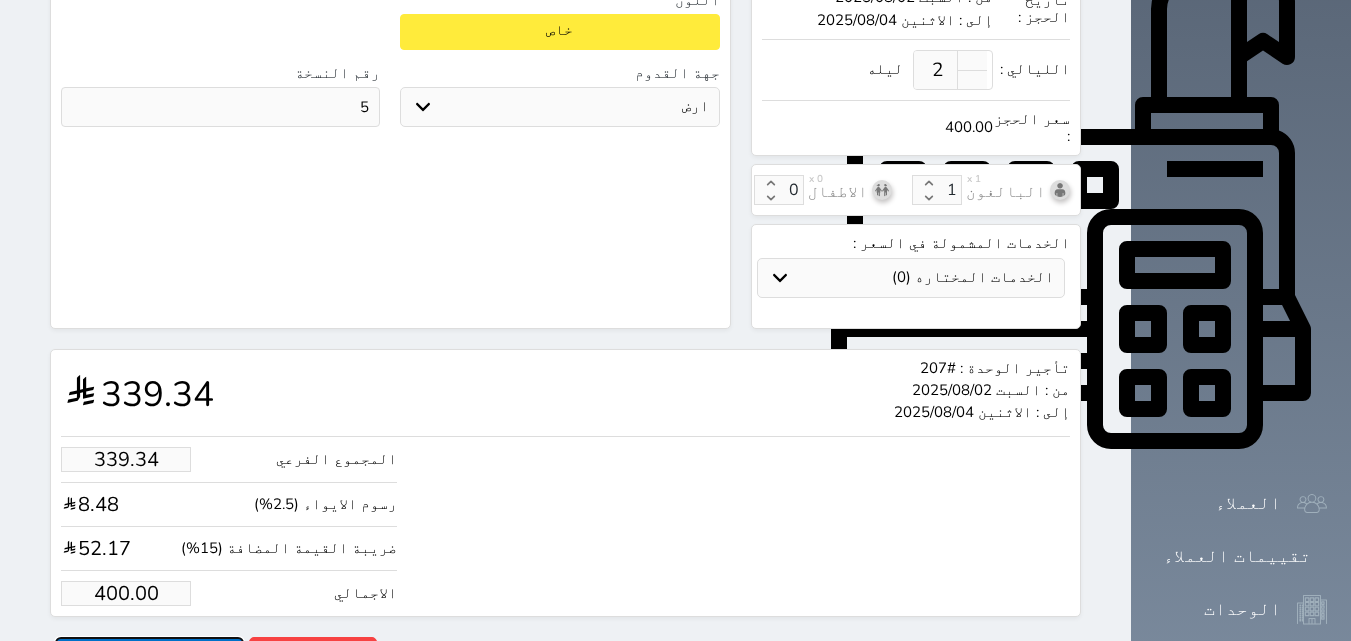 click on "حجز" at bounding box center [149, 654] 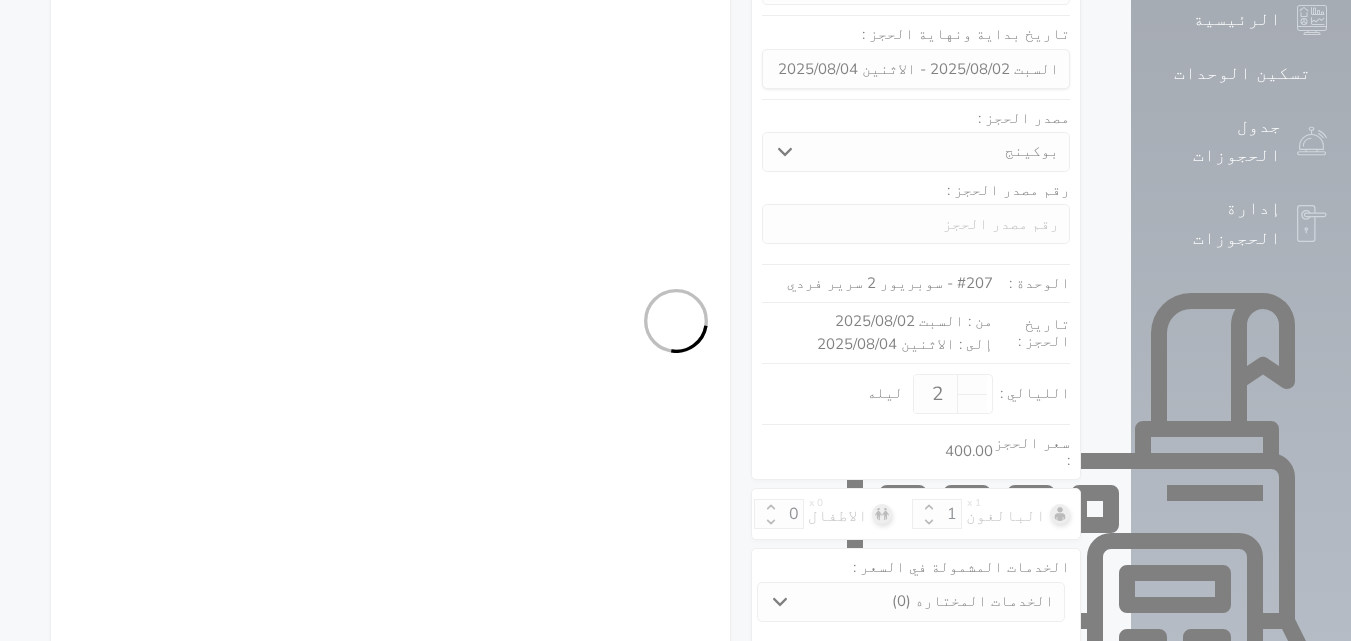 select on "1" 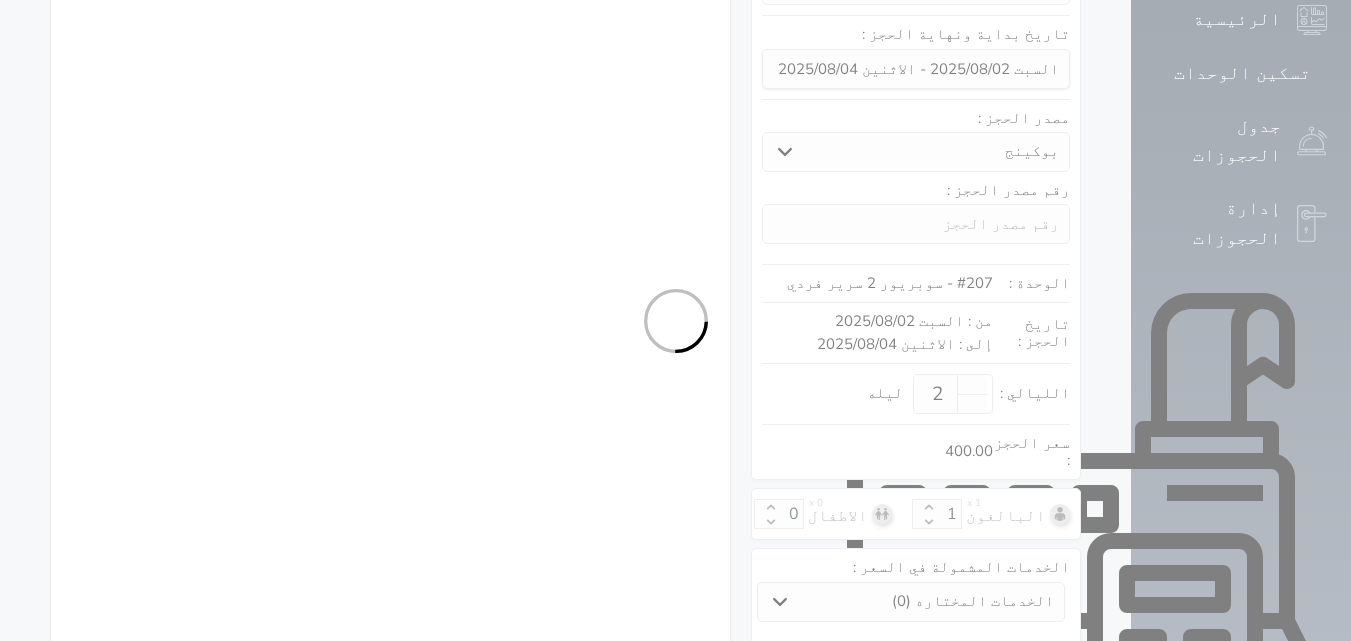select on "113" 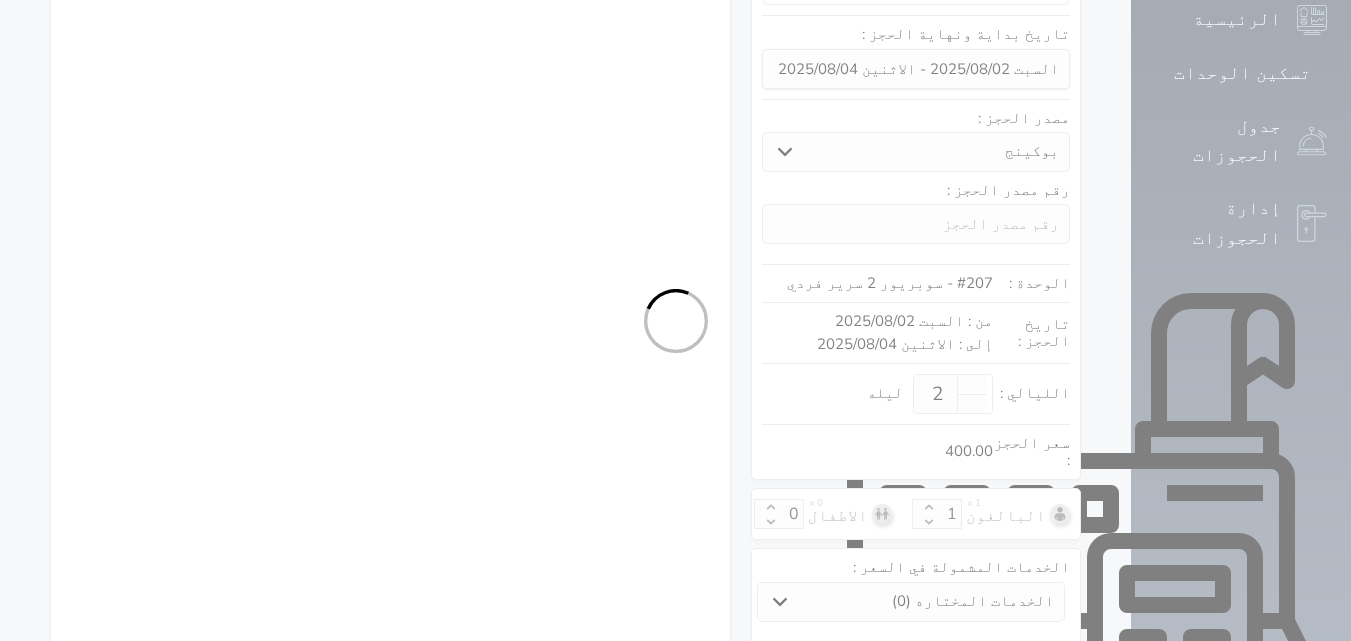select on "1" 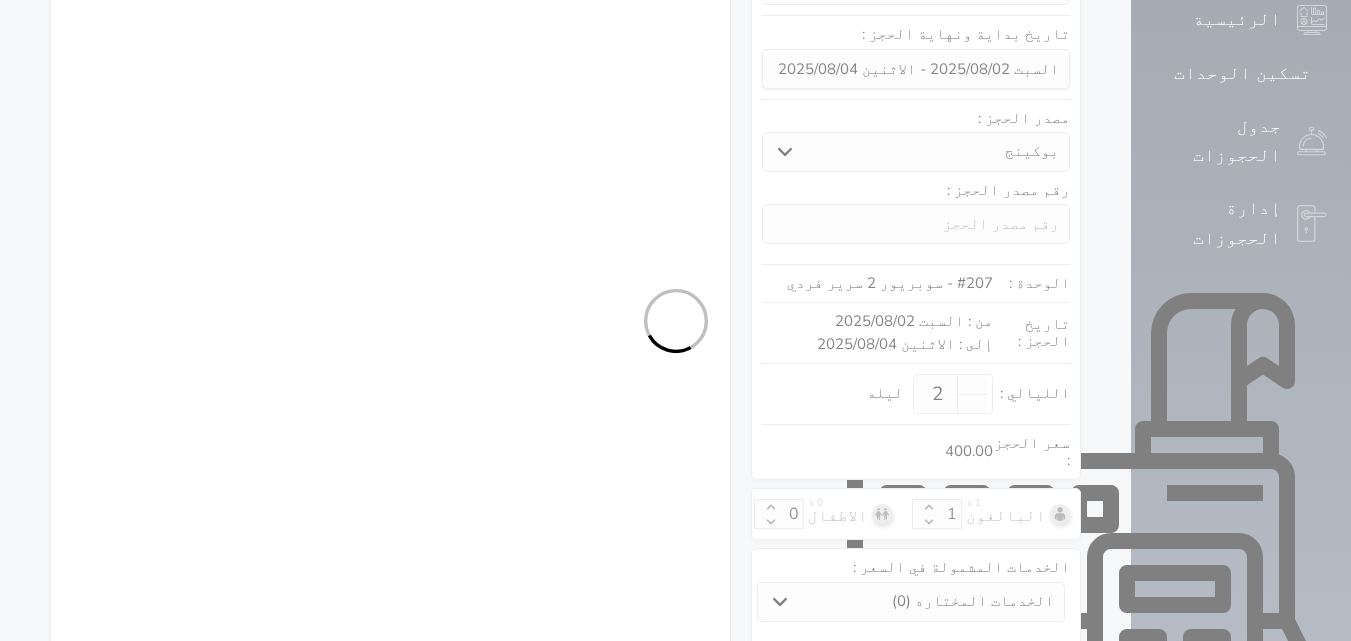 select on "7" 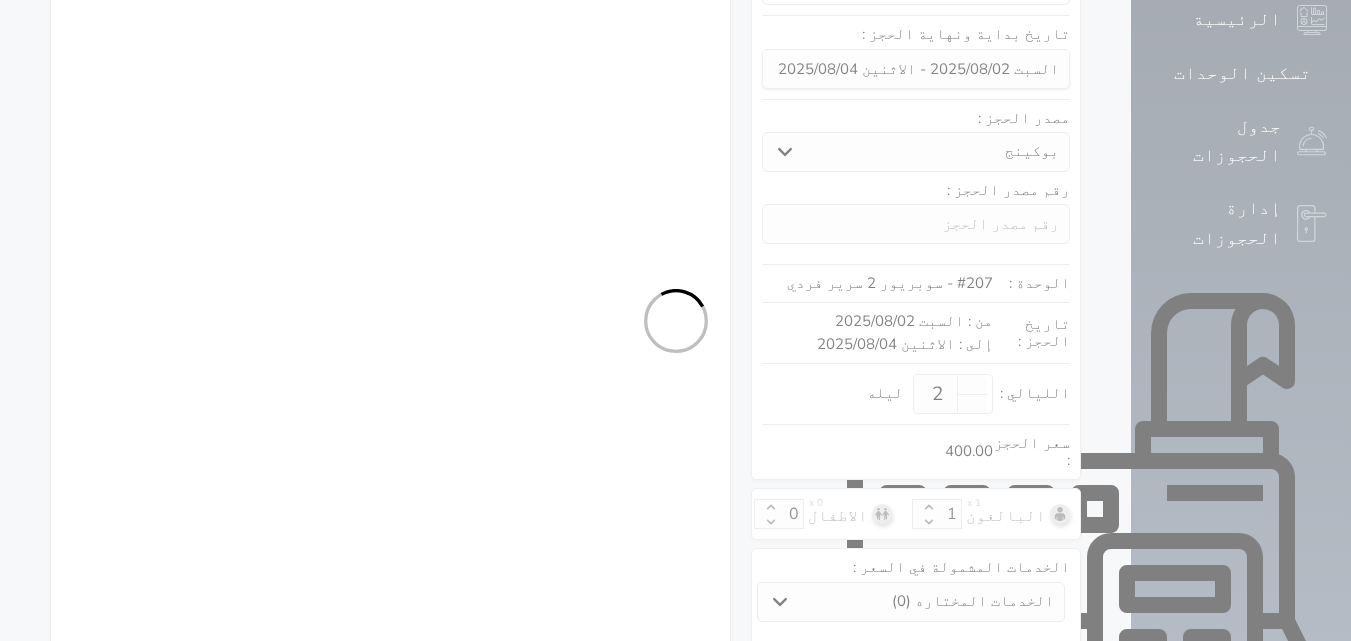 select on "10068" 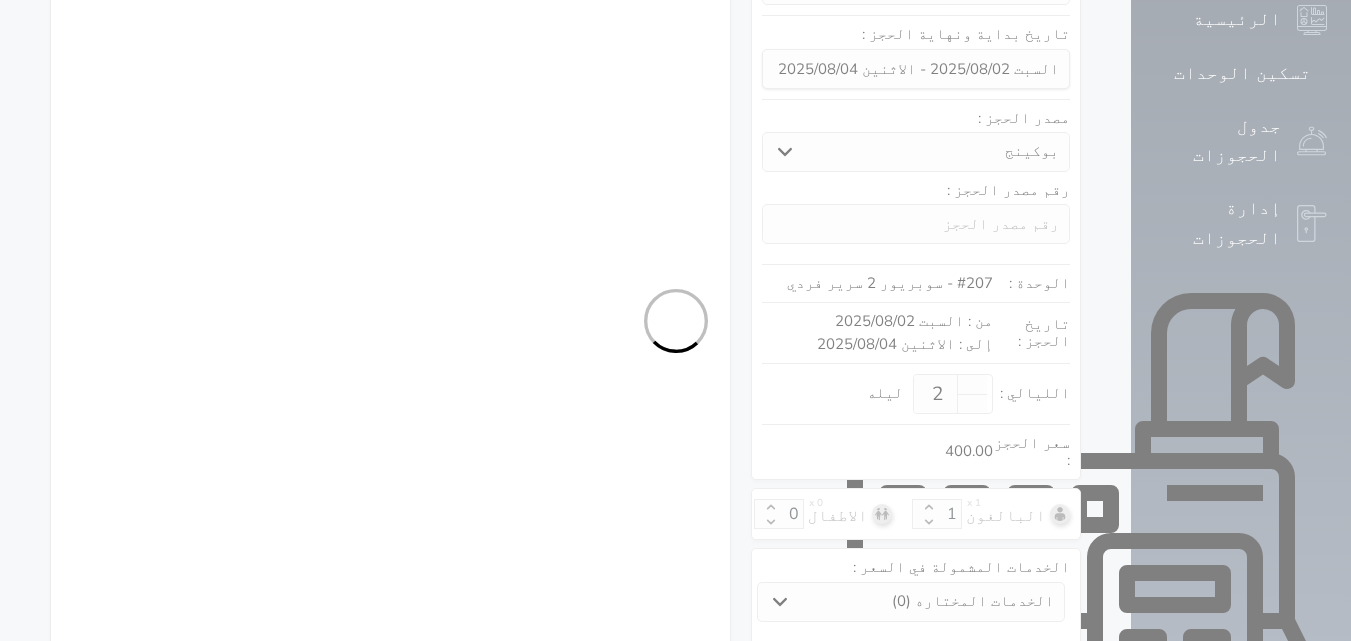 select on "9" 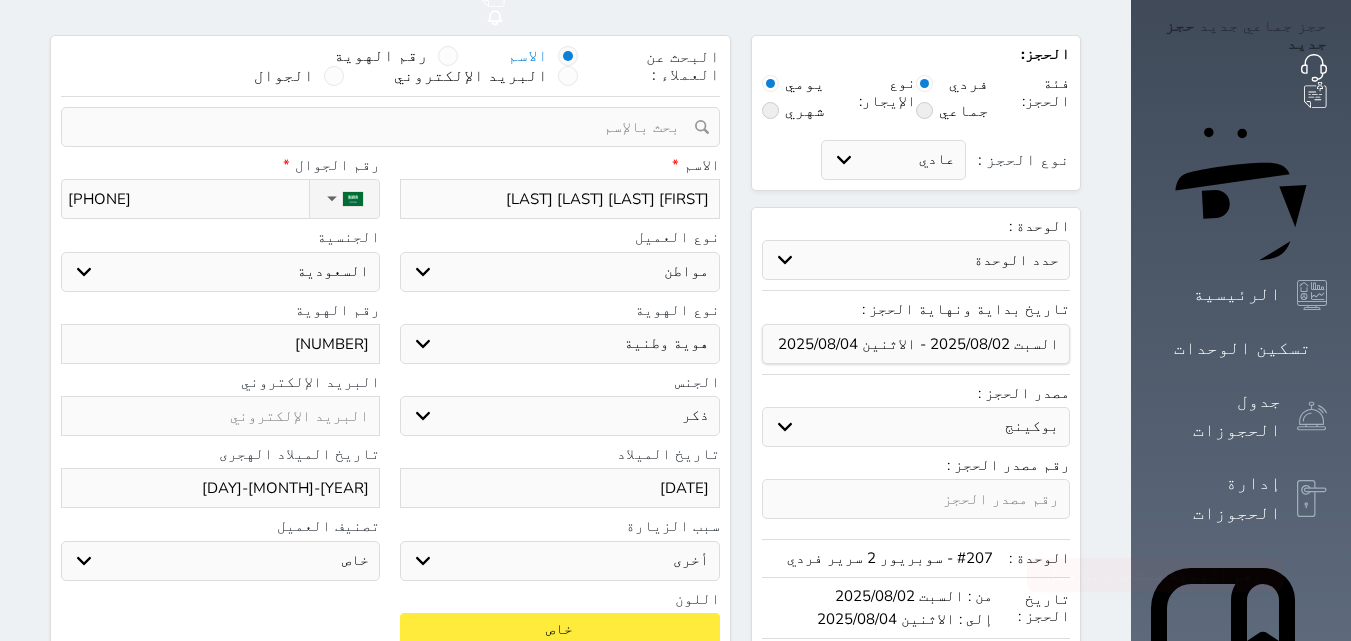 scroll, scrollTop: 74, scrollLeft: 0, axis: vertical 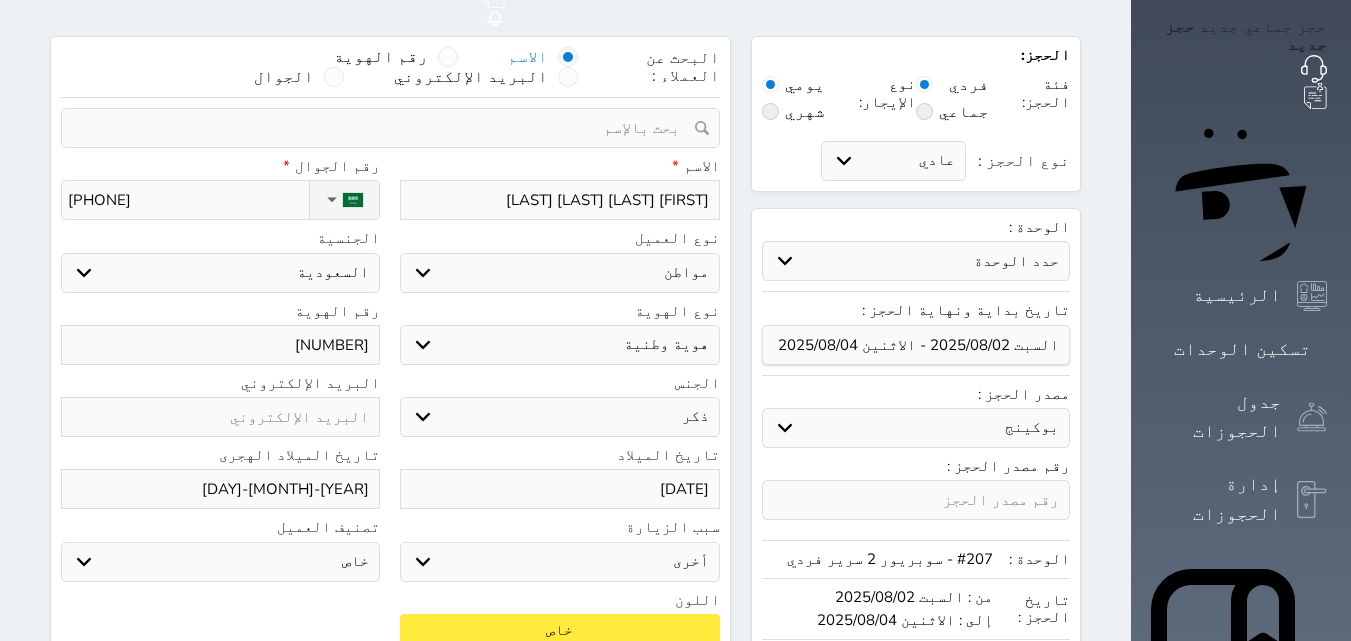 click on "1060582861" at bounding box center [220, 345] 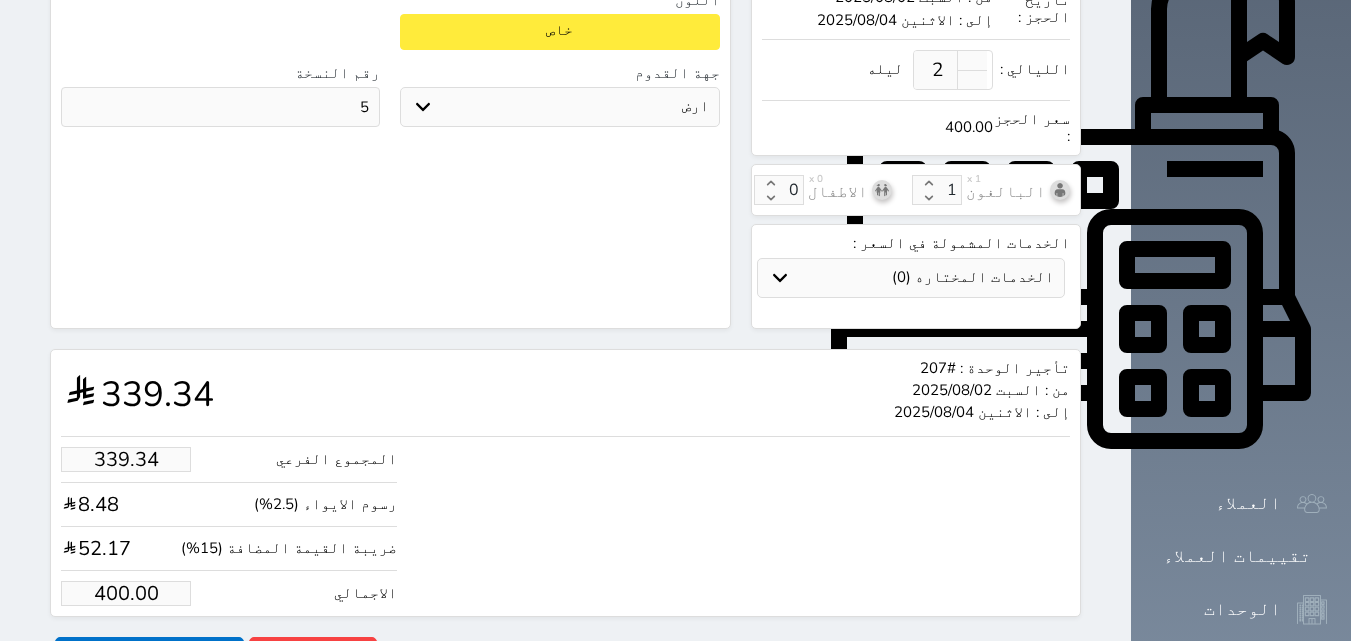 type on "10605828611" 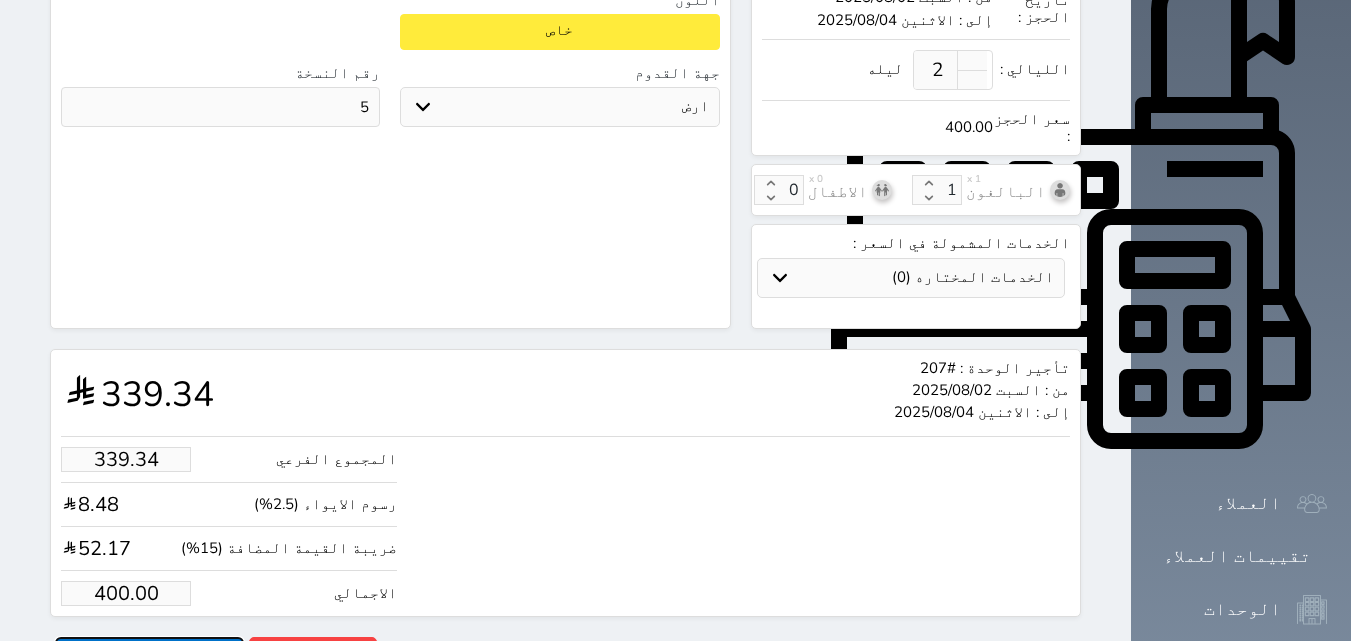 click on "حجز" at bounding box center (149, 654) 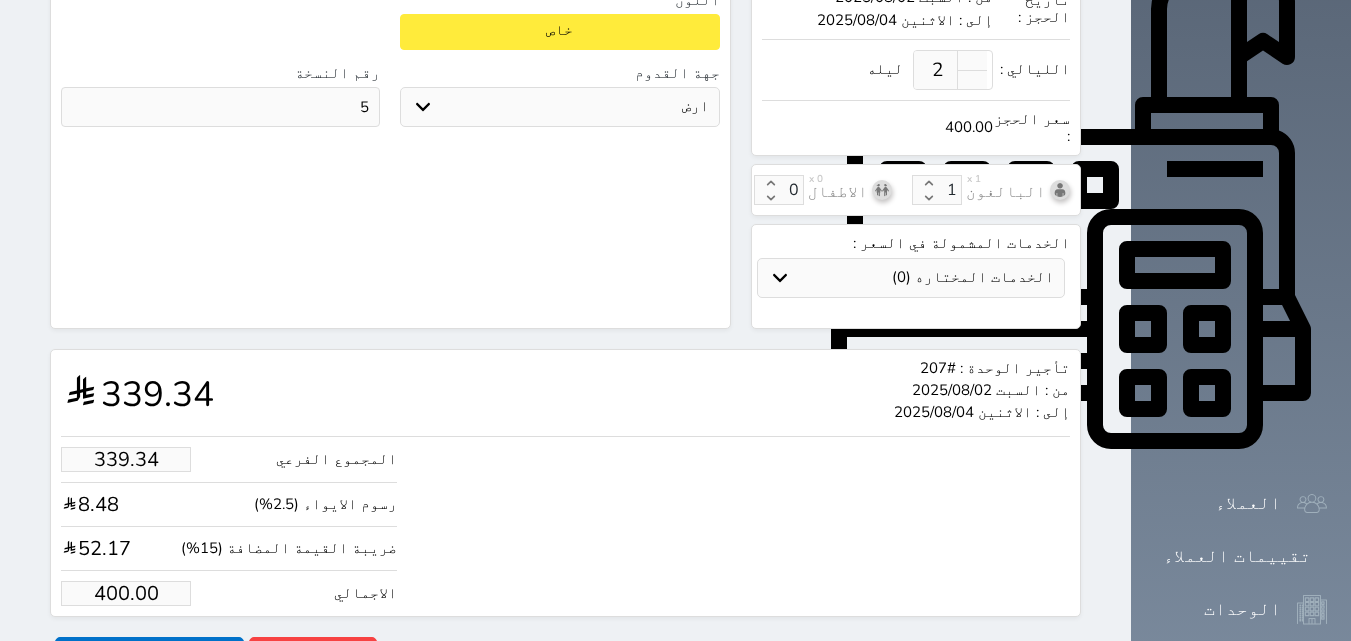 scroll, scrollTop: 350, scrollLeft: 0, axis: vertical 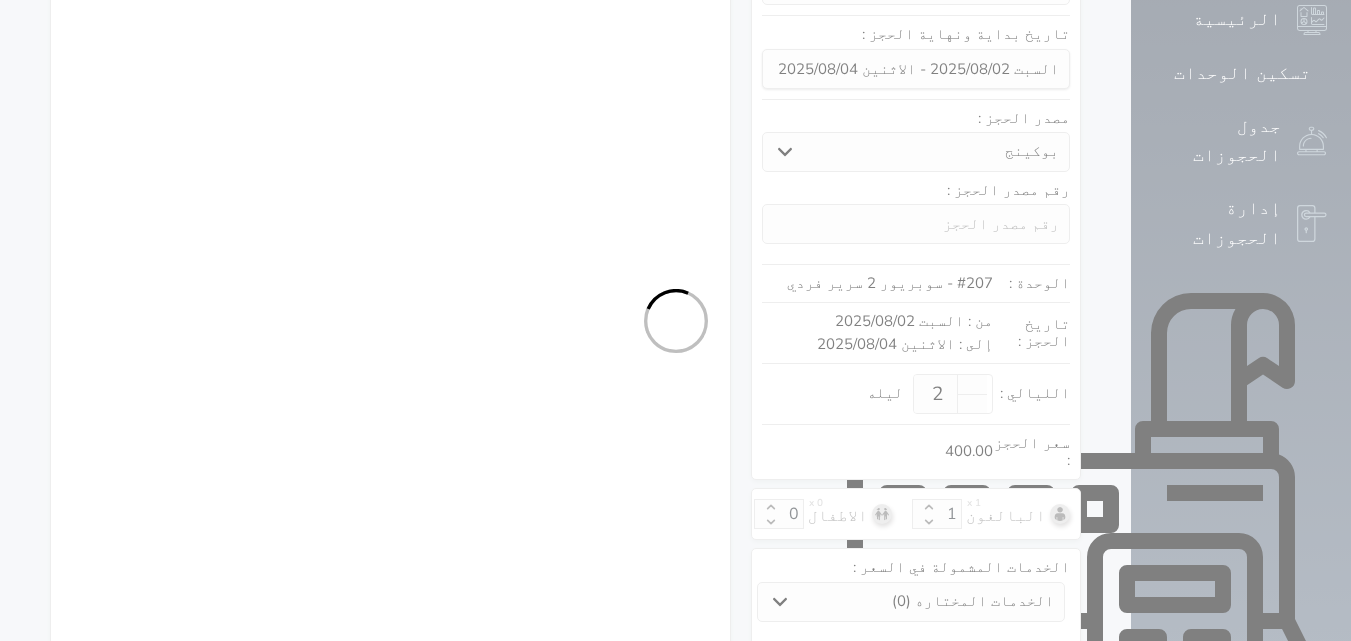 select on "1" 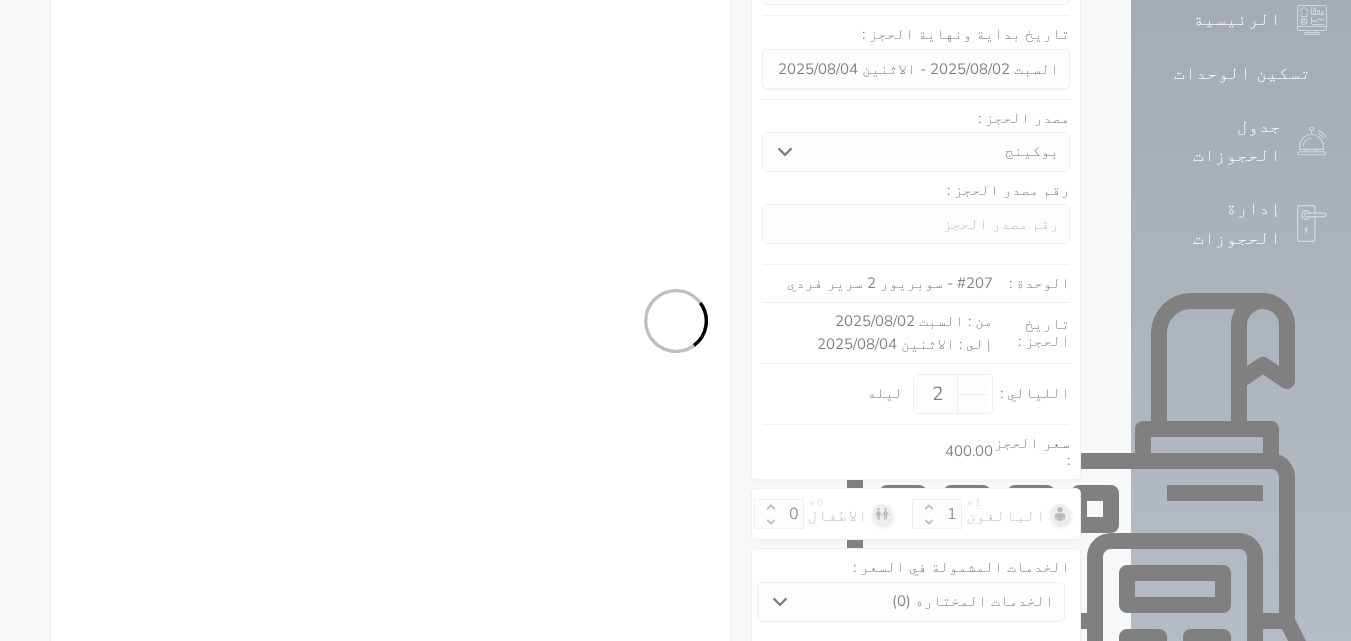 select on "113" 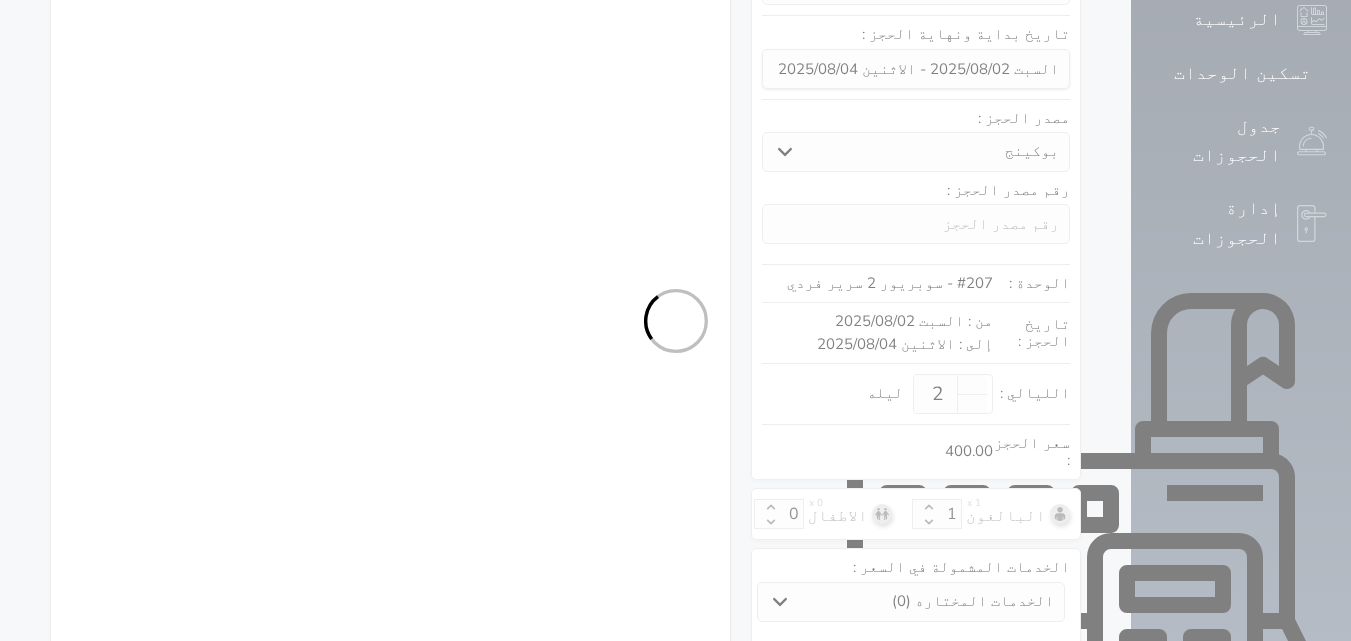select on "1" 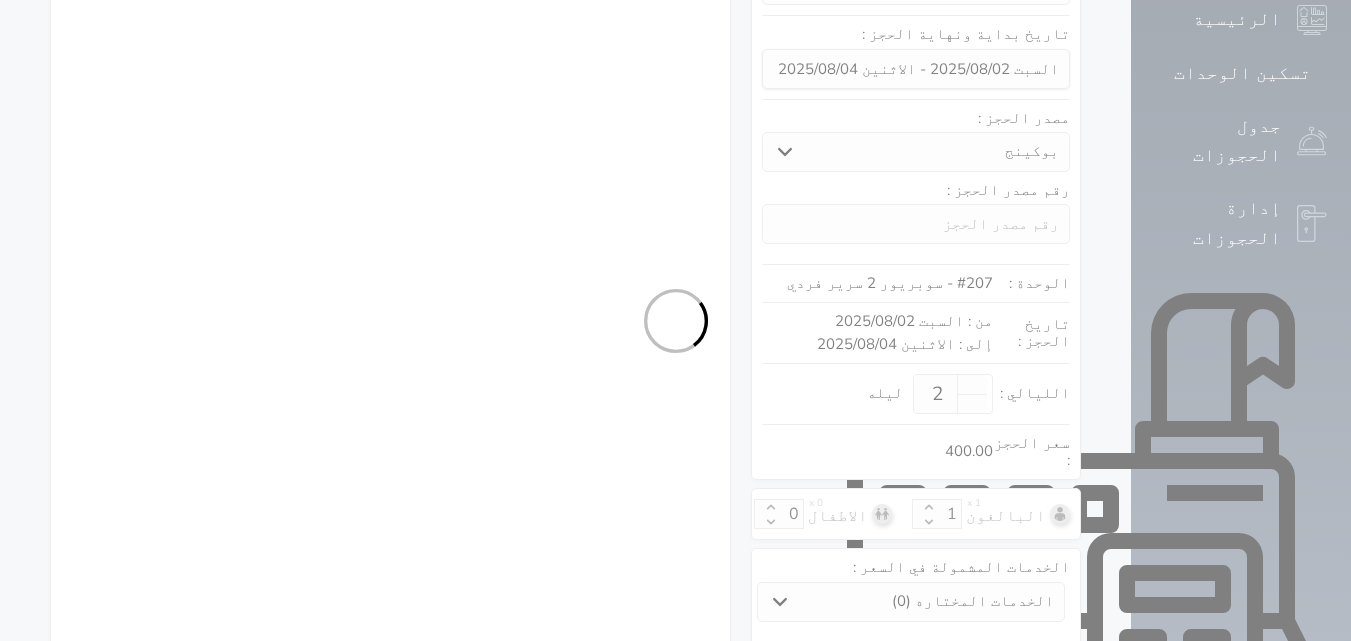 select on "7" 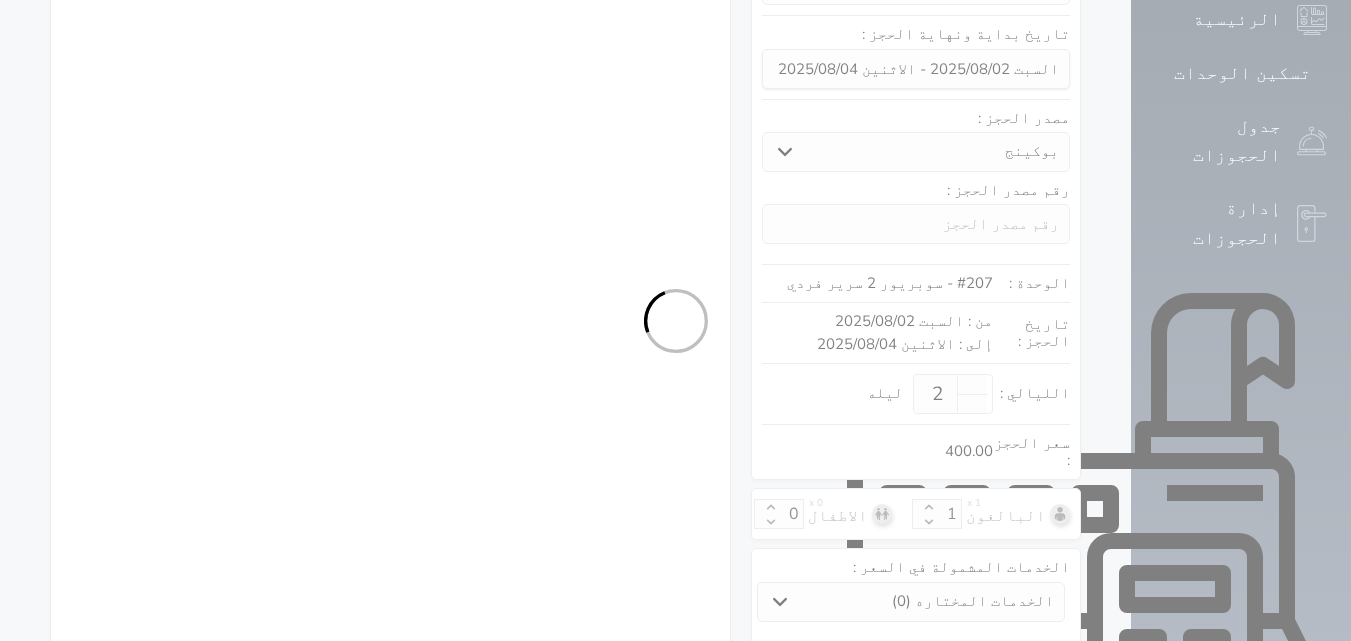 select on "10068" 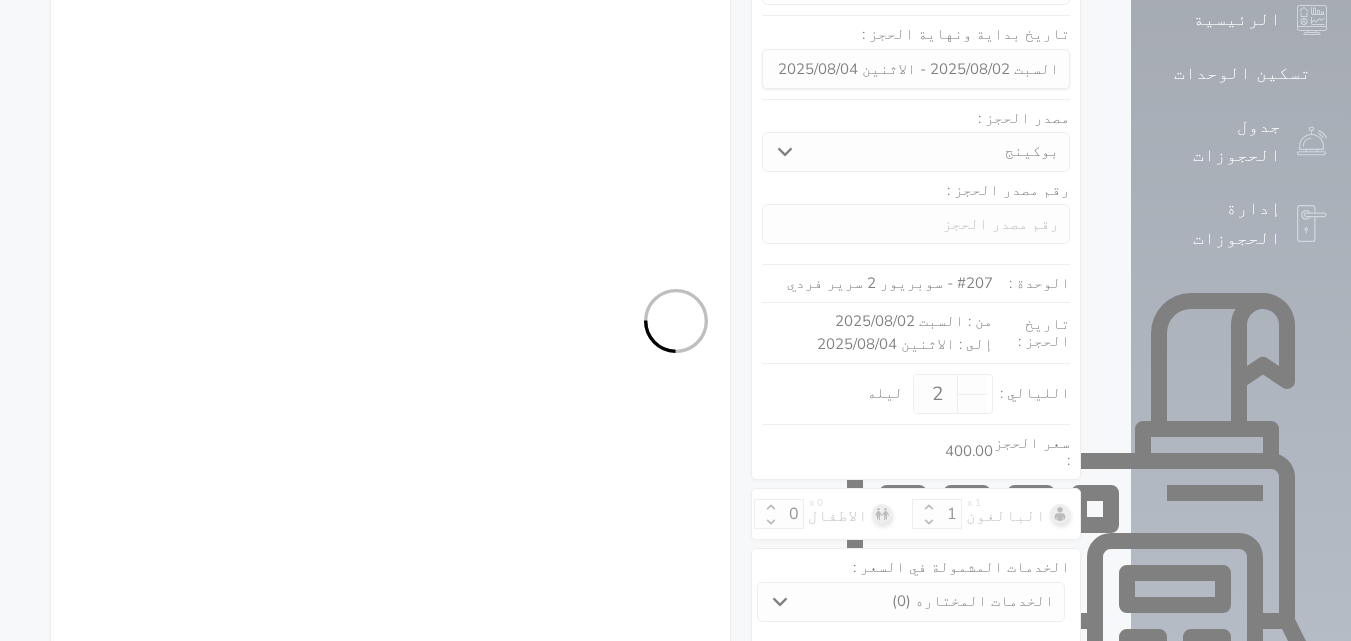 select on "9" 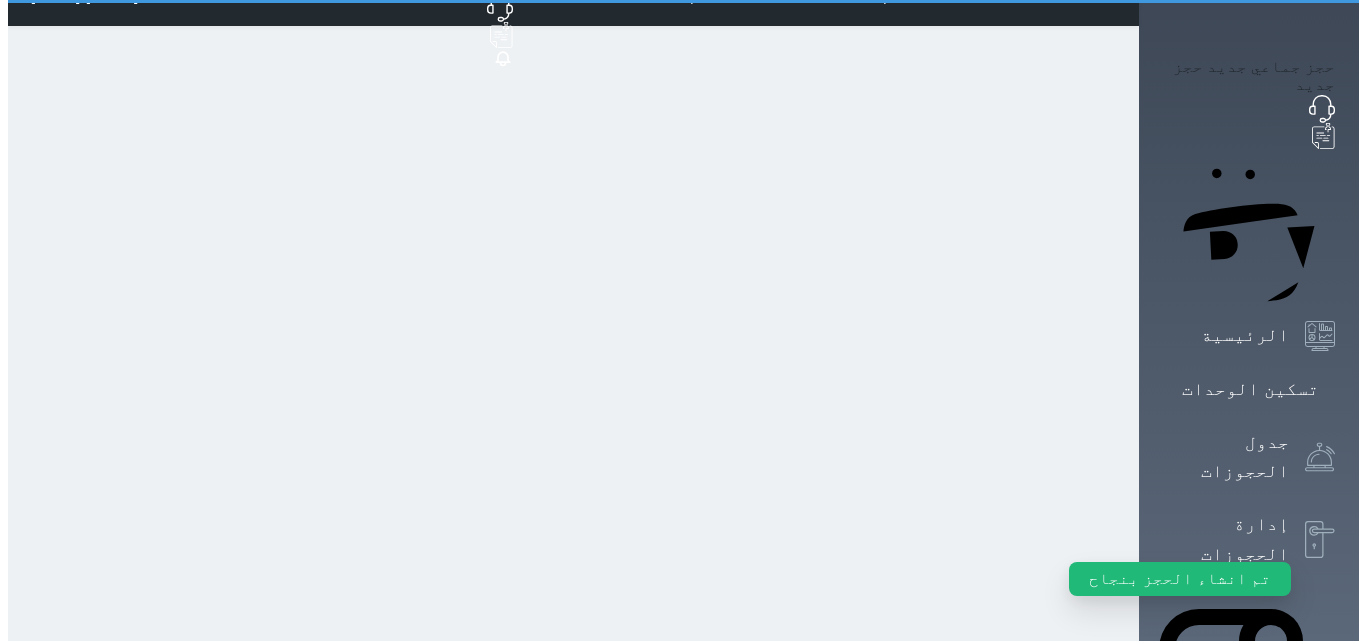 scroll, scrollTop: 0, scrollLeft: 0, axis: both 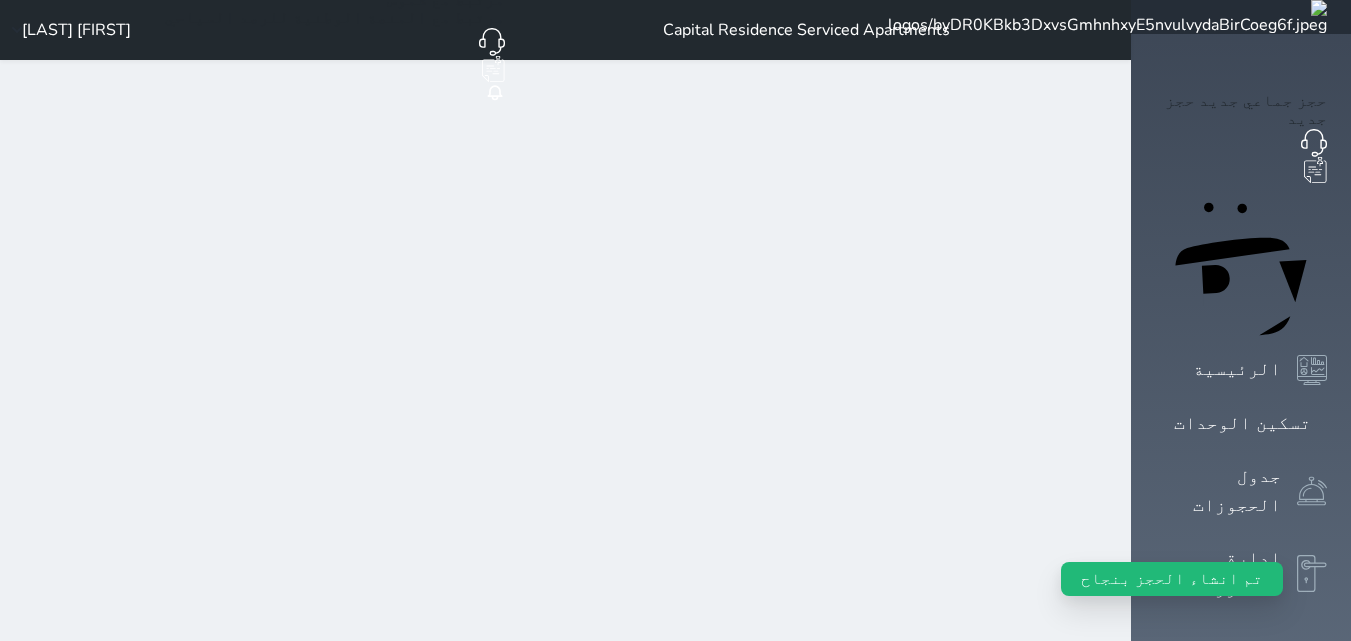 select on "1" 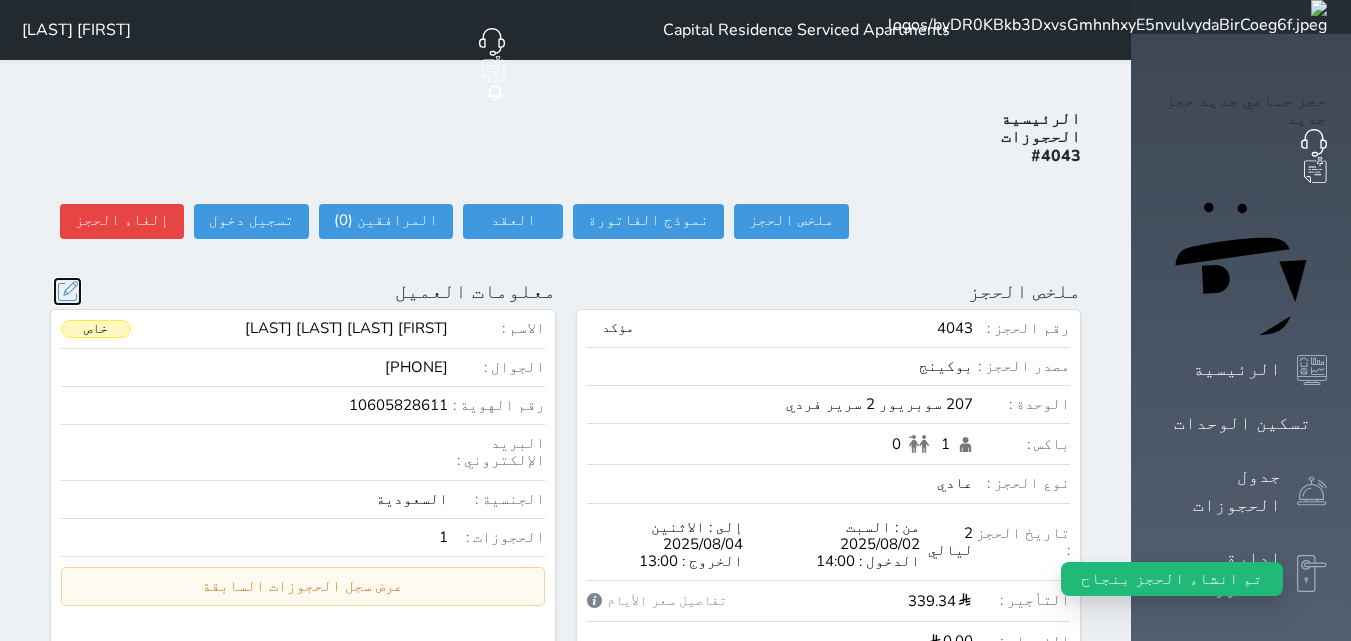 click at bounding box center (67, 291) 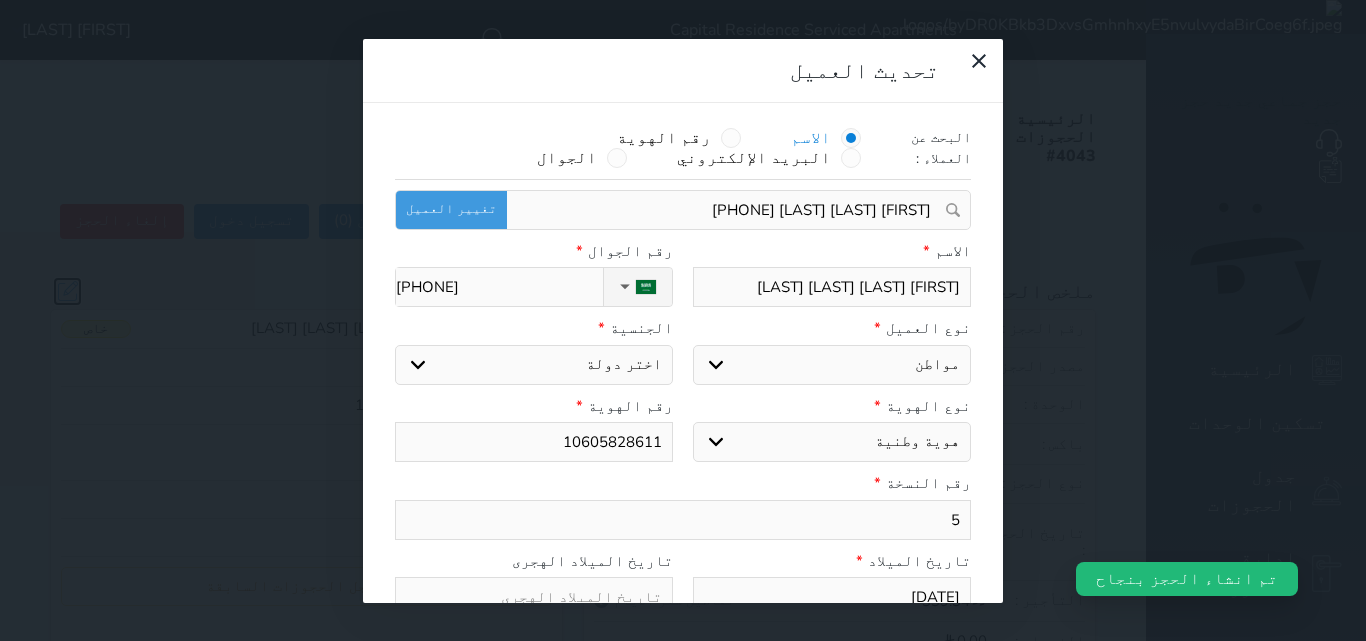 select on "113" 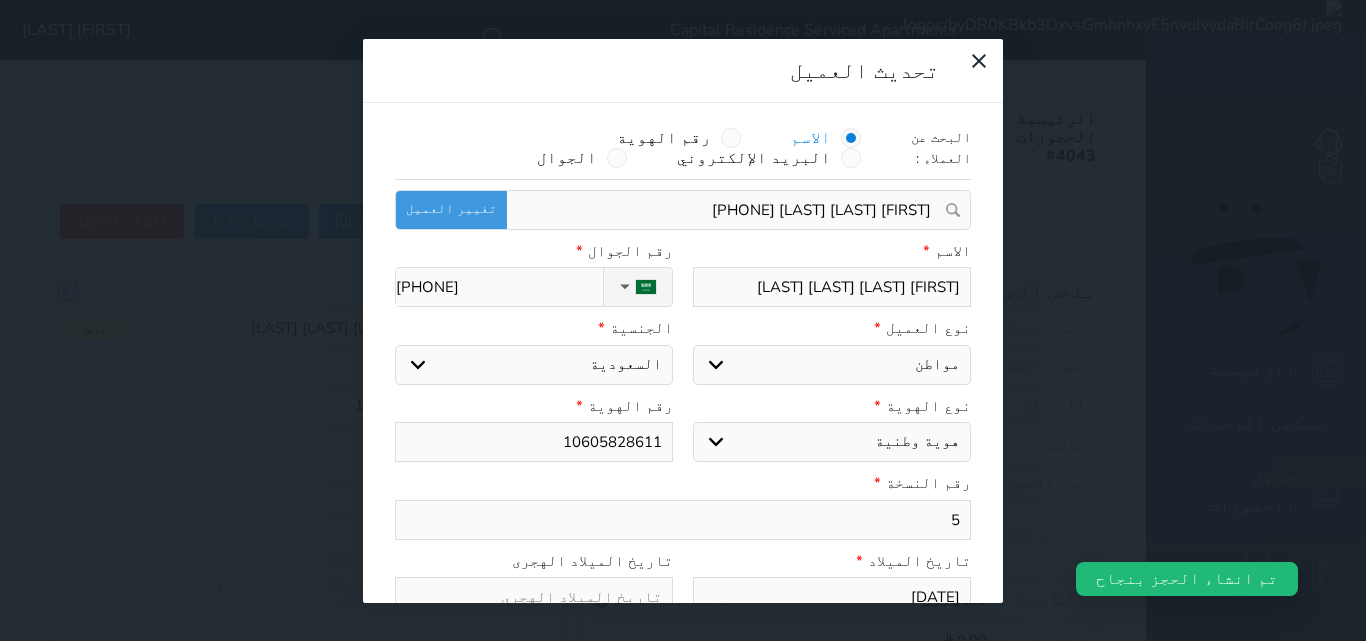 click on "10605828611" at bounding box center [534, 442] 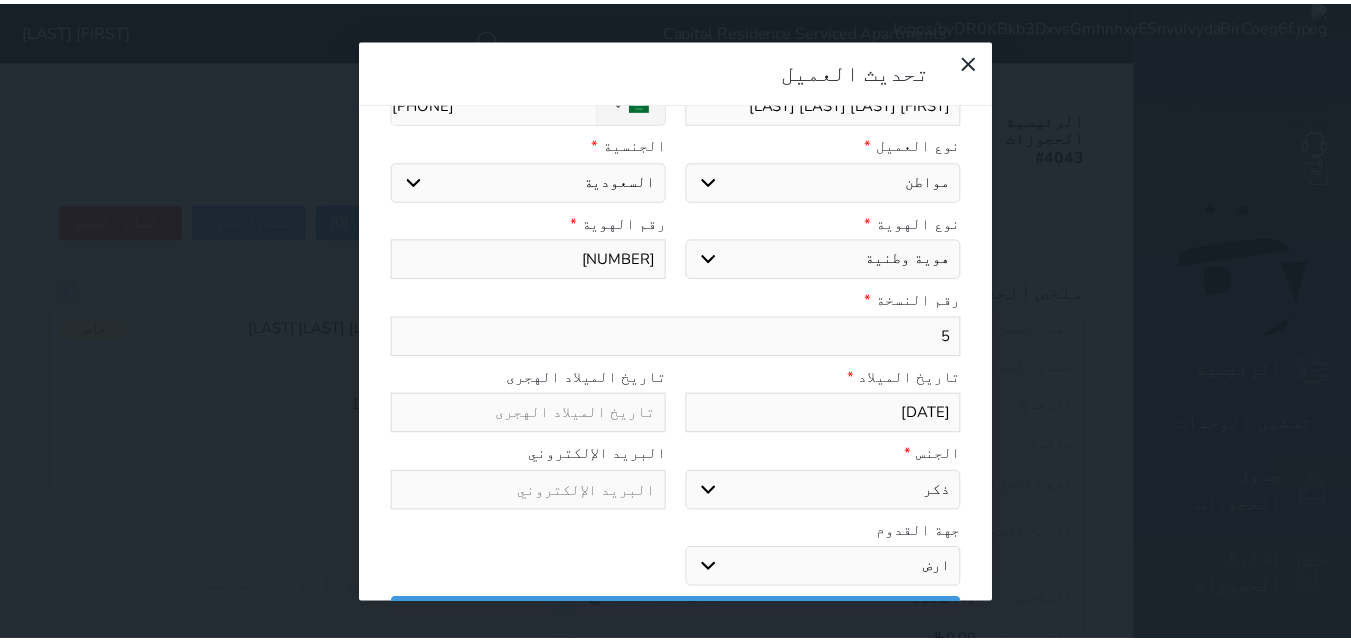 scroll, scrollTop: 200, scrollLeft: 0, axis: vertical 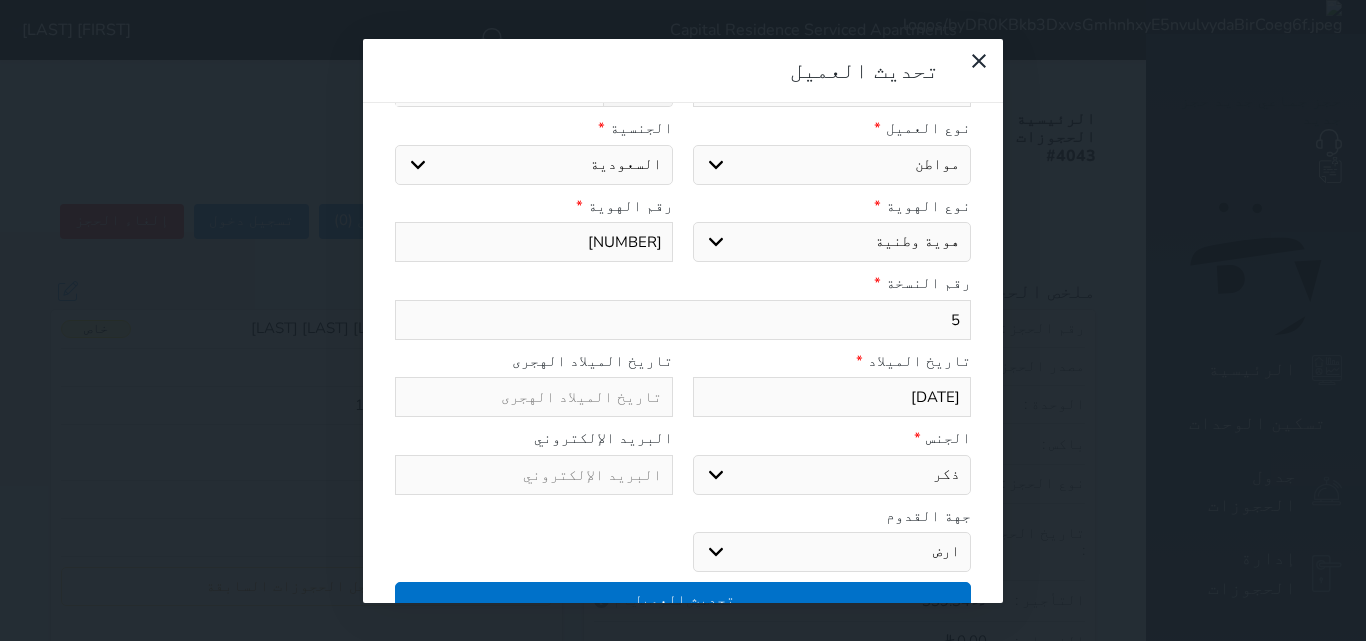 type on "1060582861" 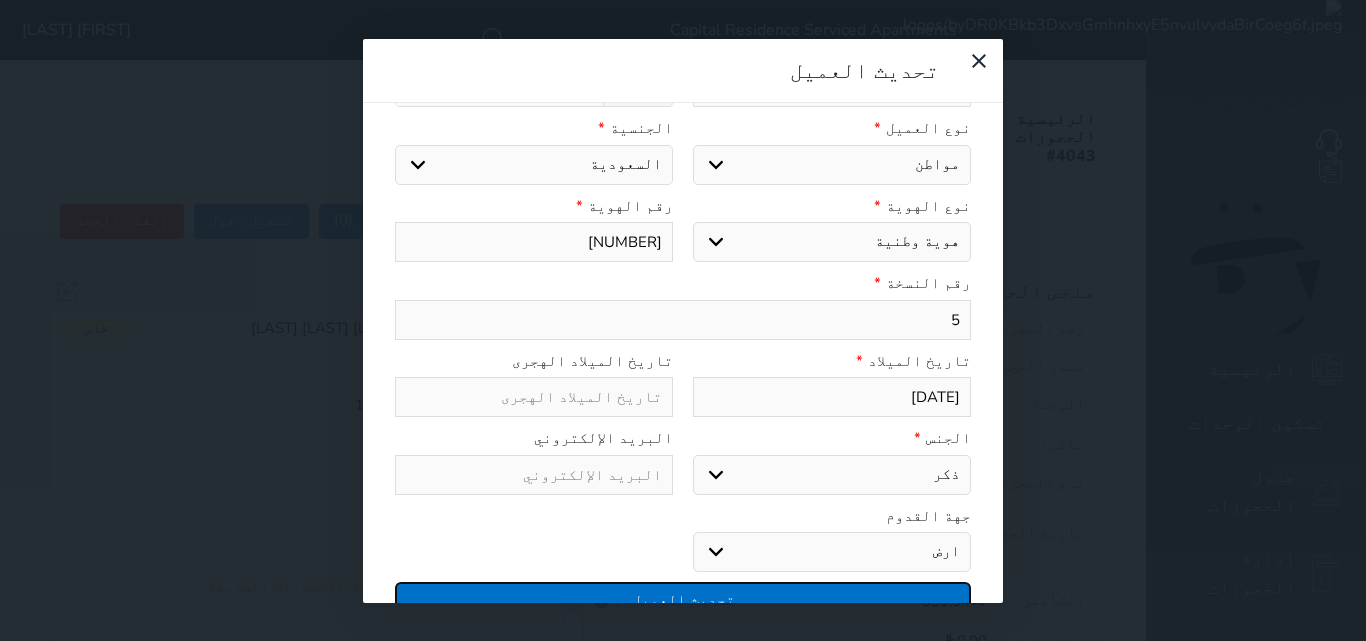 click on "تحديث العميل" at bounding box center (683, 599) 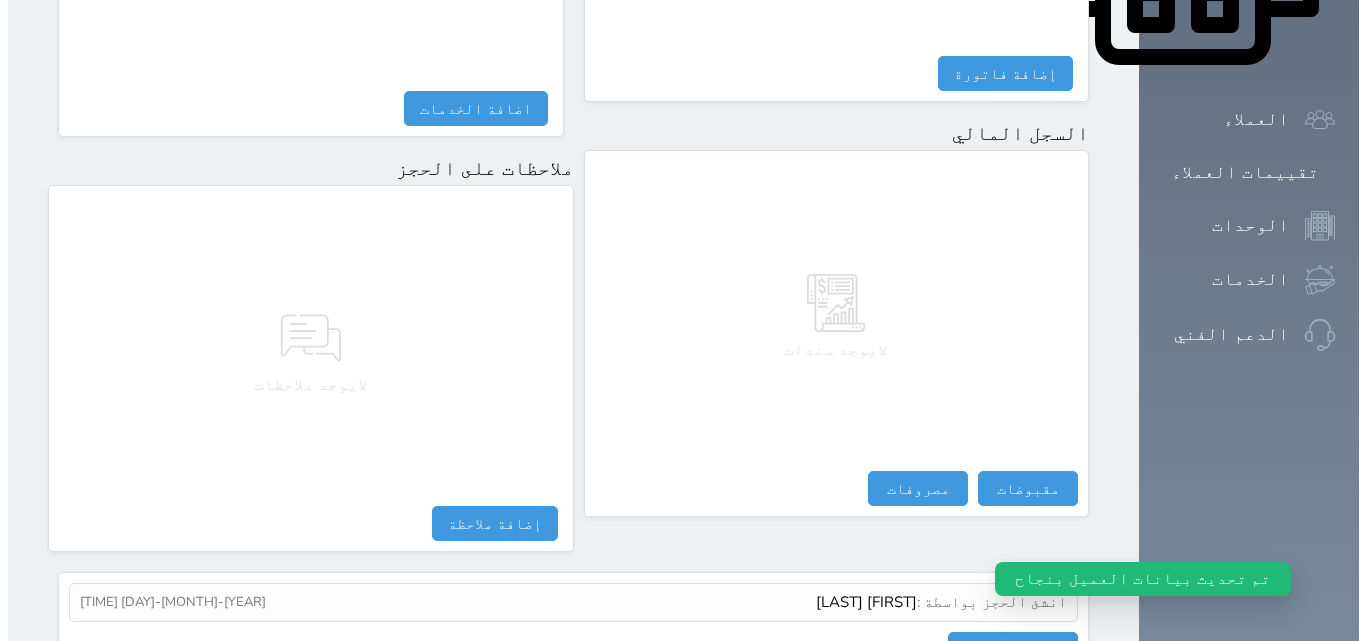 scroll, scrollTop: 1061, scrollLeft: 0, axis: vertical 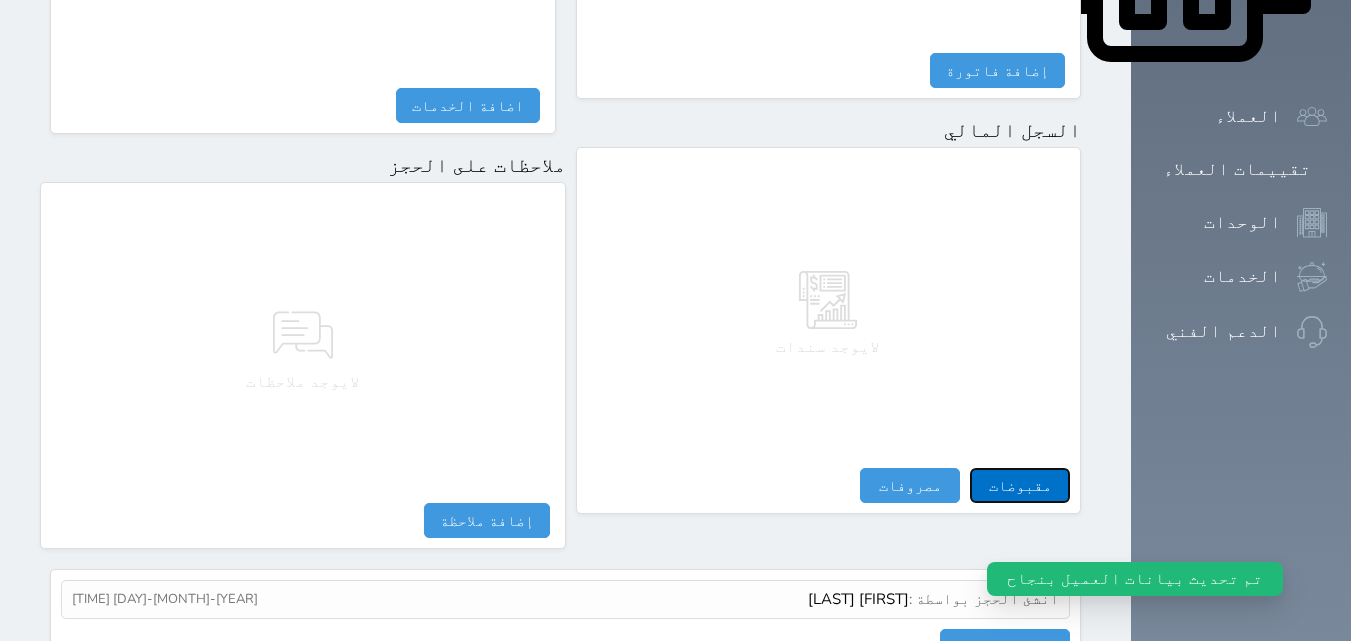 click on "مقبوضات" at bounding box center [1020, 485] 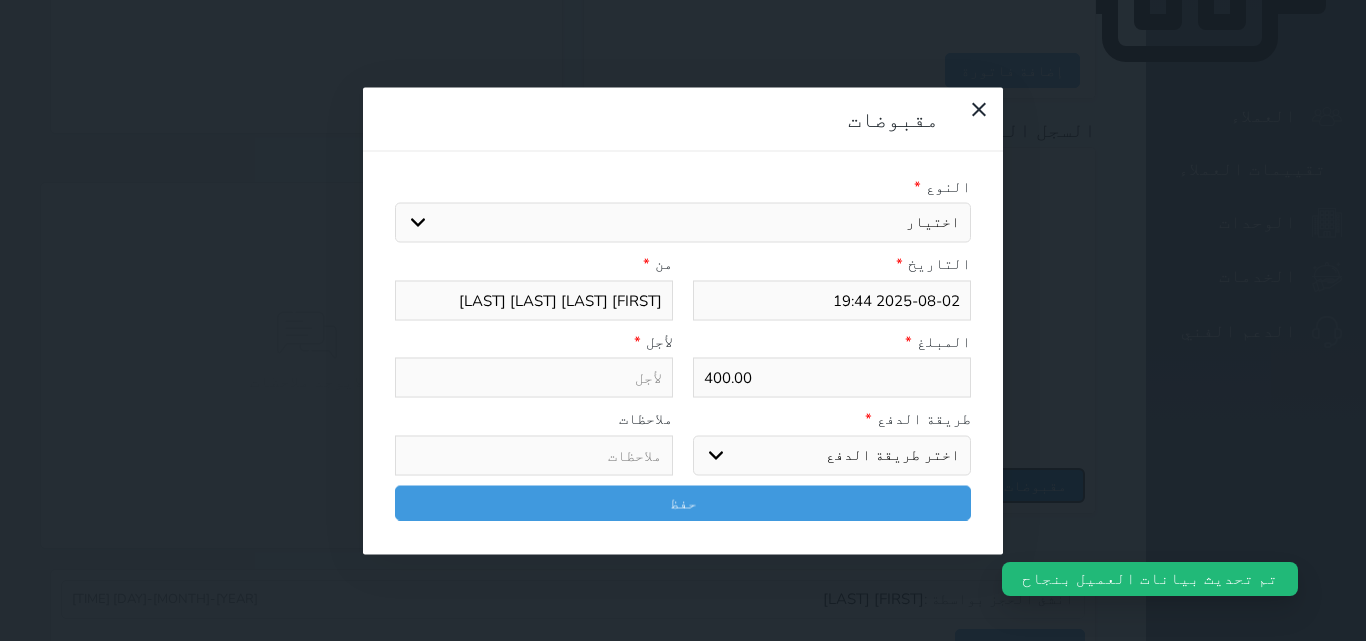 select 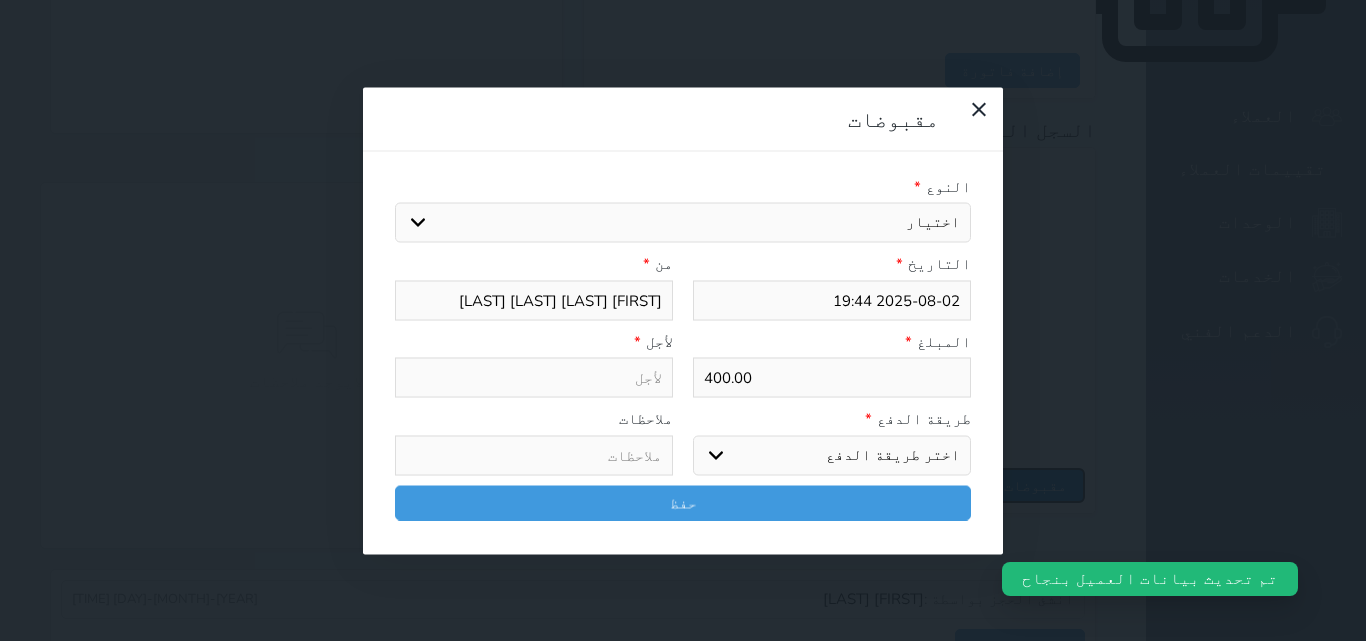 select 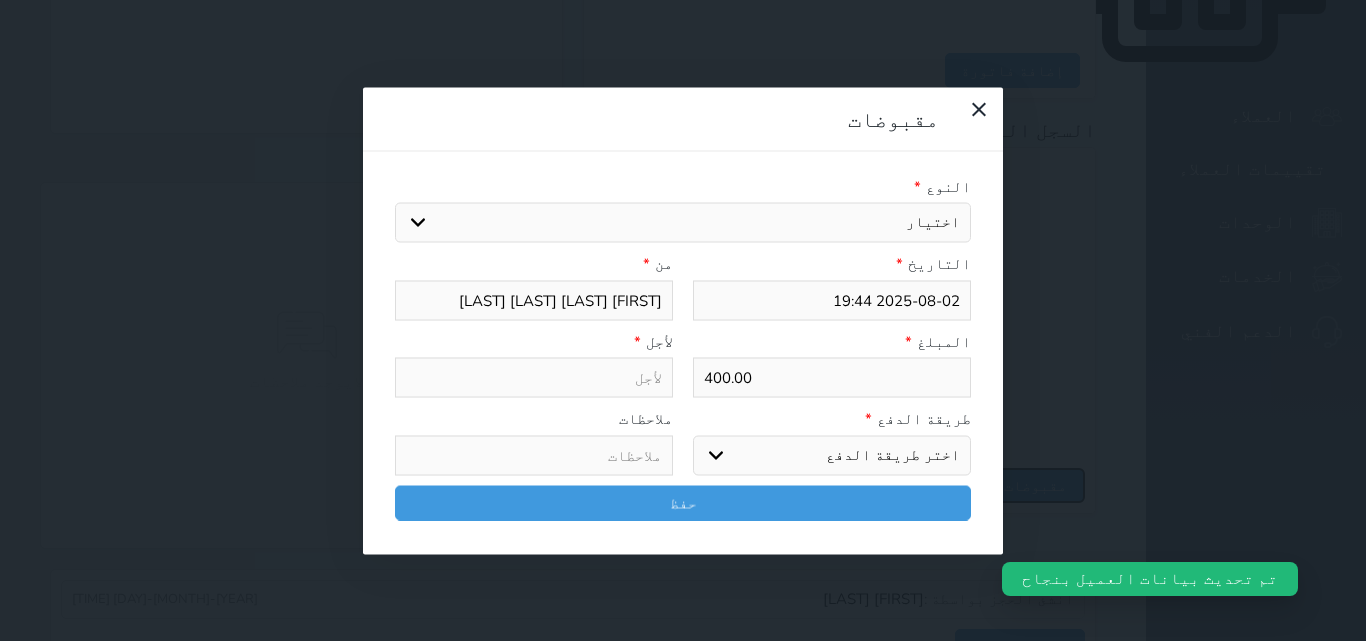 select 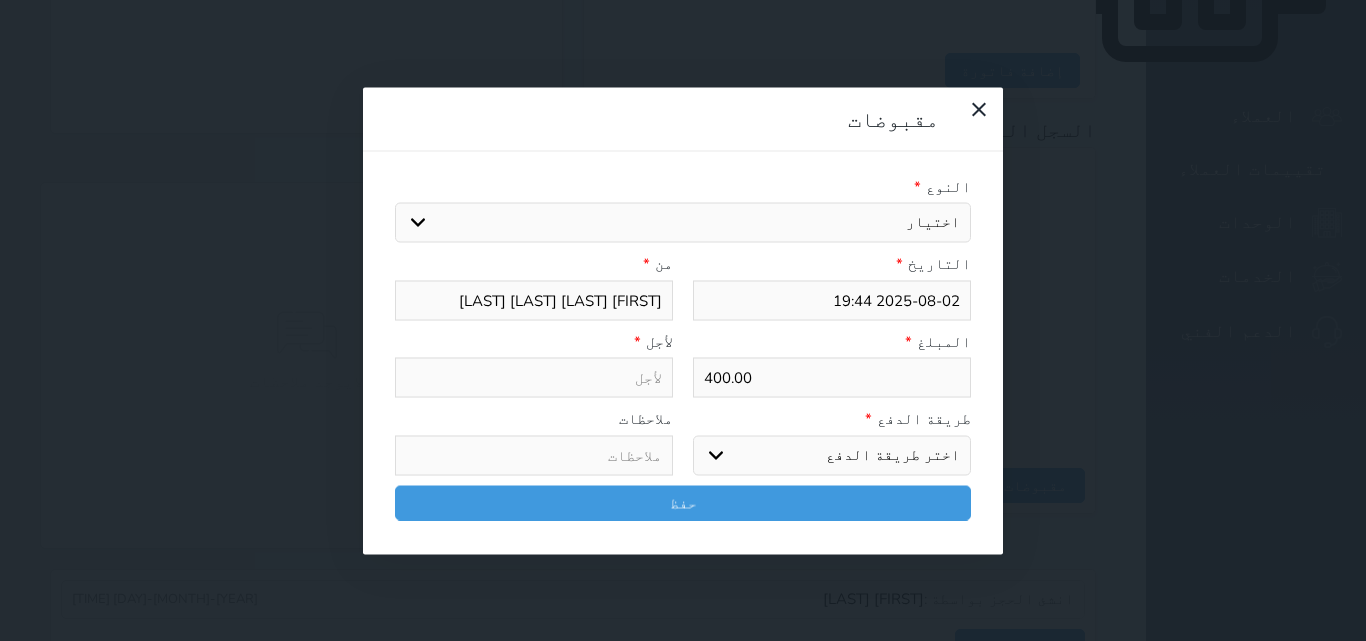 click on "اختر طريقة الدفع   دفع نقدى   تحويل بنكى   مدى   بطاقة ائتمان   آجل" at bounding box center [832, 455] 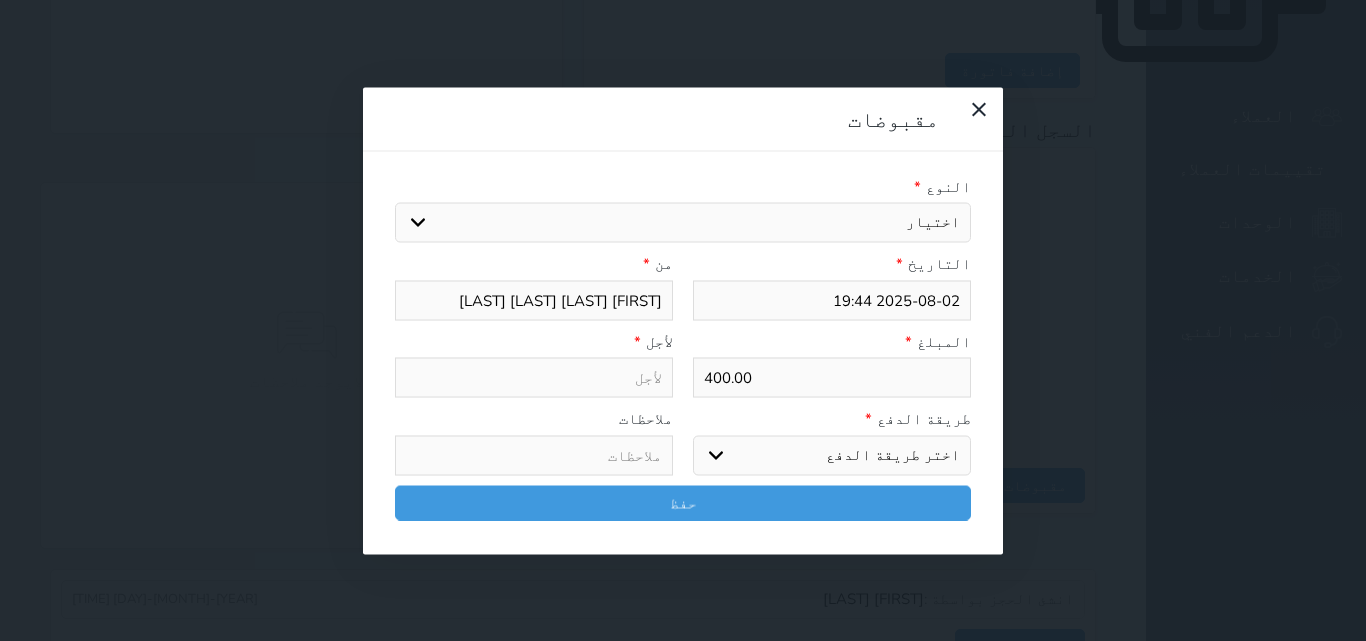 select on "mada" 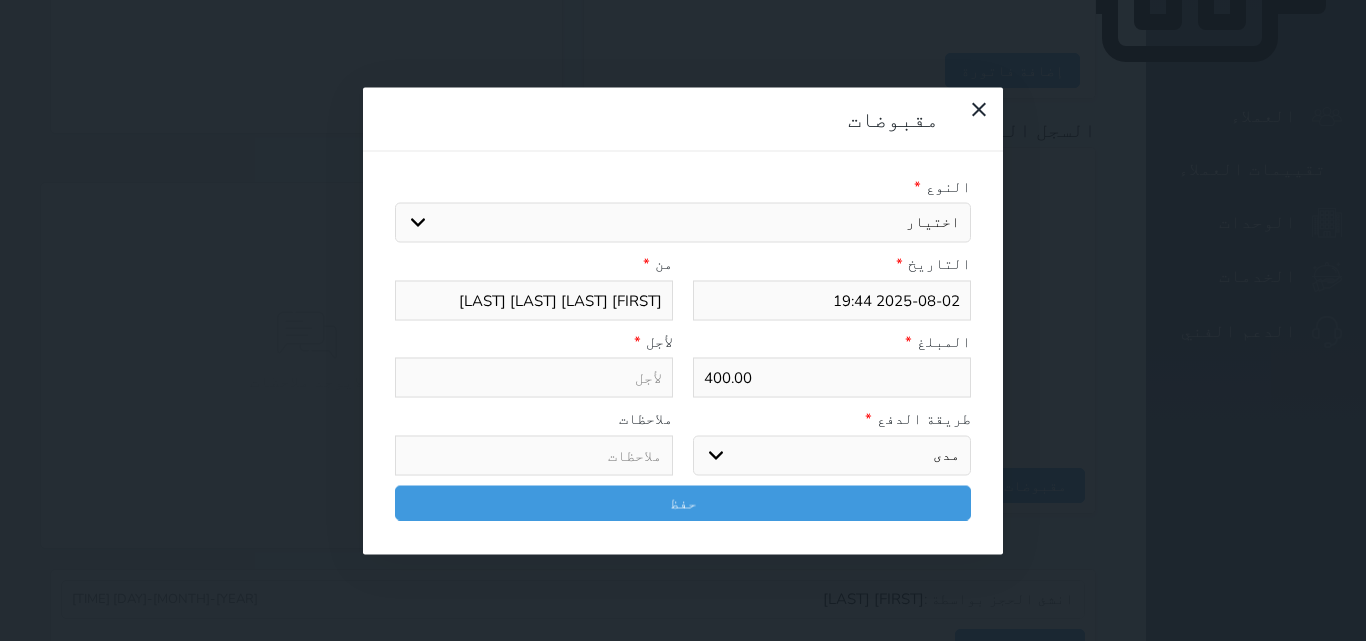 click on "اختر طريقة الدفع   دفع نقدى   تحويل بنكى   مدى   بطاقة ائتمان   آجل" at bounding box center (832, 455) 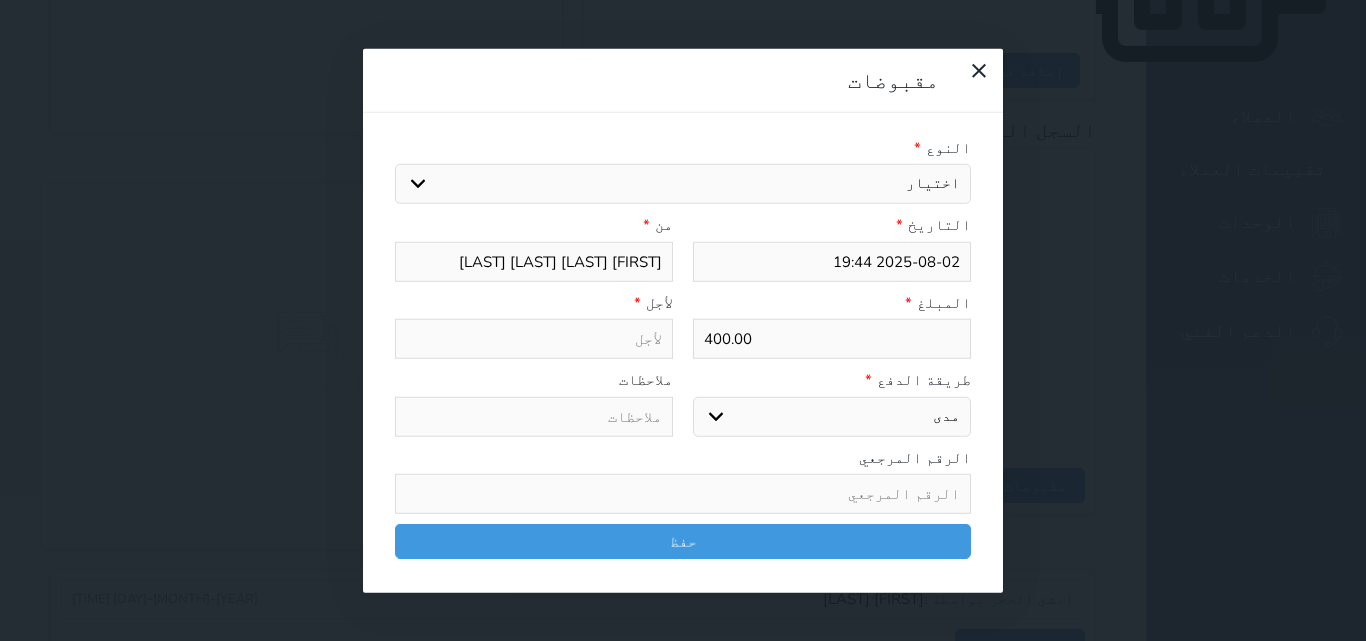 click on "اختيار   مقبوضات عامة قيمة إيجار فواتير تامين عربون لا ينطبق آخر مغسلة واي فاي - الإنترنت مواقف السيارات طعام الأغذية والمشروبات مشروبات المشروبات الباردة المشروبات الساخنة الإفطار غداء عشاء مخبز و كعك حمام سباحة الصالة الرياضية سبا و خدمات الجمال اختيار وإسقاط (خدمات النقل) ميني بار كابل - تلفزيون سرير إضافي تصفيف الشعر التسوق خدمات الجولات السياحية المنظمة خدمات الدليل السياحي" at bounding box center [683, 184] 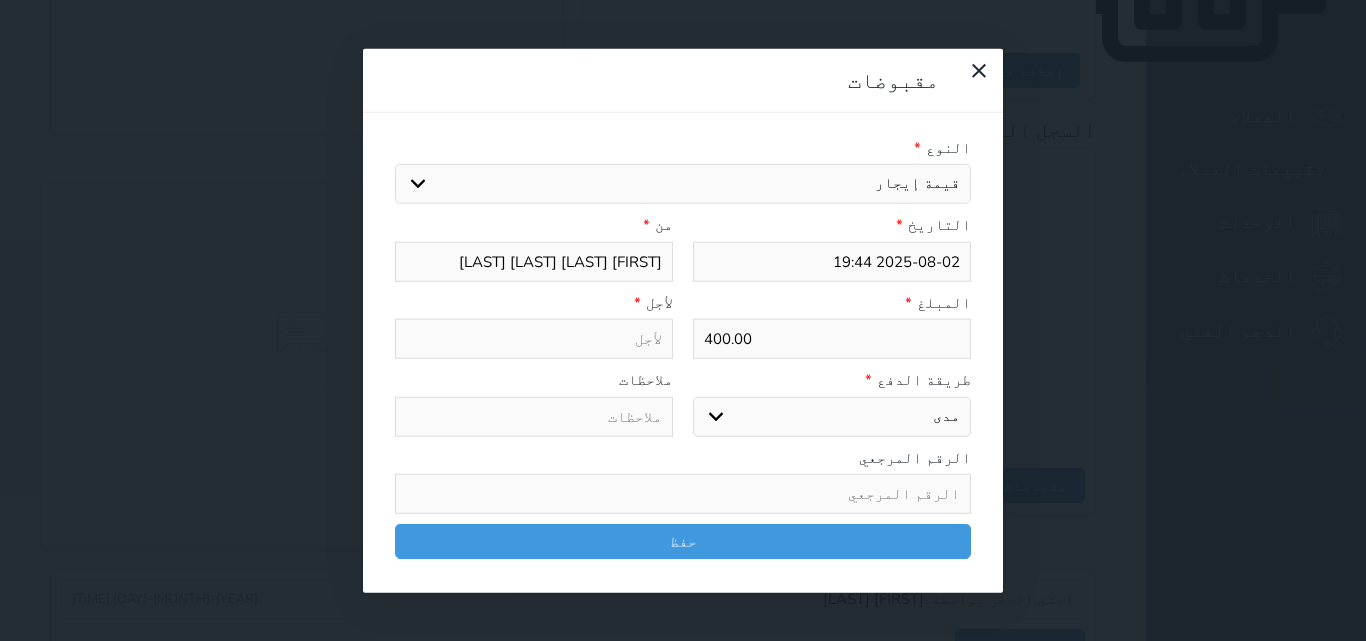 click on "اختيار   مقبوضات عامة قيمة إيجار فواتير تامين عربون لا ينطبق آخر مغسلة واي فاي - الإنترنت مواقف السيارات طعام الأغذية والمشروبات مشروبات المشروبات الباردة المشروبات الساخنة الإفطار غداء عشاء مخبز و كعك حمام سباحة الصالة الرياضية سبا و خدمات الجمال اختيار وإسقاط (خدمات النقل) ميني بار كابل - تلفزيون سرير إضافي تصفيف الشعر التسوق خدمات الجولات السياحية المنظمة خدمات الدليل السياحي" at bounding box center [683, 184] 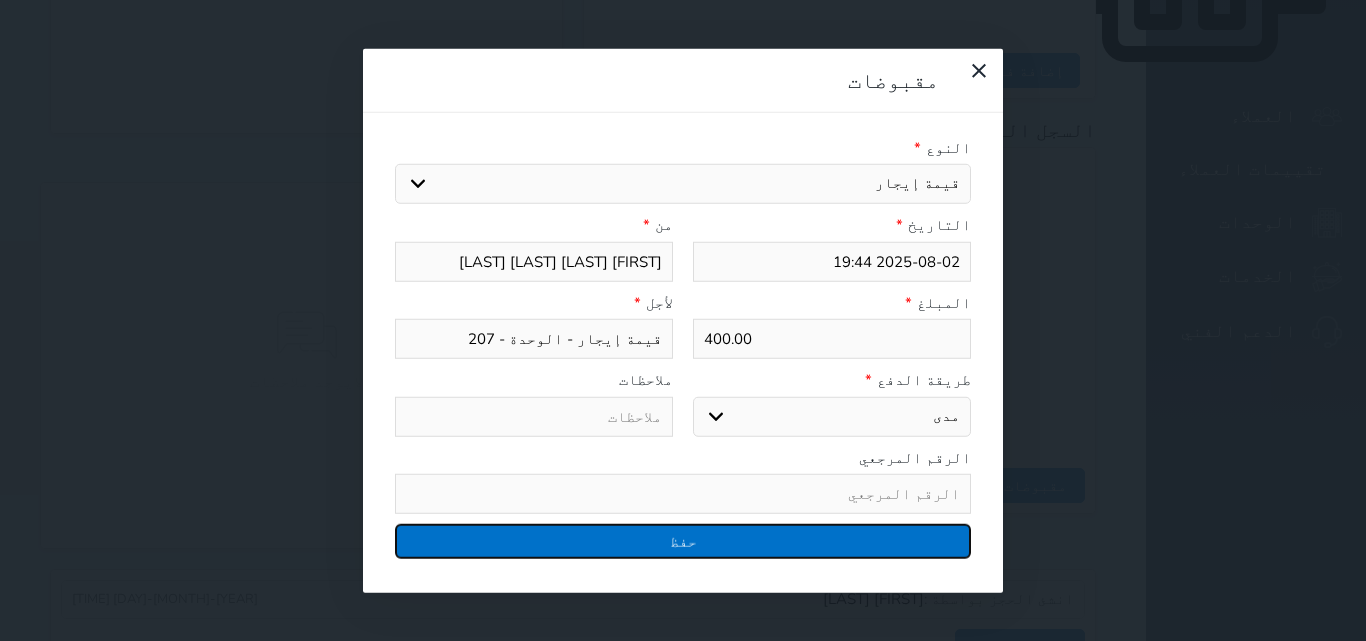 click on "حفظ" at bounding box center [683, 541] 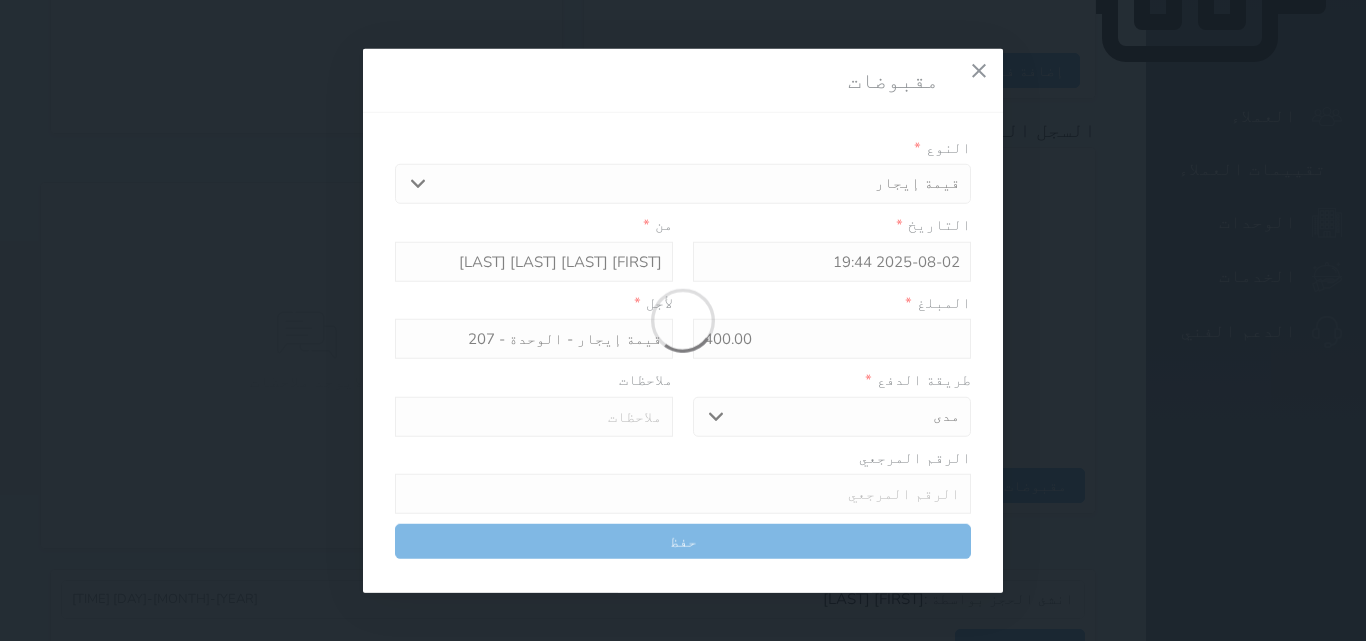 select 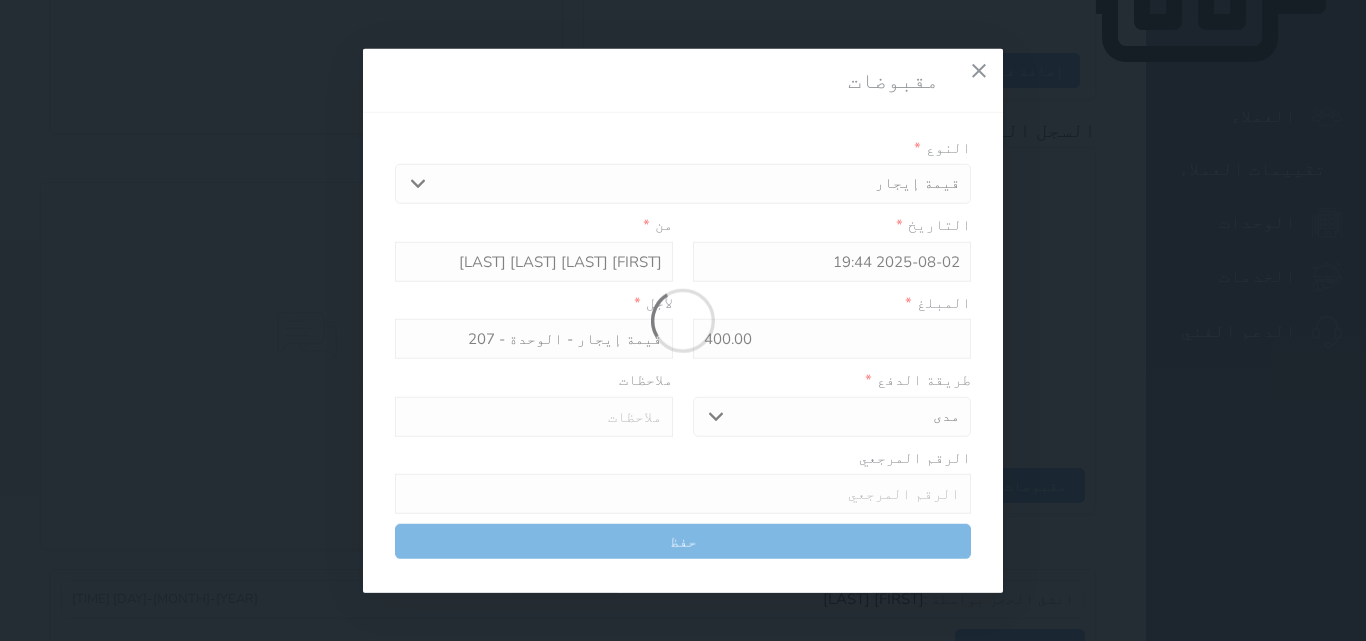 type 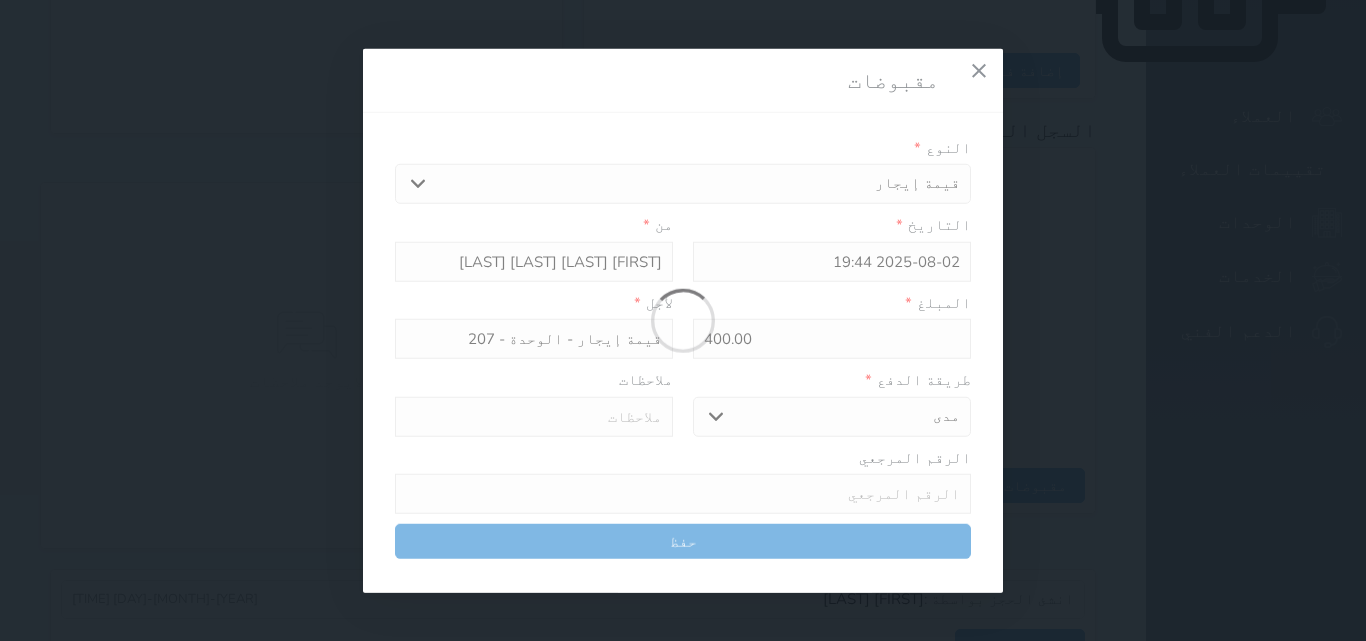 type on "0" 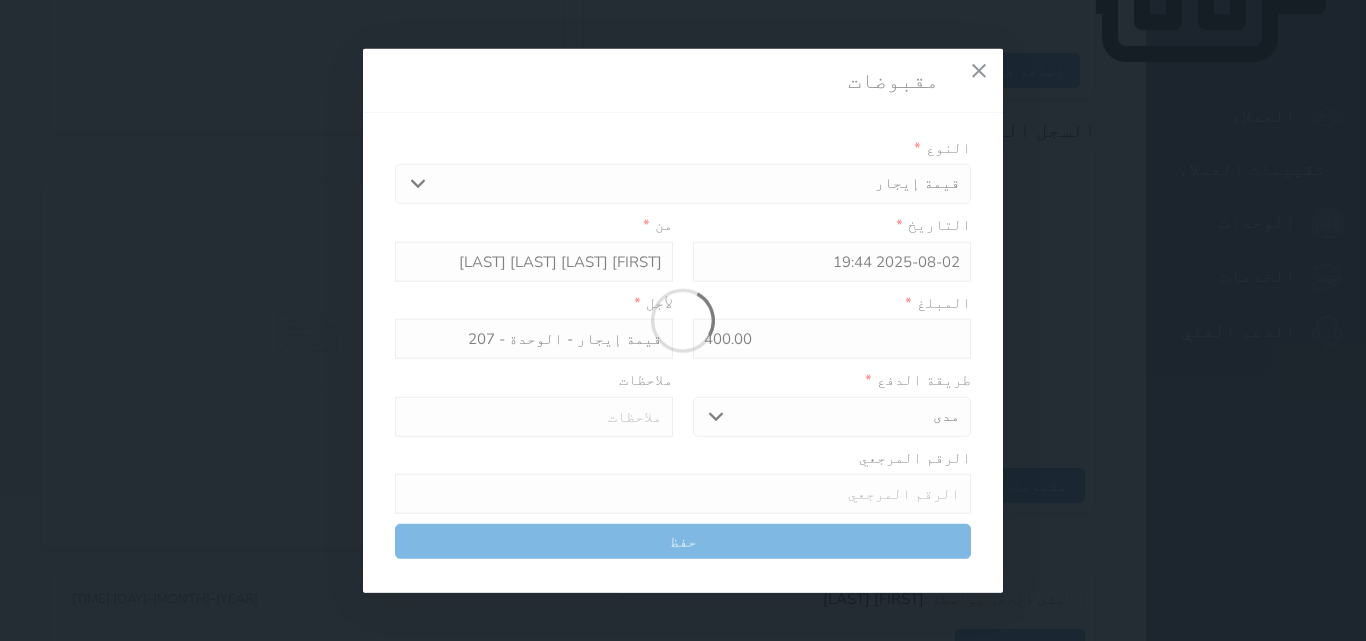 select 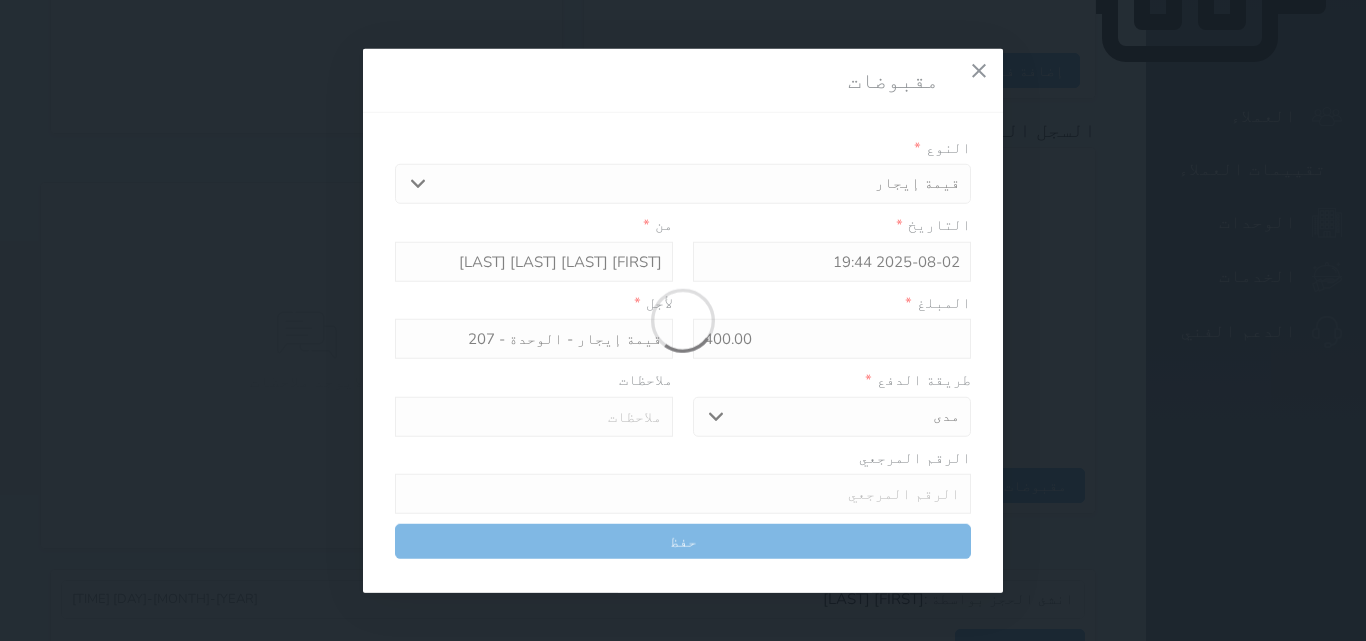 type on "0" 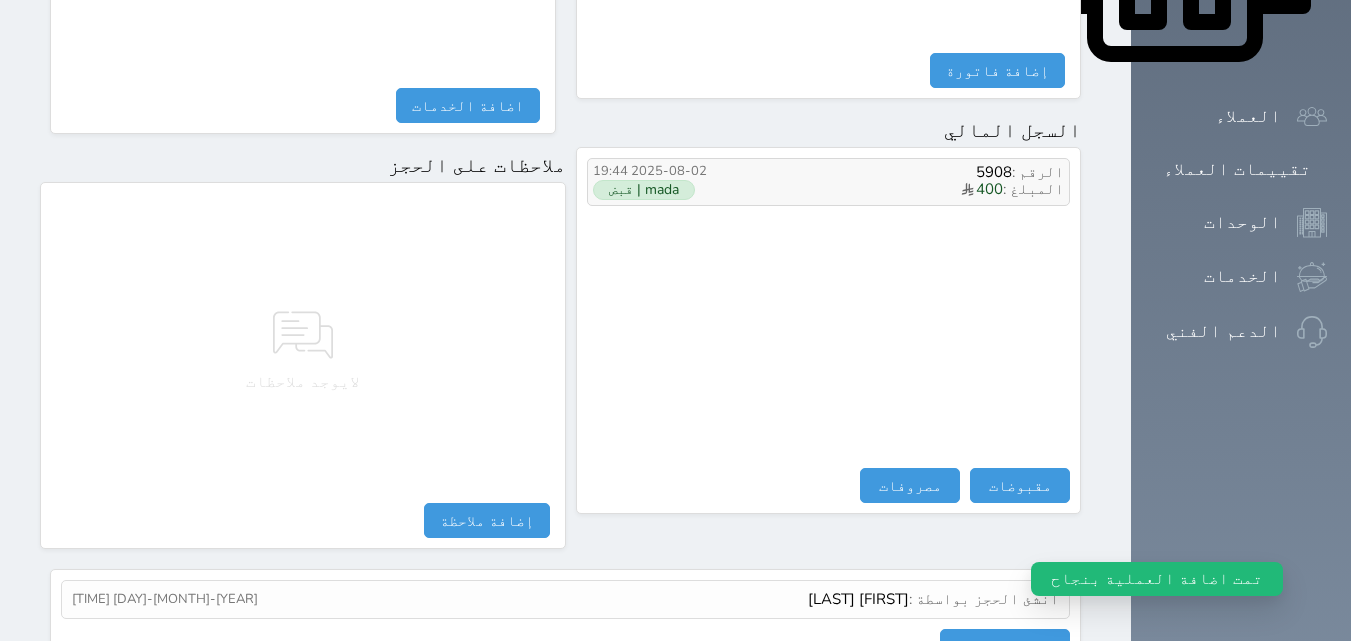 click on "المبلغ :  400" at bounding box center [899, 190] 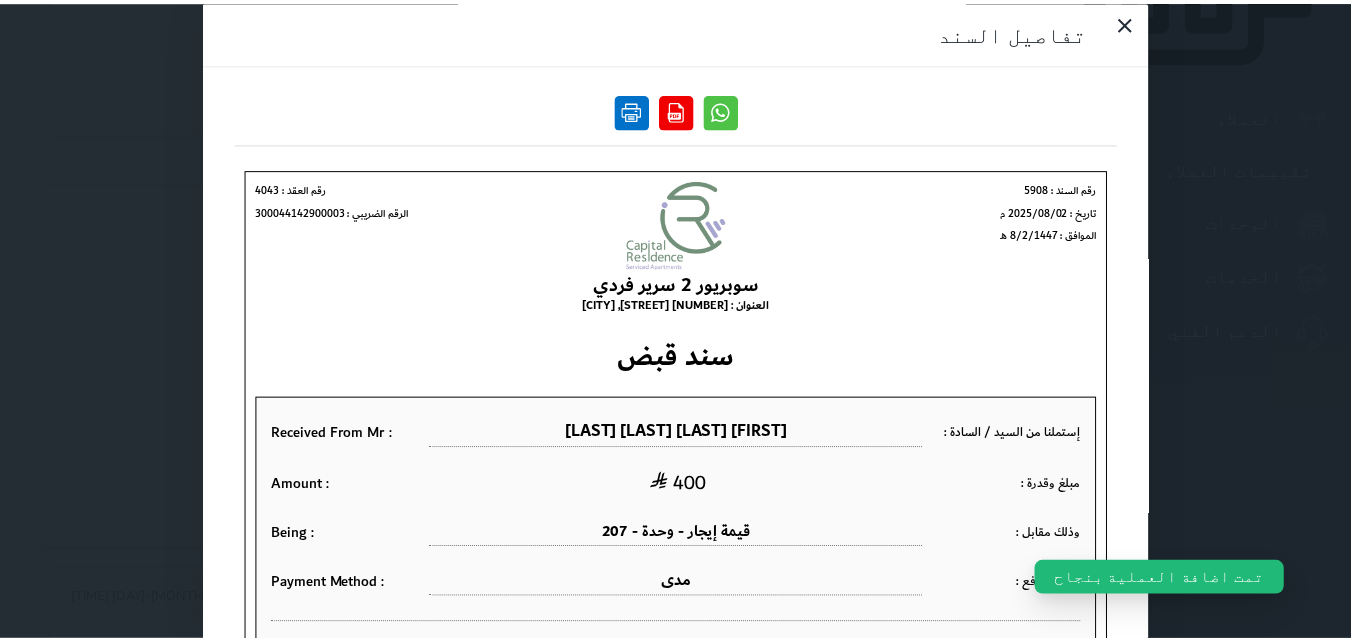 scroll, scrollTop: 0, scrollLeft: 0, axis: both 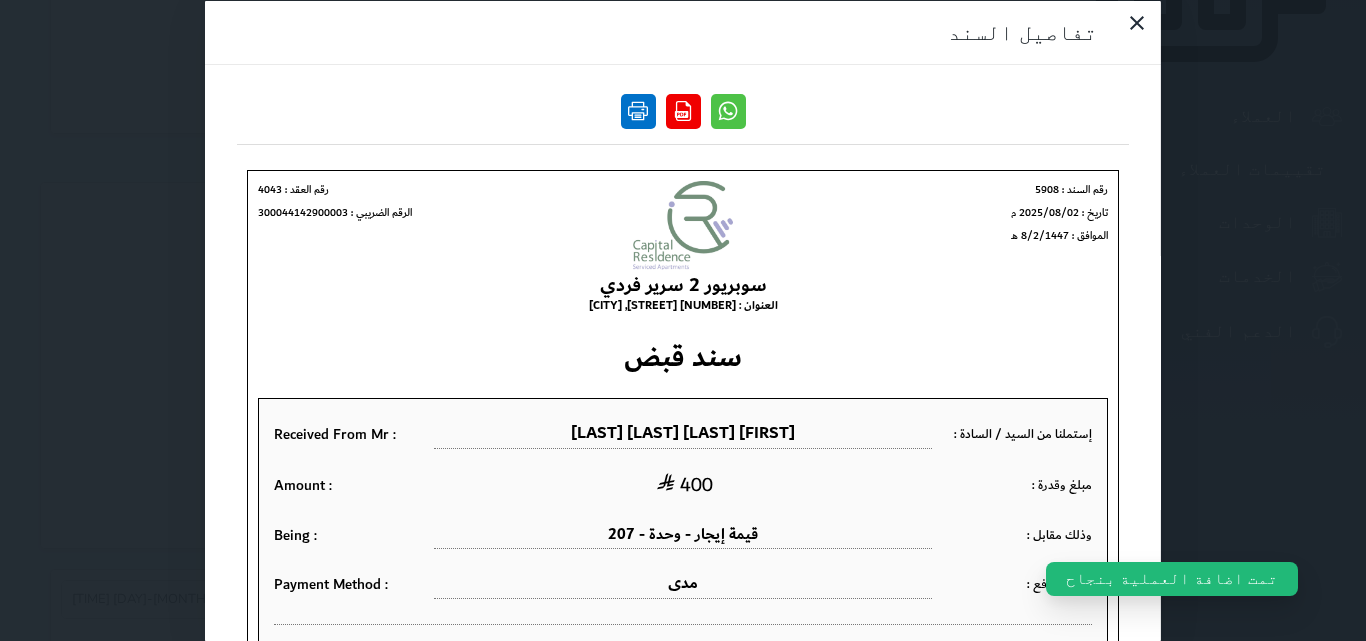 click at bounding box center [638, 110] 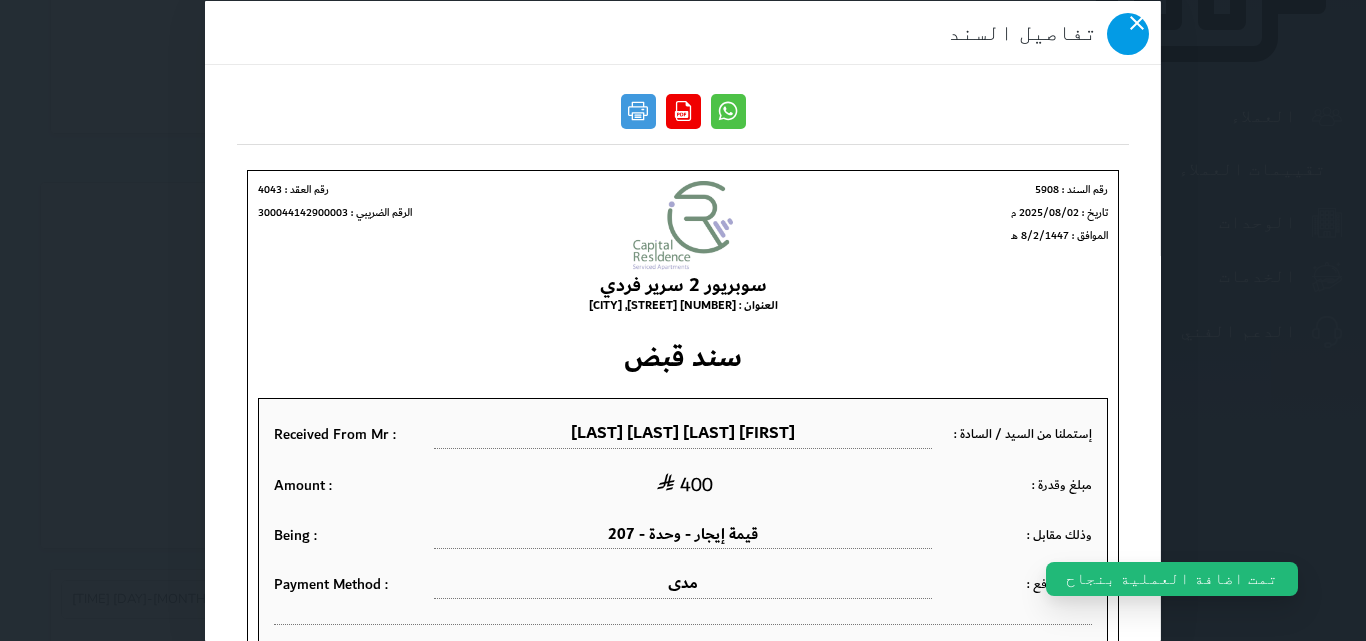click 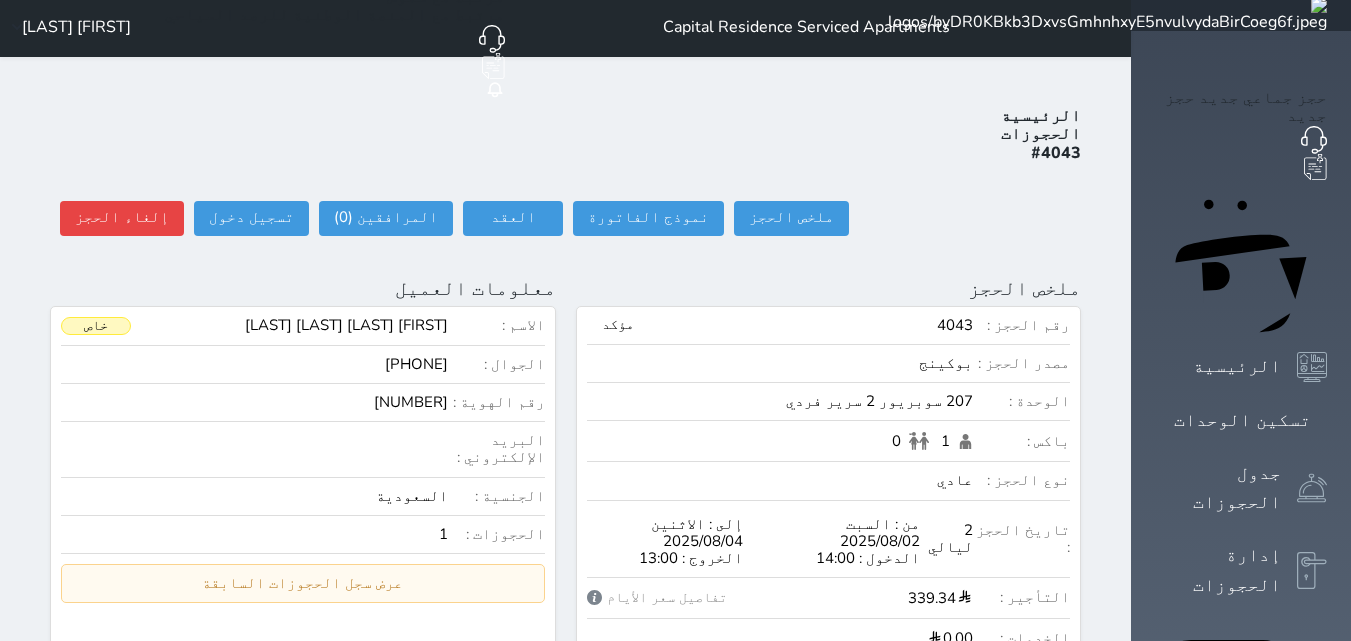 scroll, scrollTop: 0, scrollLeft: 0, axis: both 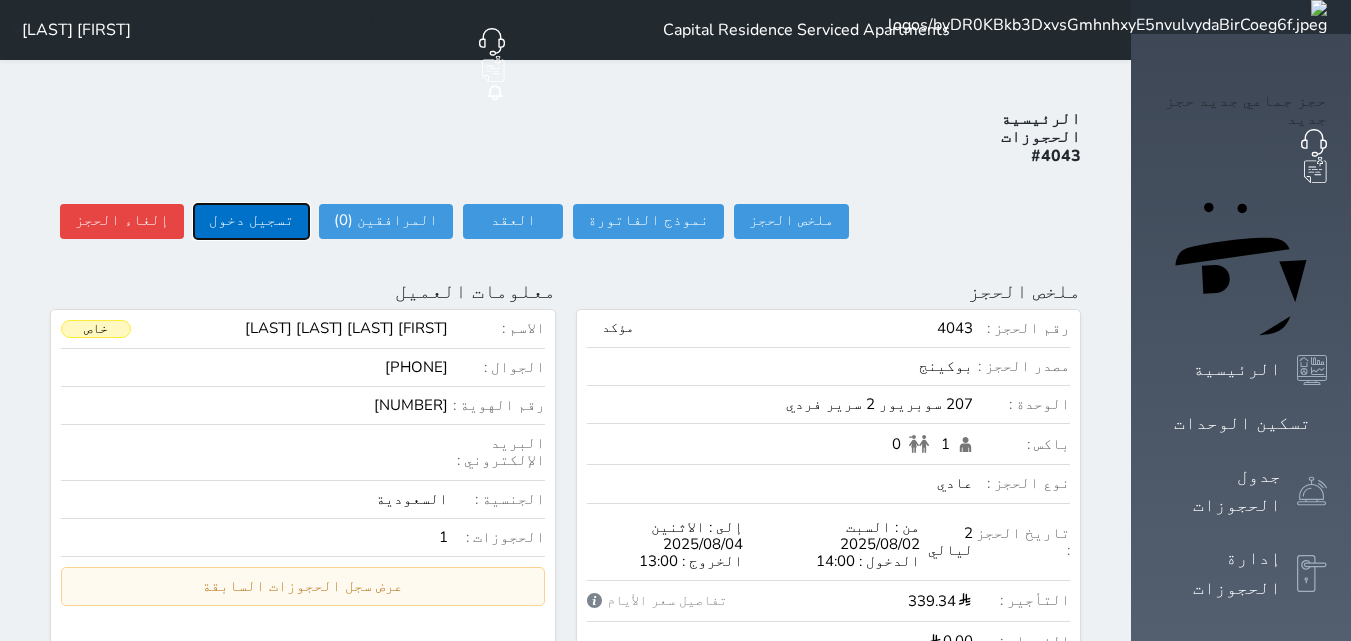 click on "تسجيل دخول" at bounding box center (251, 221) 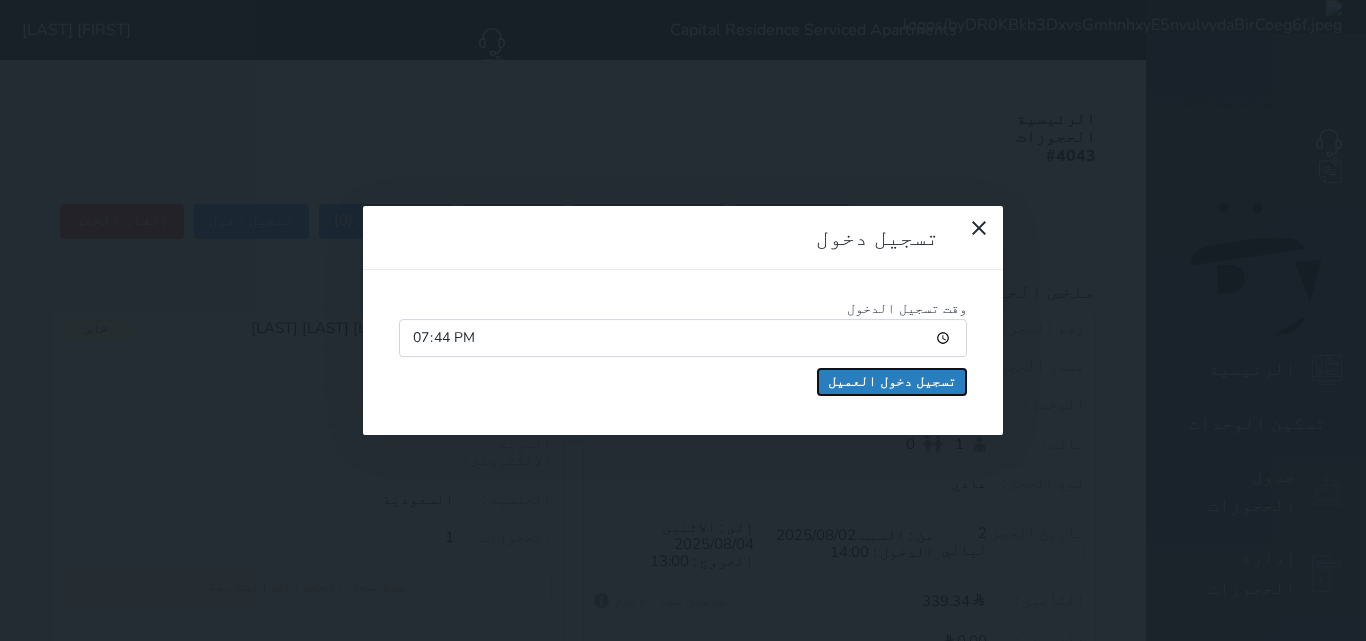 click on "تسجيل دخول العميل" at bounding box center (892, 382) 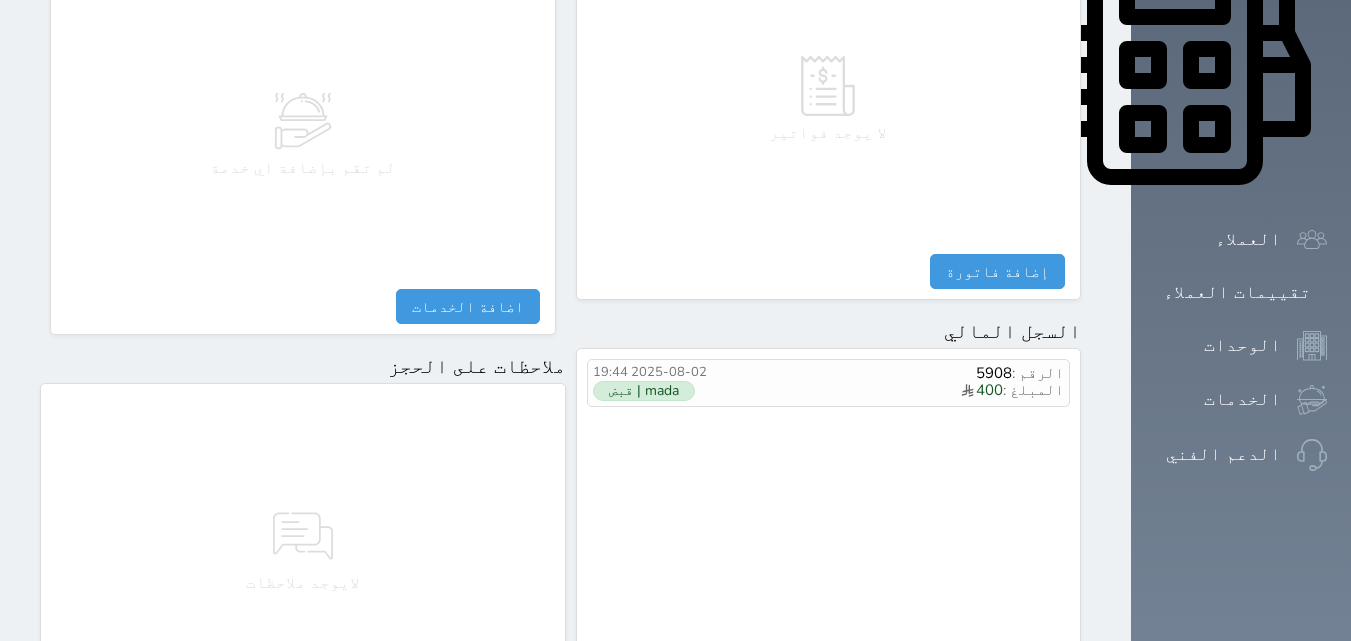 scroll, scrollTop: 1139, scrollLeft: 0, axis: vertical 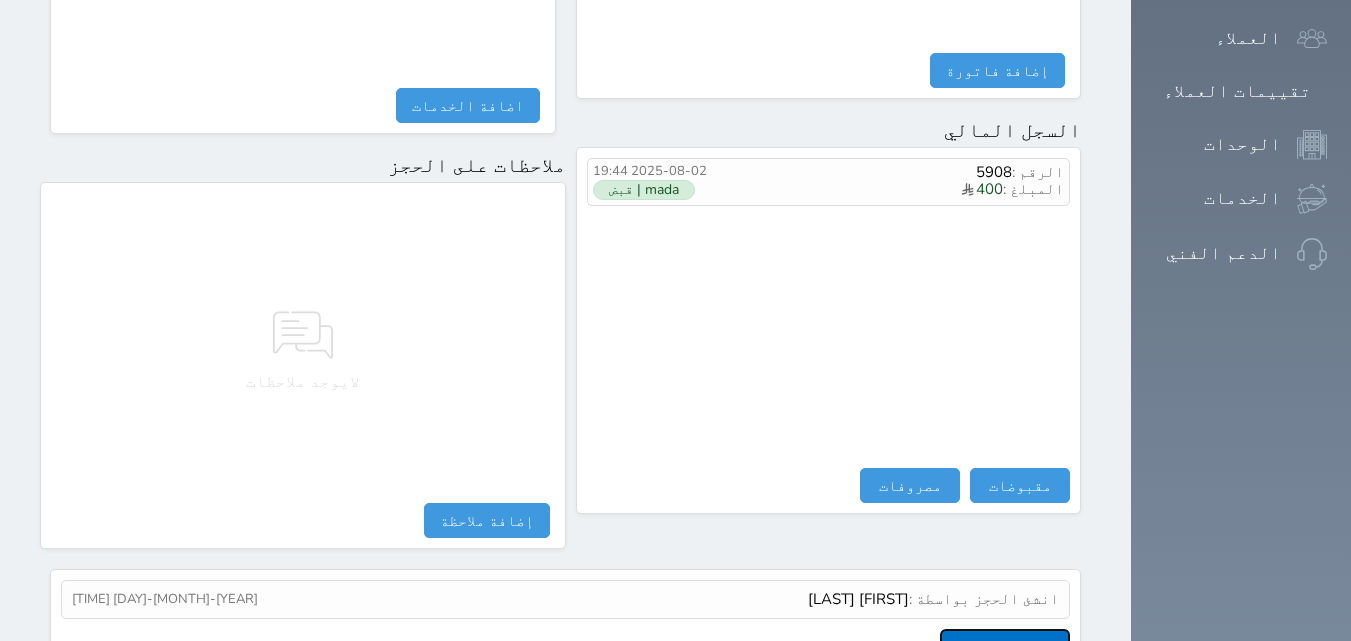click on "عرض سجل شموس" at bounding box center (1005, 646) 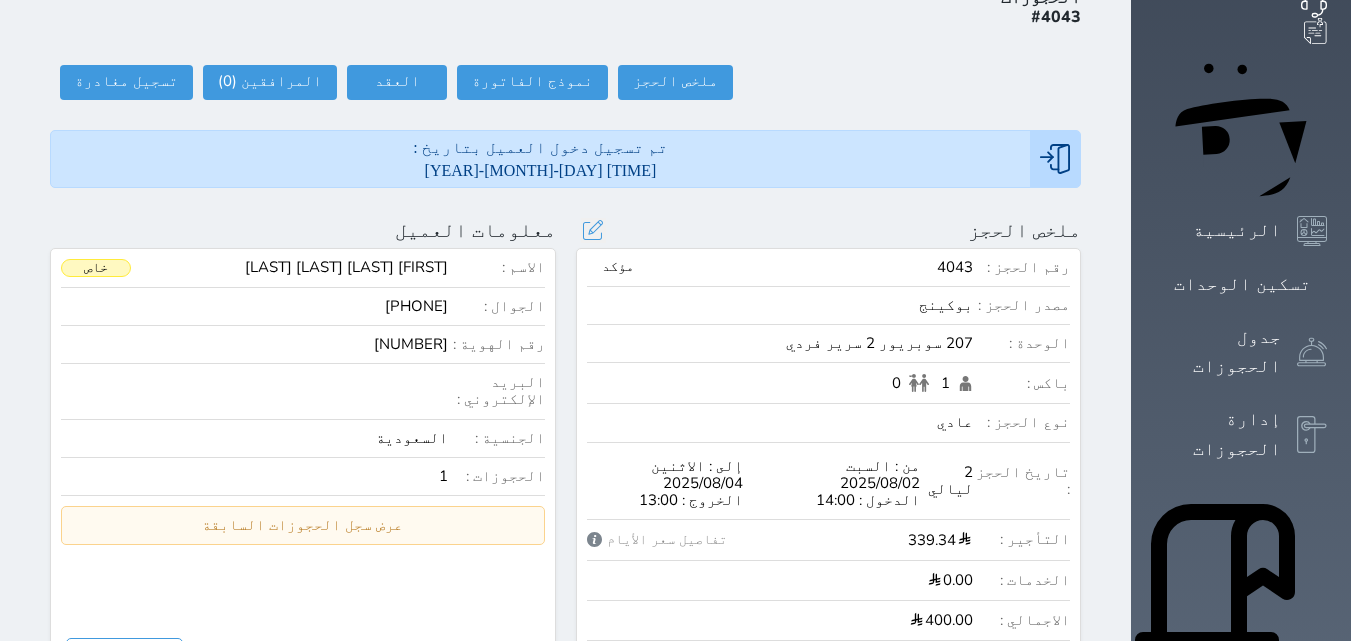 scroll, scrollTop: 0, scrollLeft: 0, axis: both 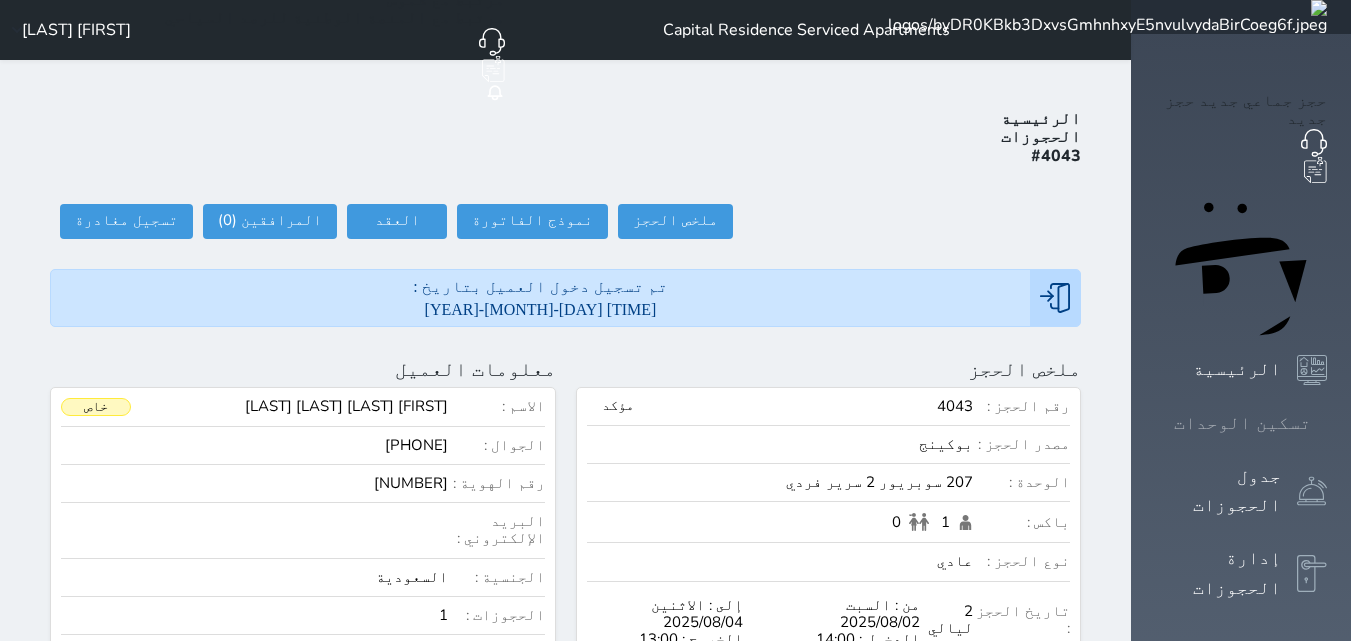 click on "تسكين الوحدات" at bounding box center [1241, 423] 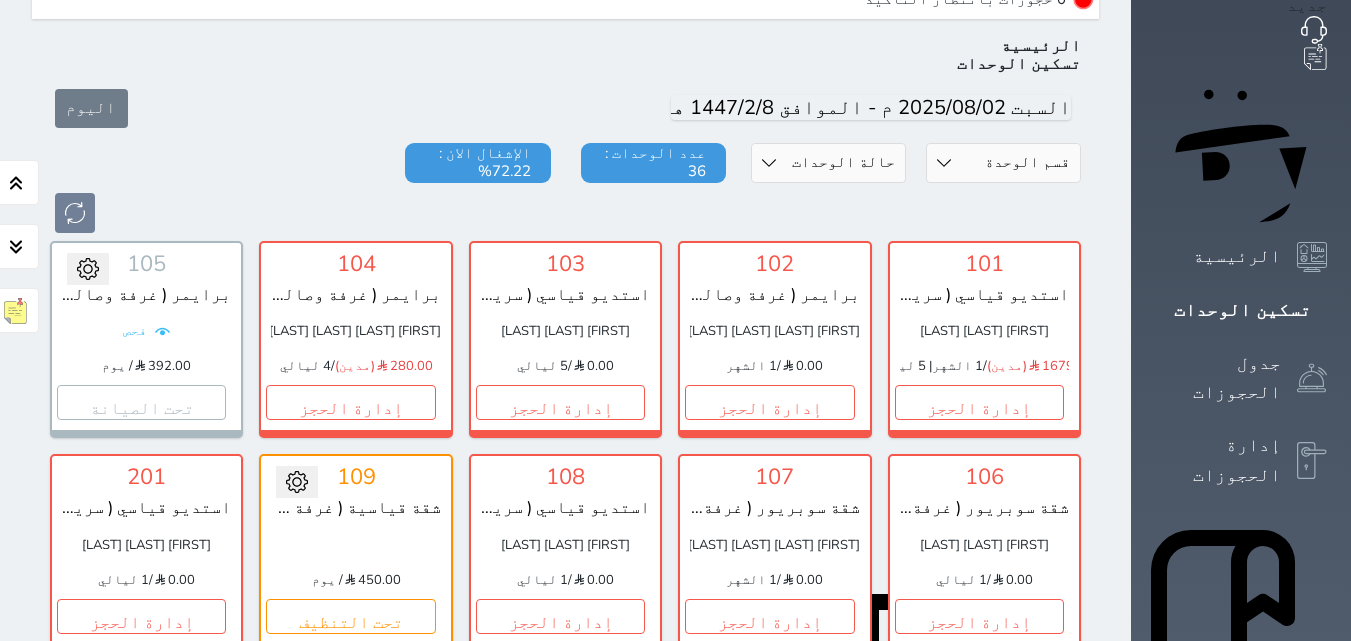scroll, scrollTop: 160, scrollLeft: 0, axis: vertical 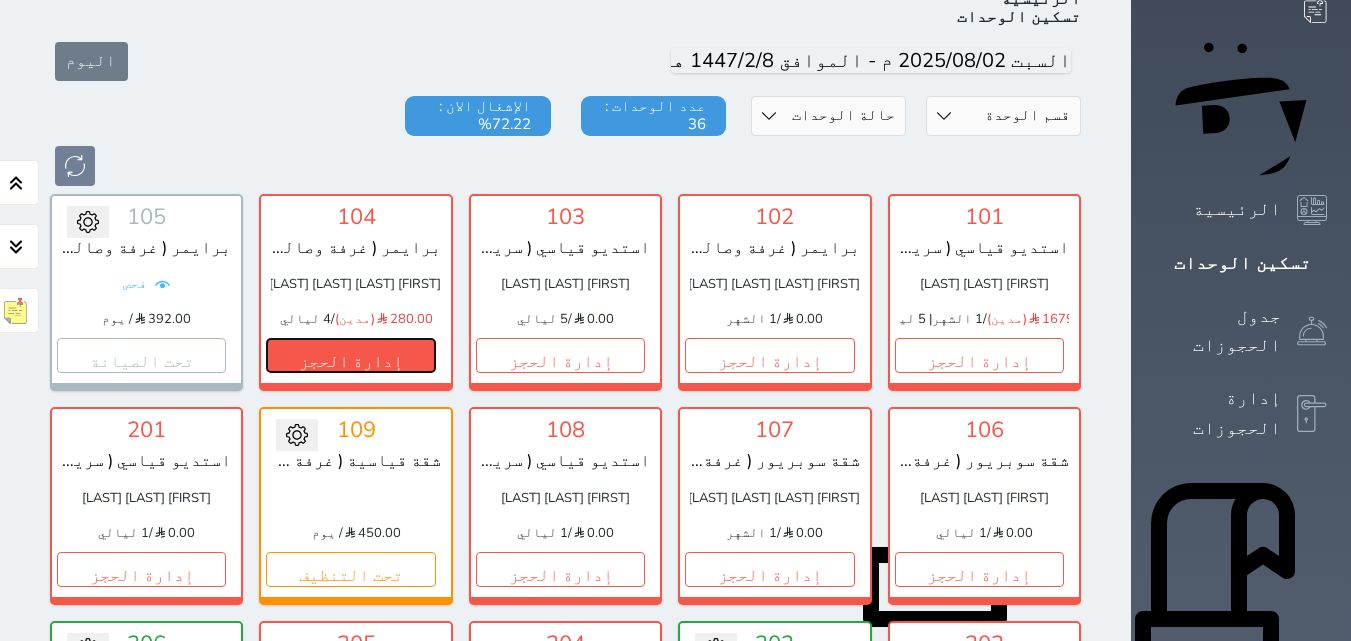 click on "إدارة الحجز" at bounding box center (350, 355) 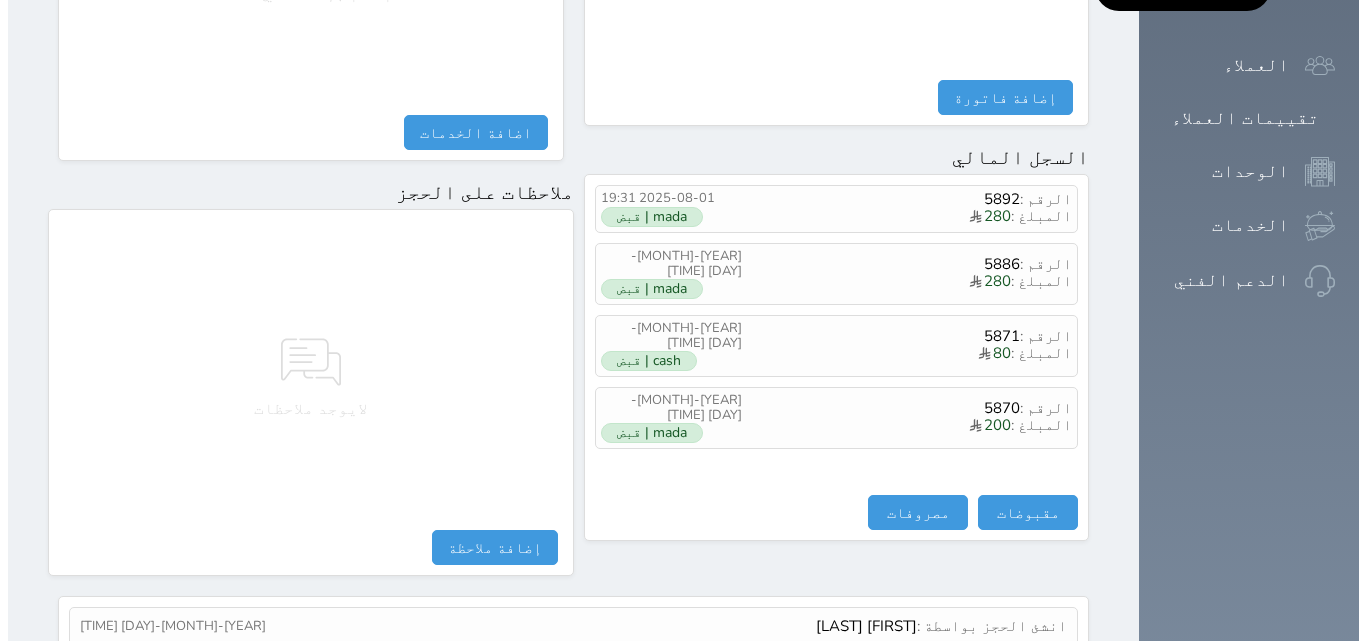 scroll, scrollTop: 1139, scrollLeft: 0, axis: vertical 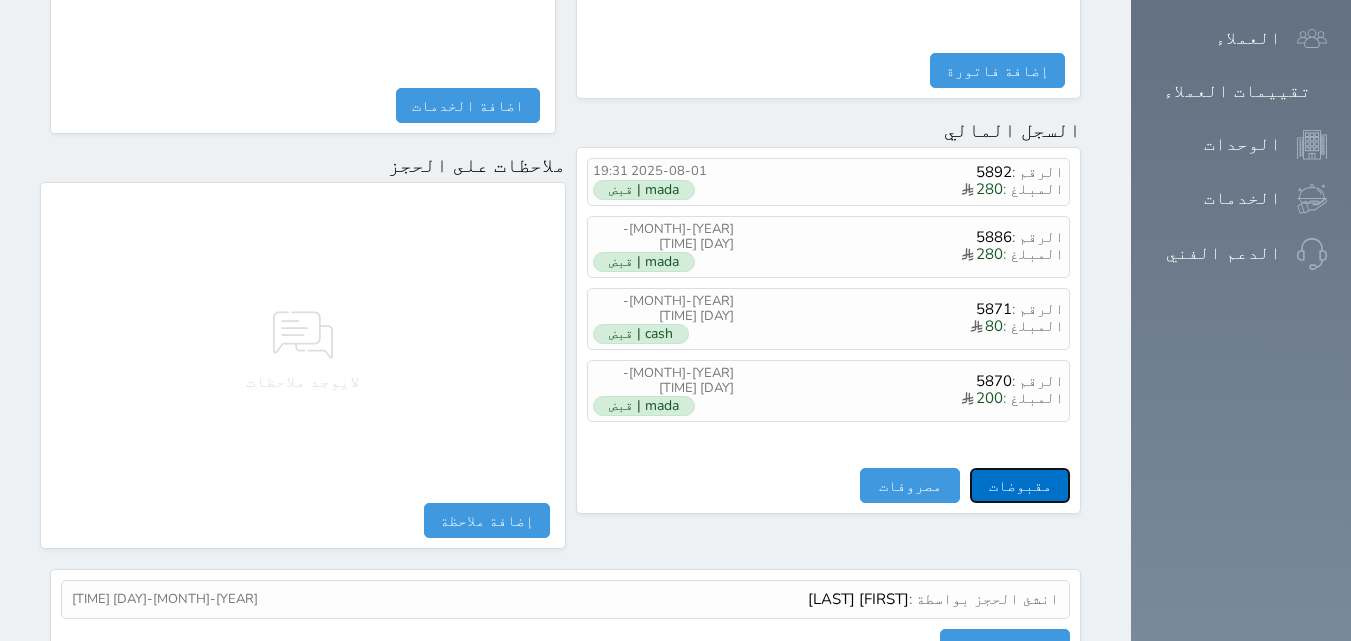click on "مقبوضات" at bounding box center (1020, 485) 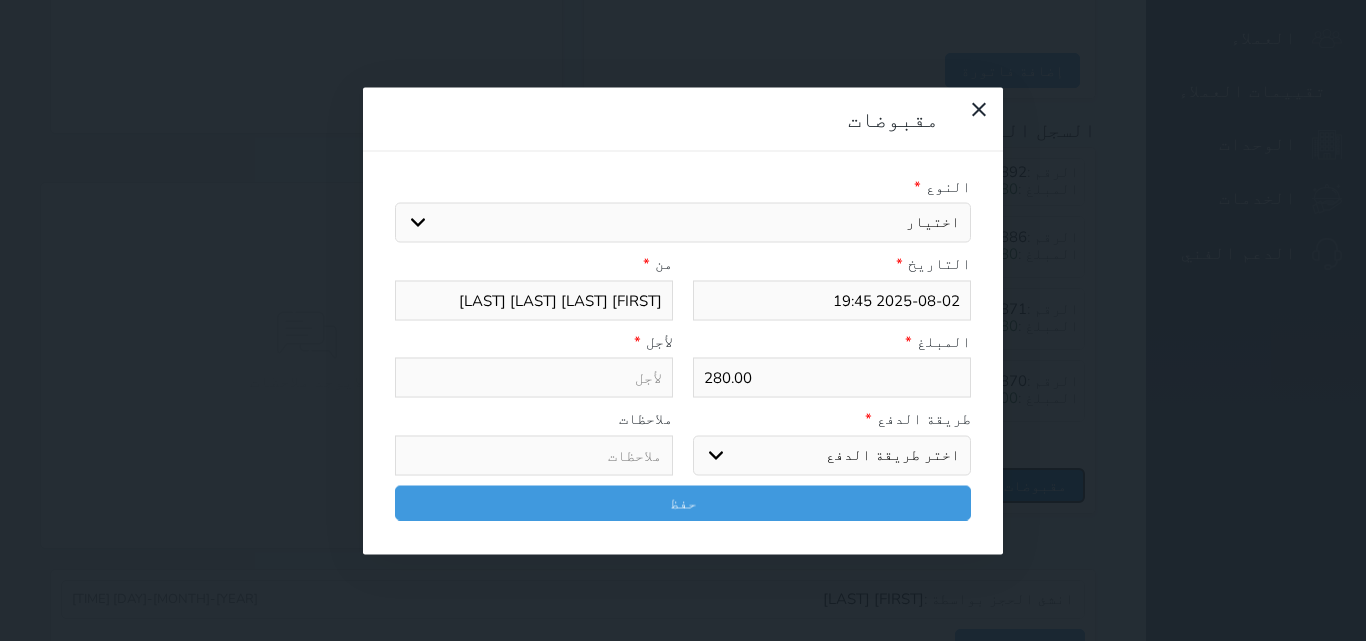 select 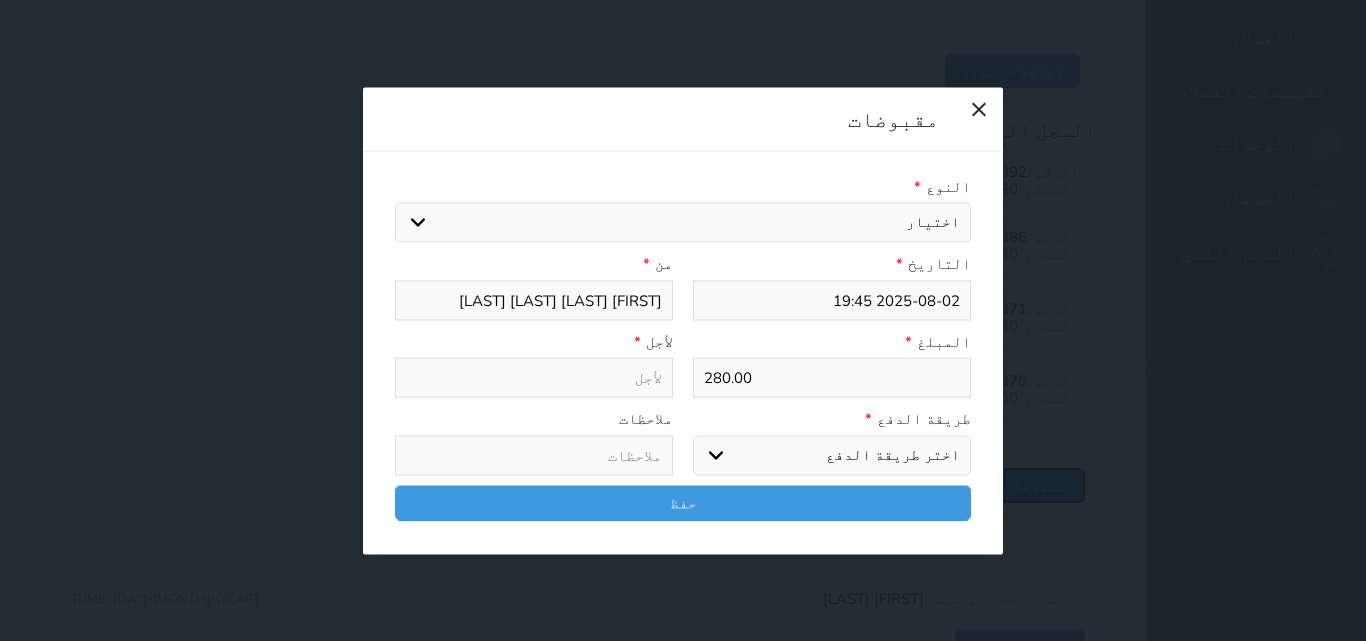 select 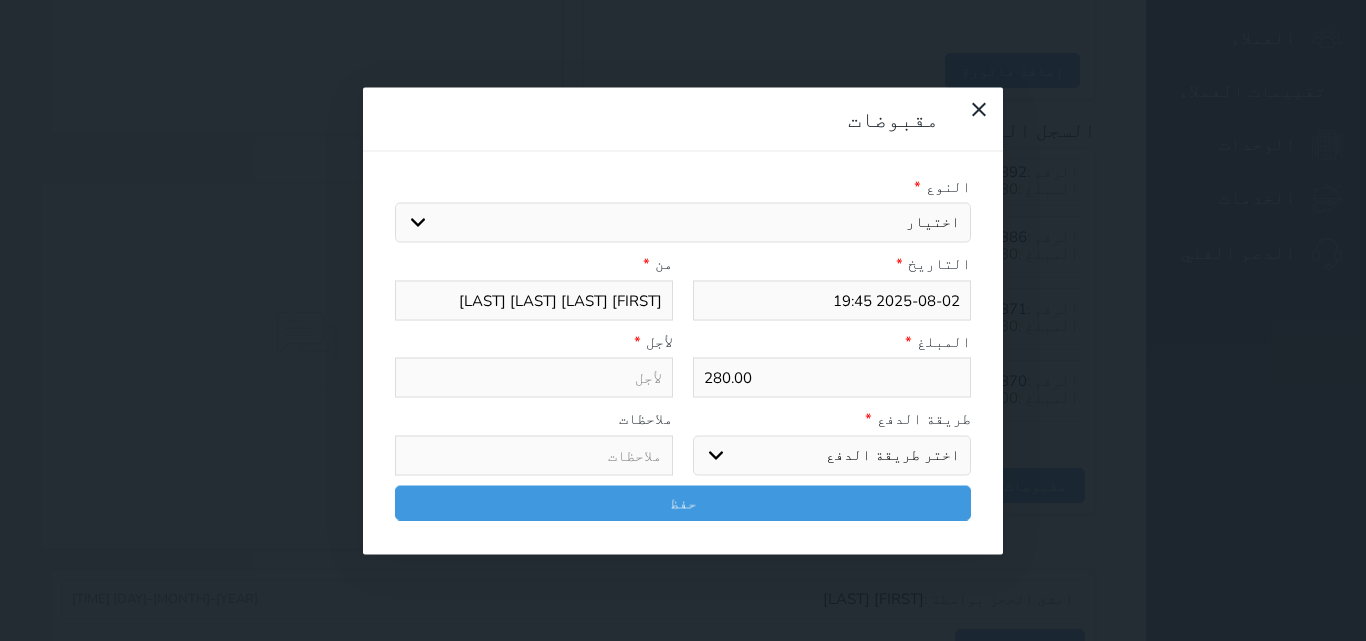 click on "اختر طريقة الدفع   دفع نقدى   تحويل بنكى   مدى   بطاقة ائتمان   آجل" at bounding box center (832, 455) 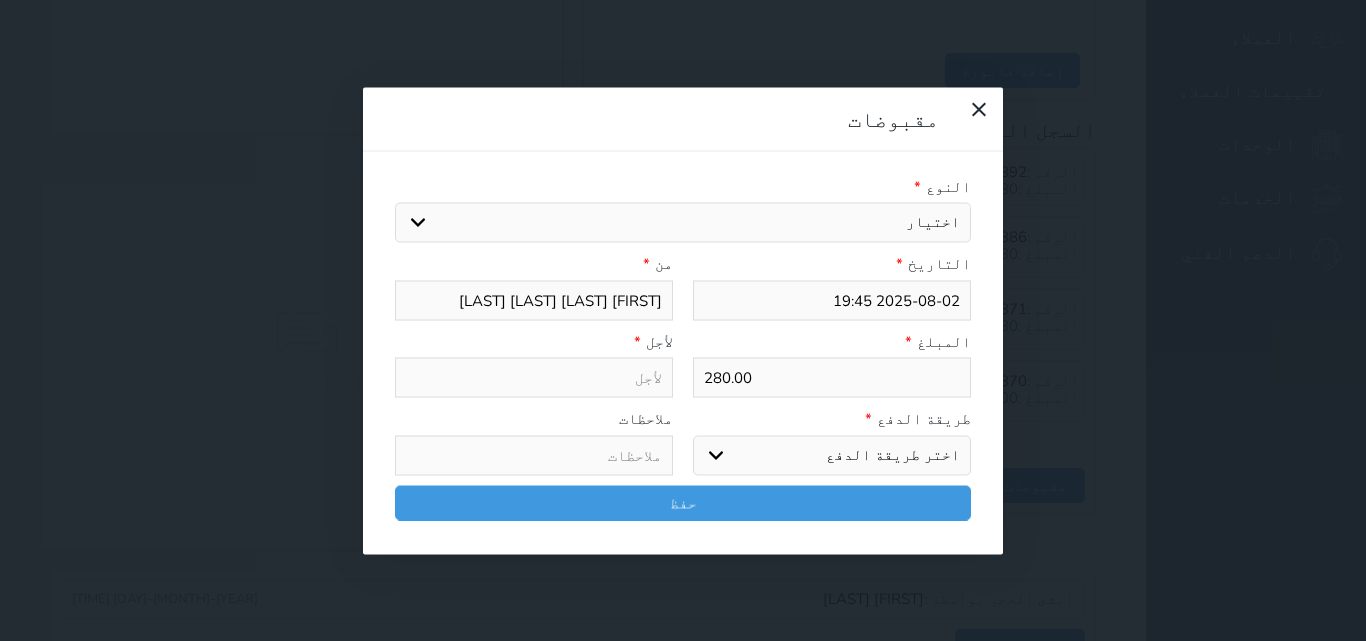 select on "mada" 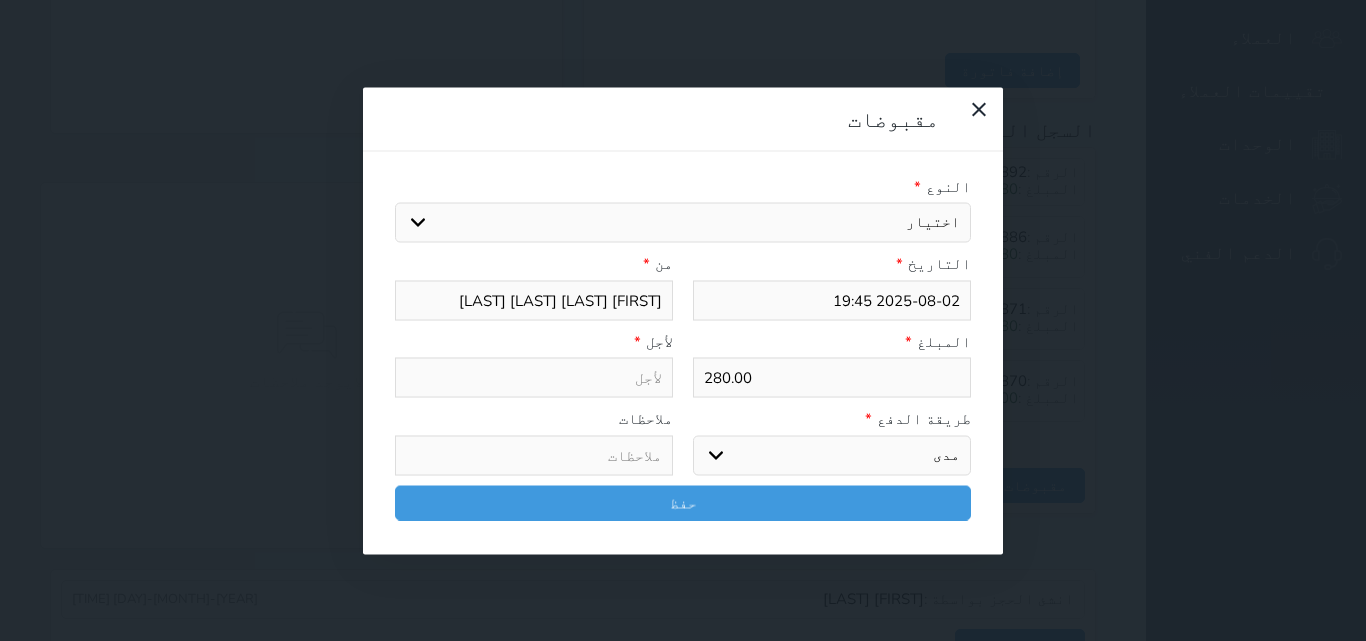 click on "اختر طريقة الدفع   دفع نقدى   تحويل بنكى   مدى   بطاقة ائتمان   آجل" at bounding box center (832, 455) 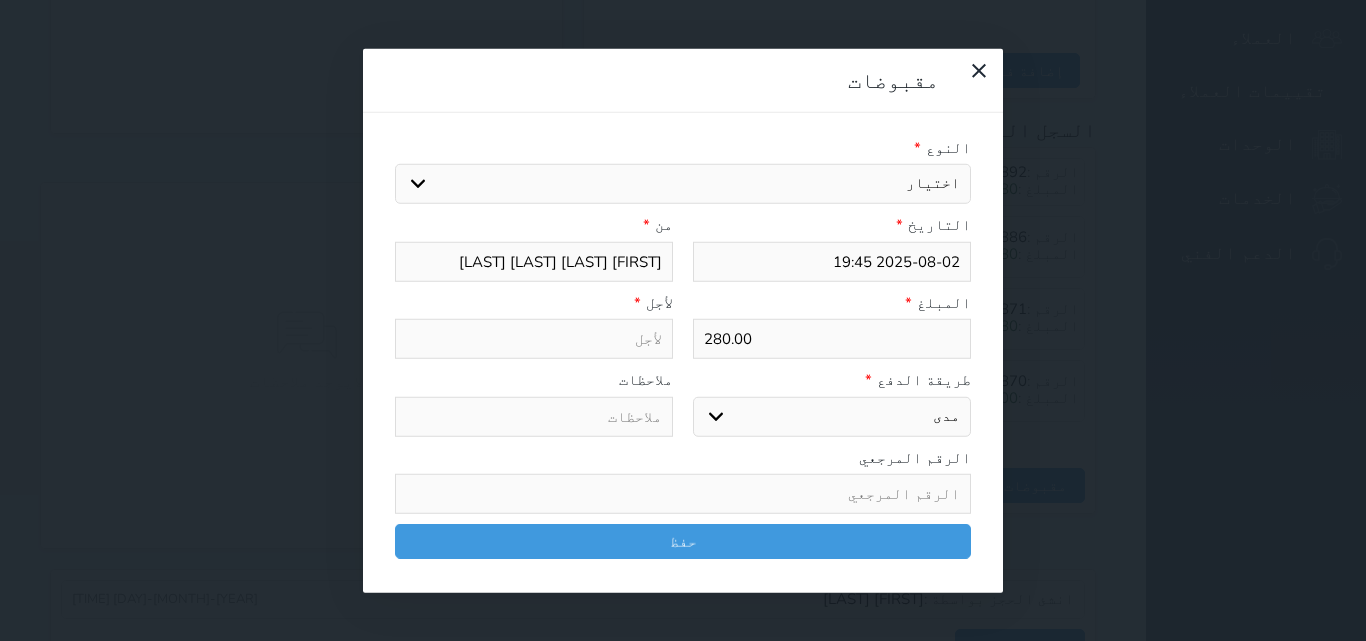 click on "اختيار   مقبوضات عامة قيمة إيجار فواتير تامين عربون لا ينطبق آخر مغسلة واي فاي - الإنترنت مواقف السيارات طعام الأغذية والمشروبات مشروبات المشروبات الباردة المشروبات الساخنة الإفطار غداء عشاء مخبز و كعك حمام سباحة الصالة الرياضية سبا و خدمات الجمال اختيار وإسقاط (خدمات النقل) ميني بار كابل - تلفزيون سرير إضافي تصفيف الشعر التسوق خدمات الجولات السياحية المنظمة خدمات الدليل السياحي" at bounding box center [683, 184] 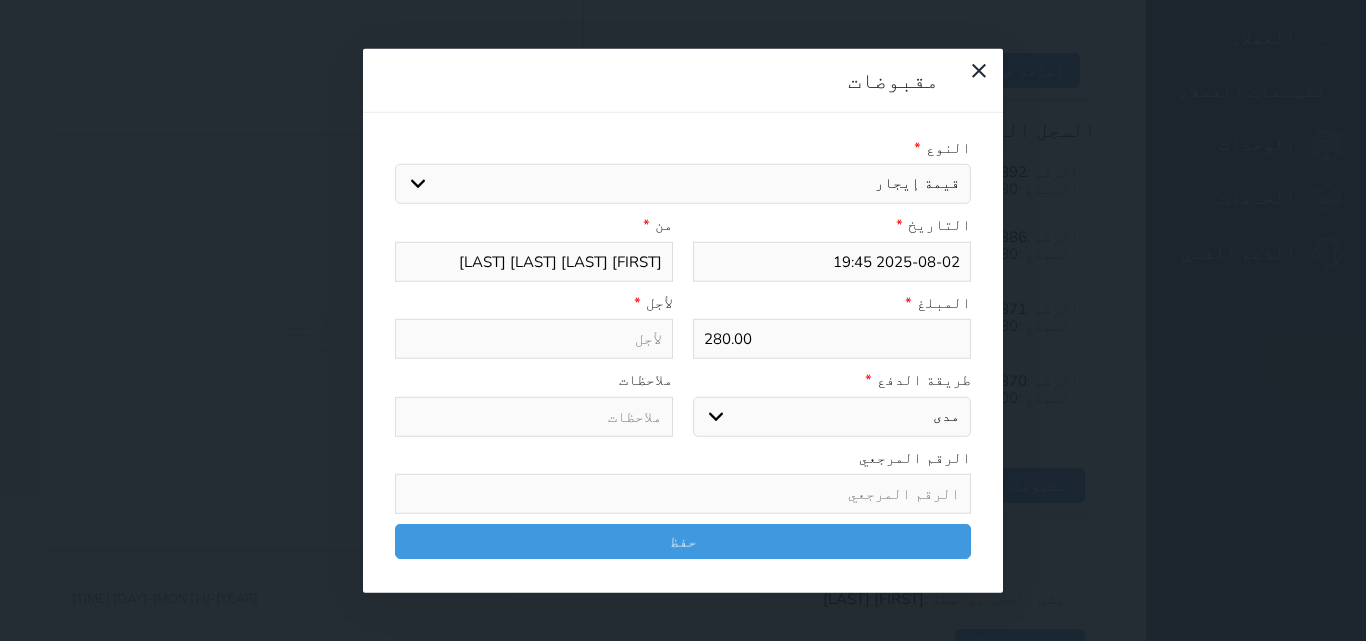 click on "اختيار   مقبوضات عامة قيمة إيجار فواتير تامين عربون لا ينطبق آخر مغسلة واي فاي - الإنترنت مواقف السيارات طعام الأغذية والمشروبات مشروبات المشروبات الباردة المشروبات الساخنة الإفطار غداء عشاء مخبز و كعك حمام سباحة الصالة الرياضية سبا و خدمات الجمال اختيار وإسقاط (خدمات النقل) ميني بار كابل - تلفزيون سرير إضافي تصفيف الشعر التسوق خدمات الجولات السياحية المنظمة خدمات الدليل السياحي" at bounding box center (683, 184) 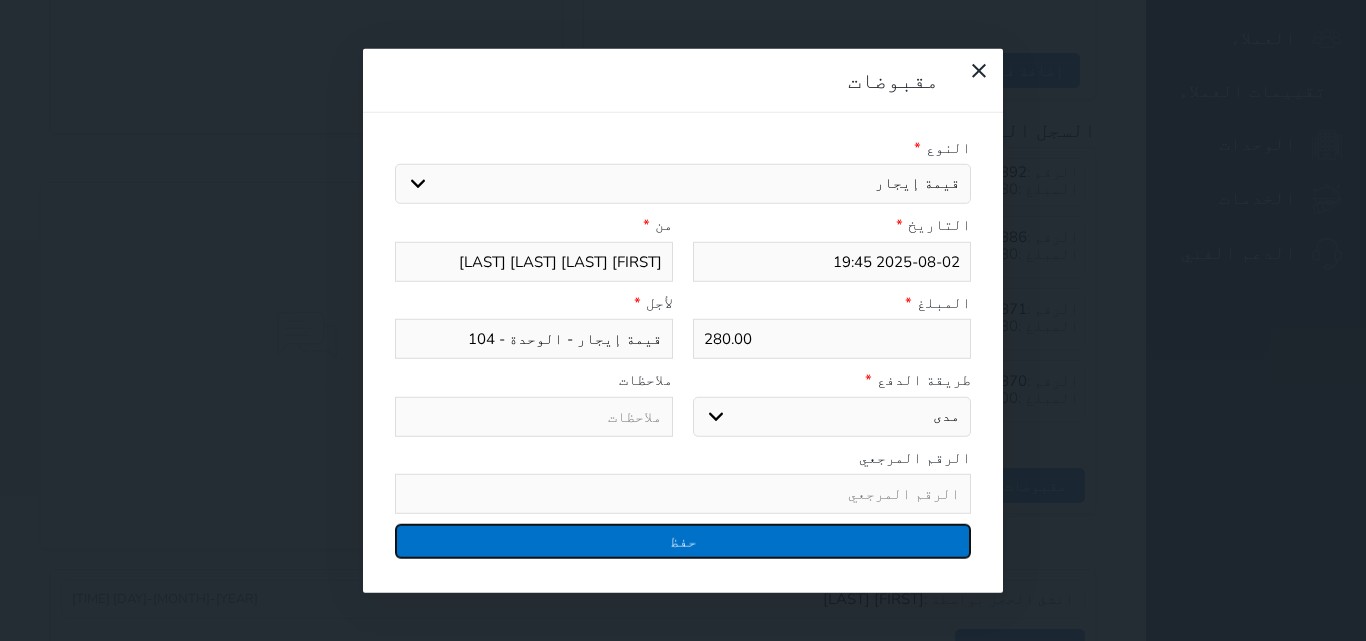 click on "حفظ" at bounding box center (683, 541) 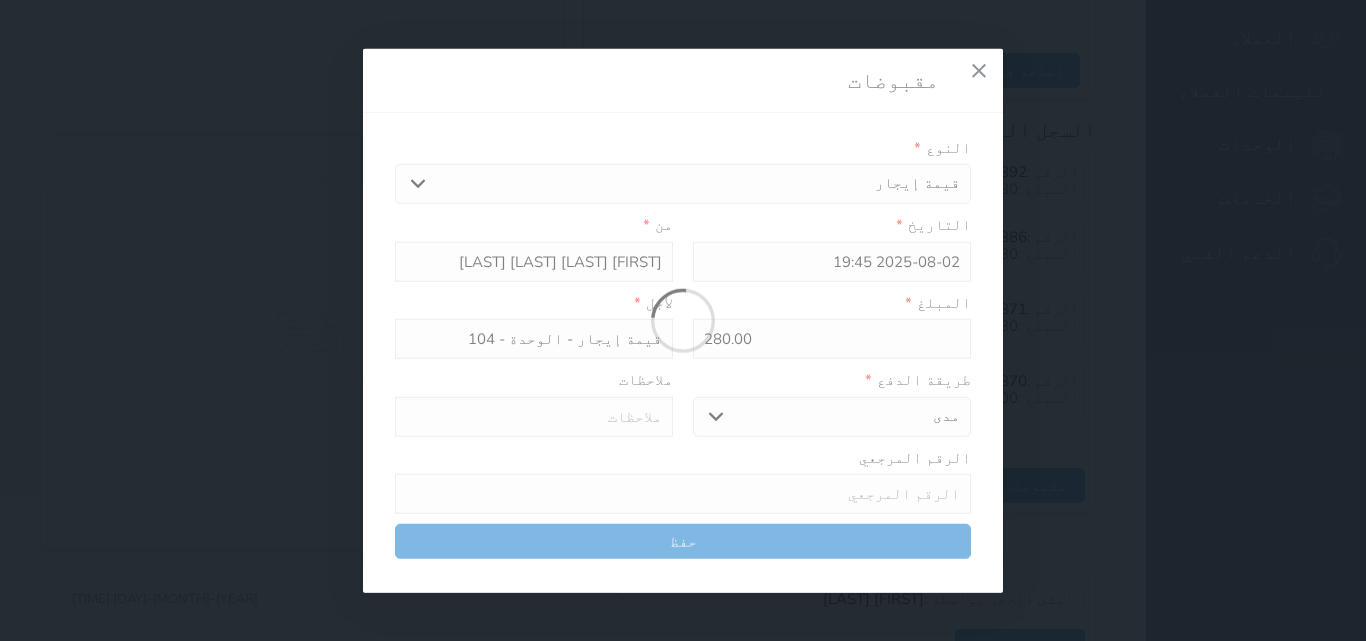 select 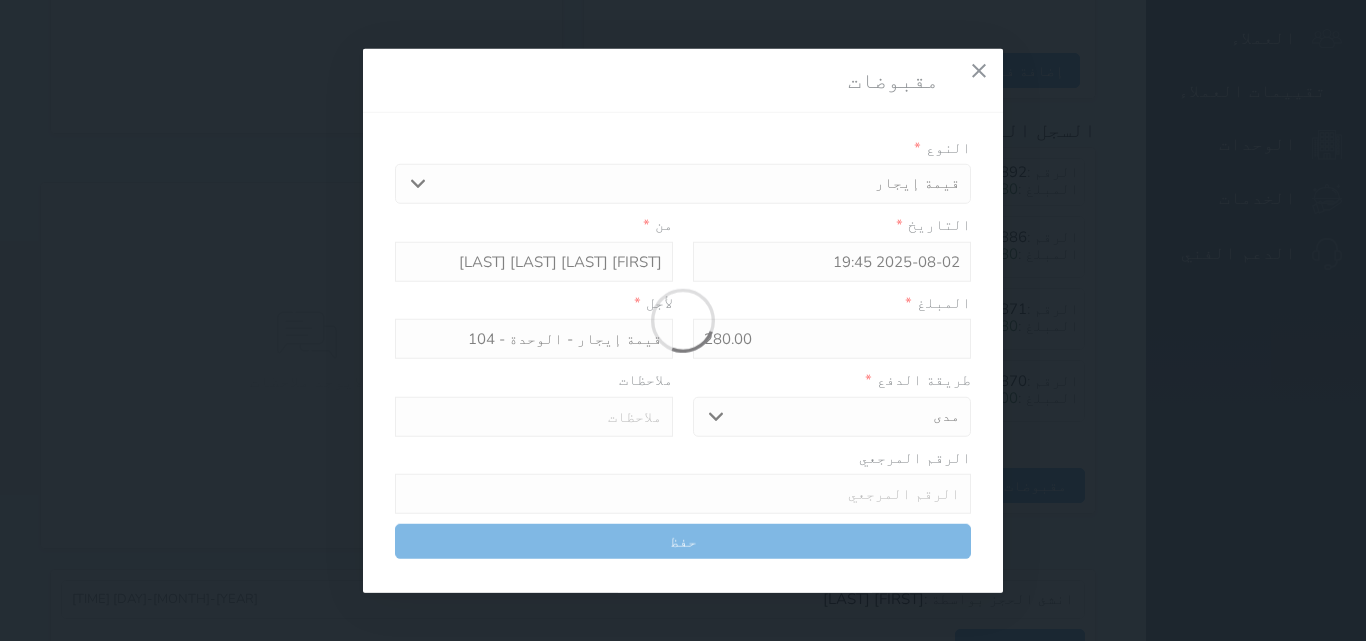 type 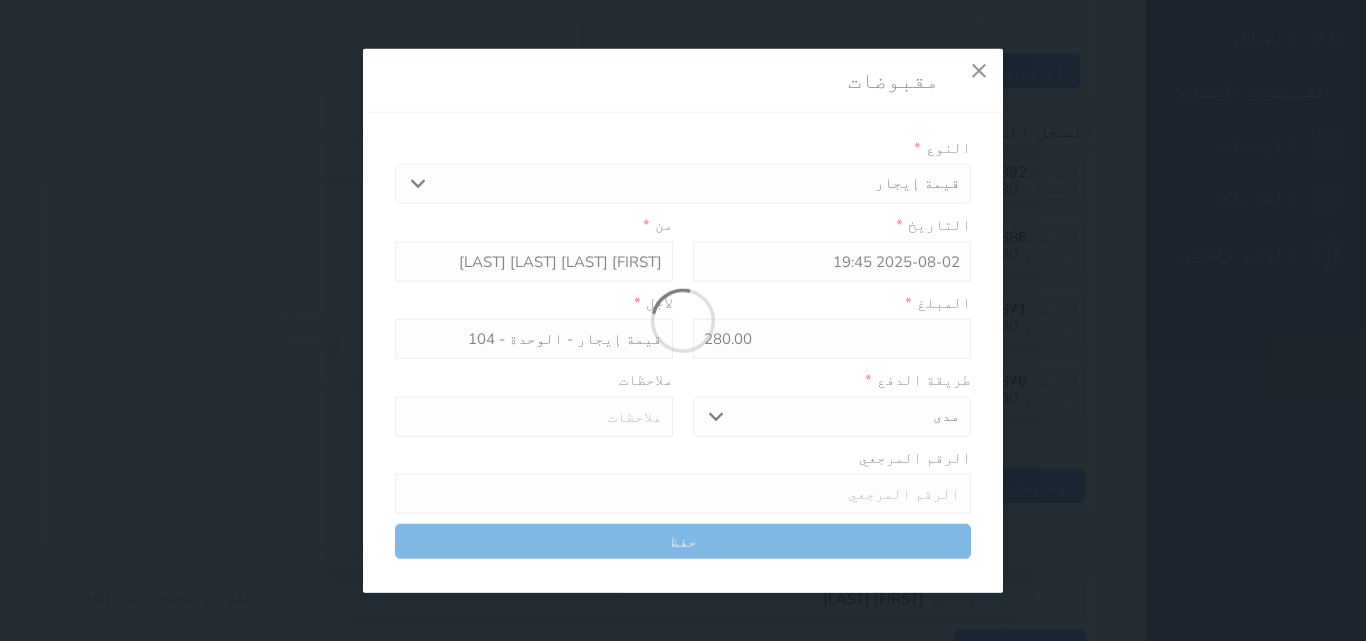 type on "0" 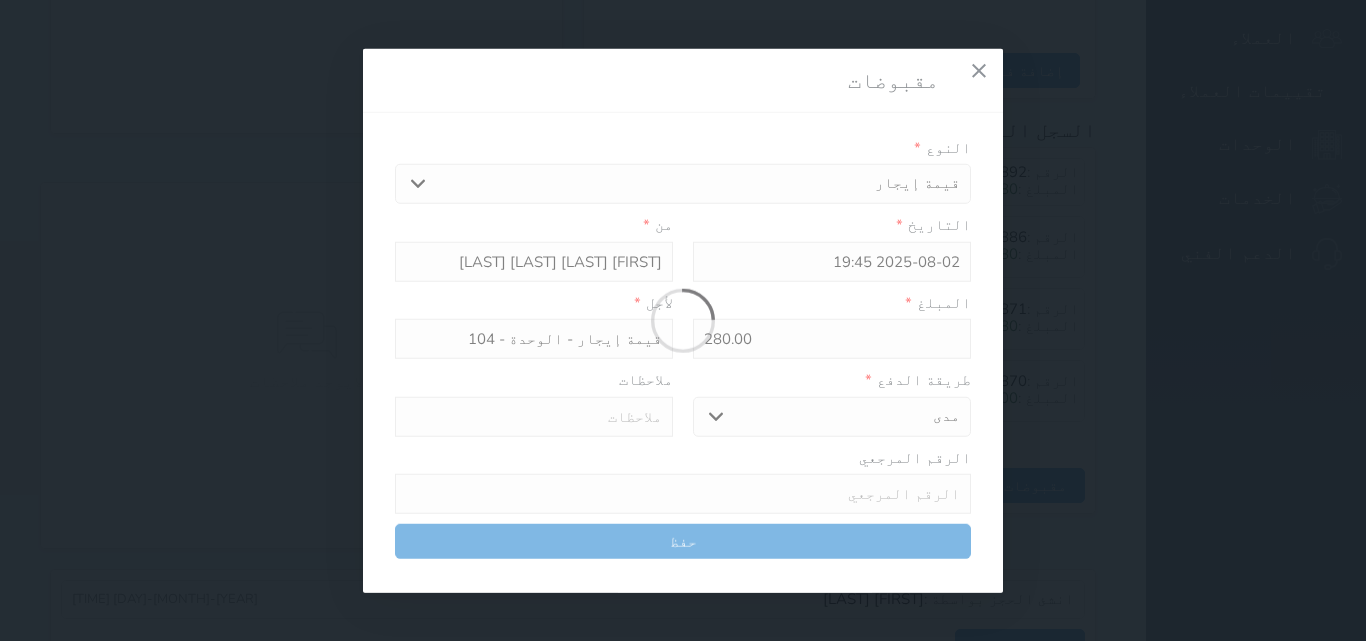 select 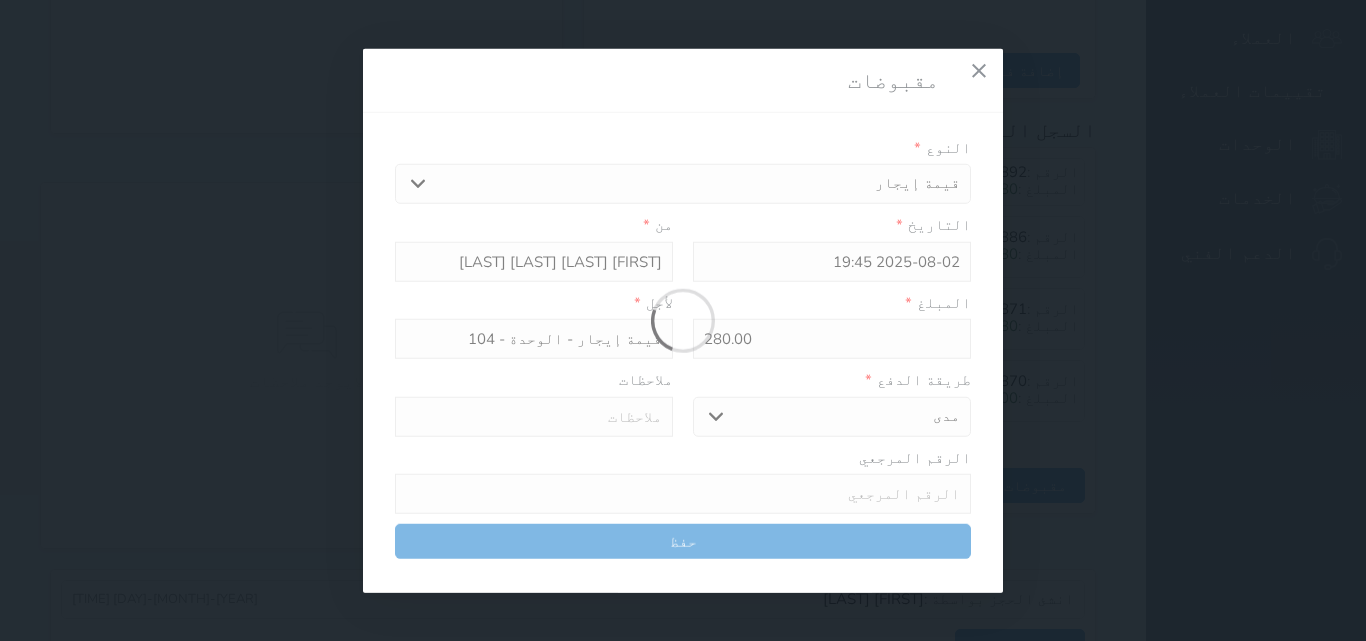 type on "0" 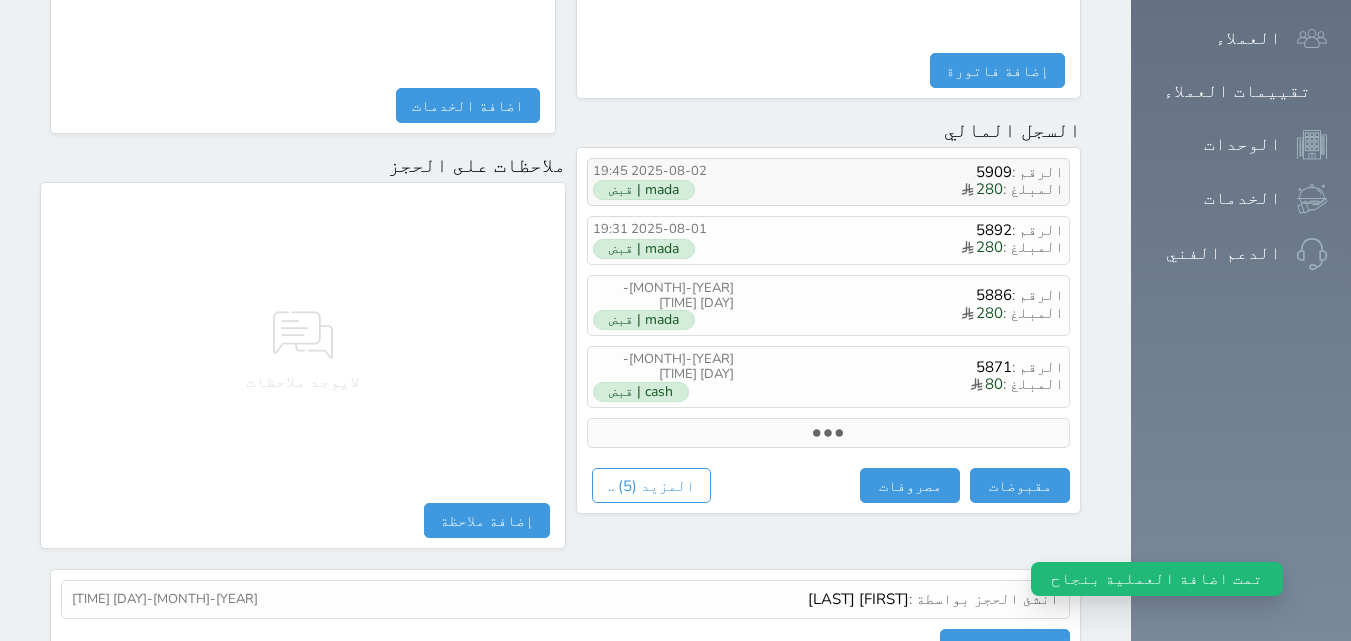 click on "الرقم :  5909" at bounding box center (899, 172) 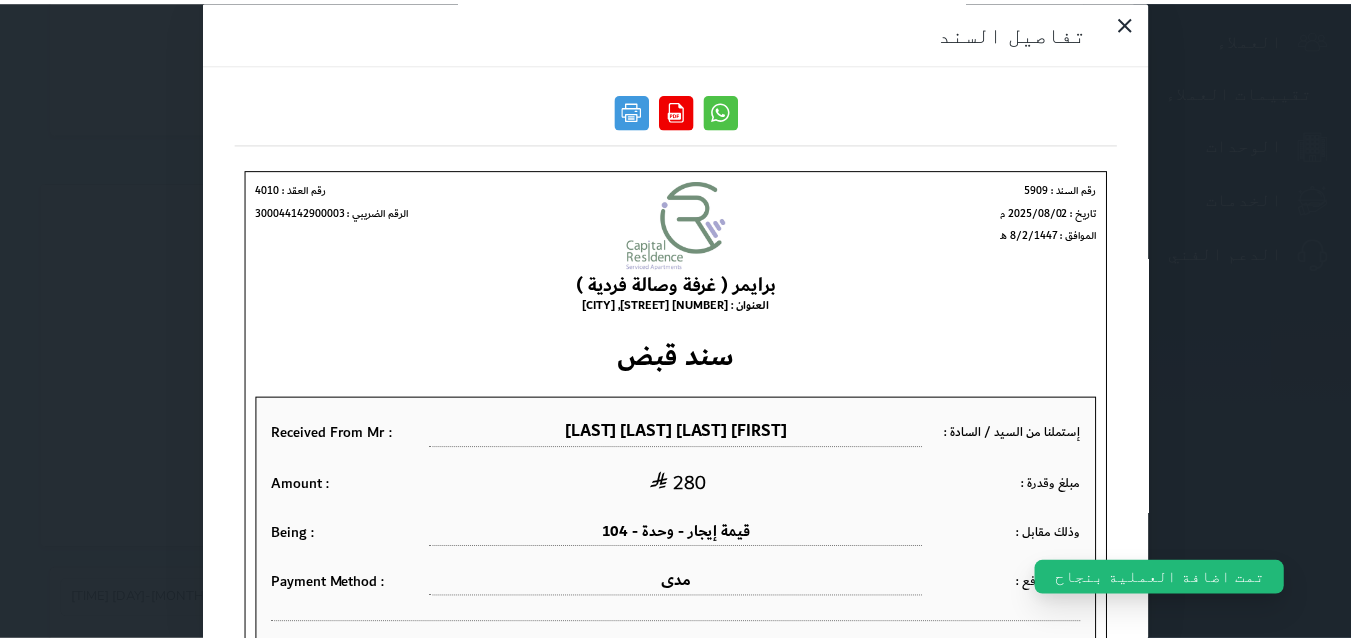 scroll, scrollTop: 0, scrollLeft: 0, axis: both 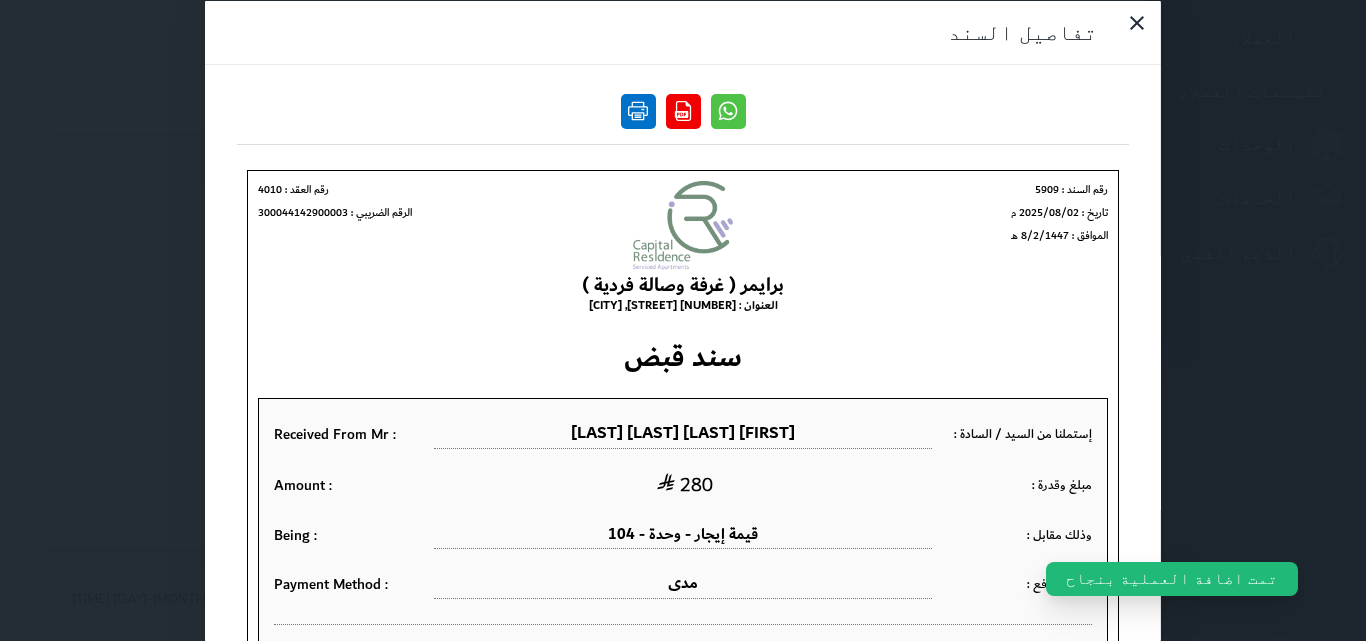 click at bounding box center (638, 110) 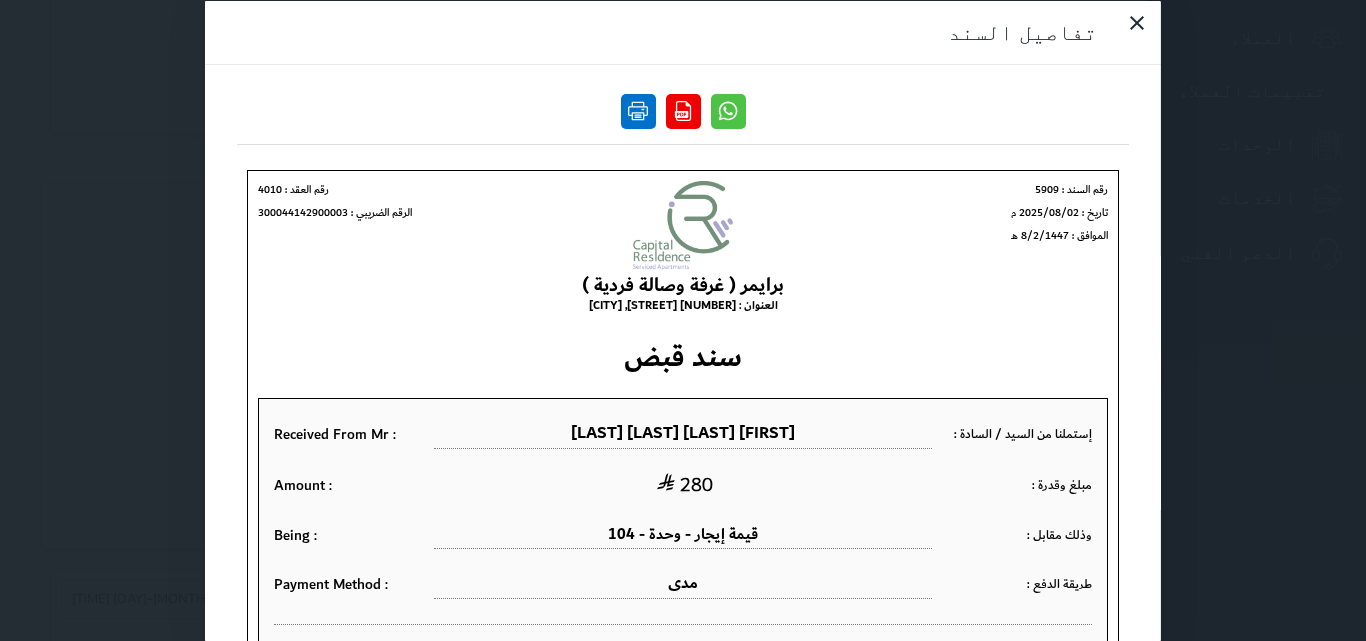 click at bounding box center (638, 110) 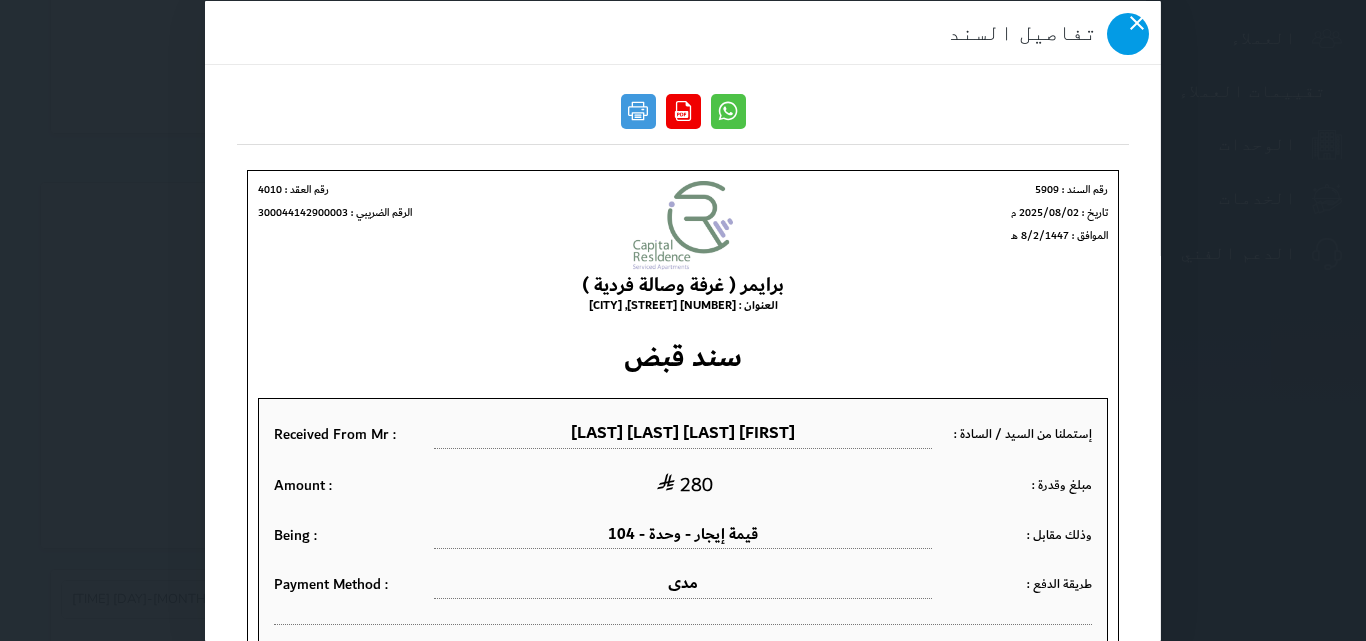 click 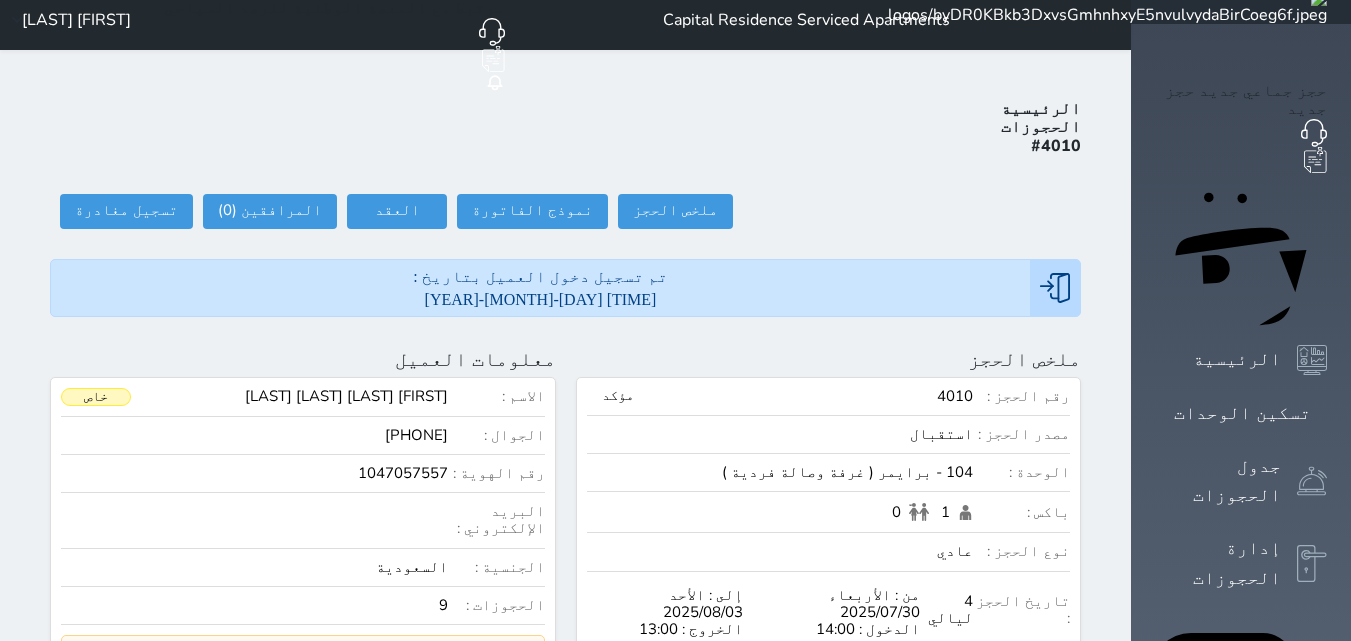 scroll, scrollTop: 0, scrollLeft: 0, axis: both 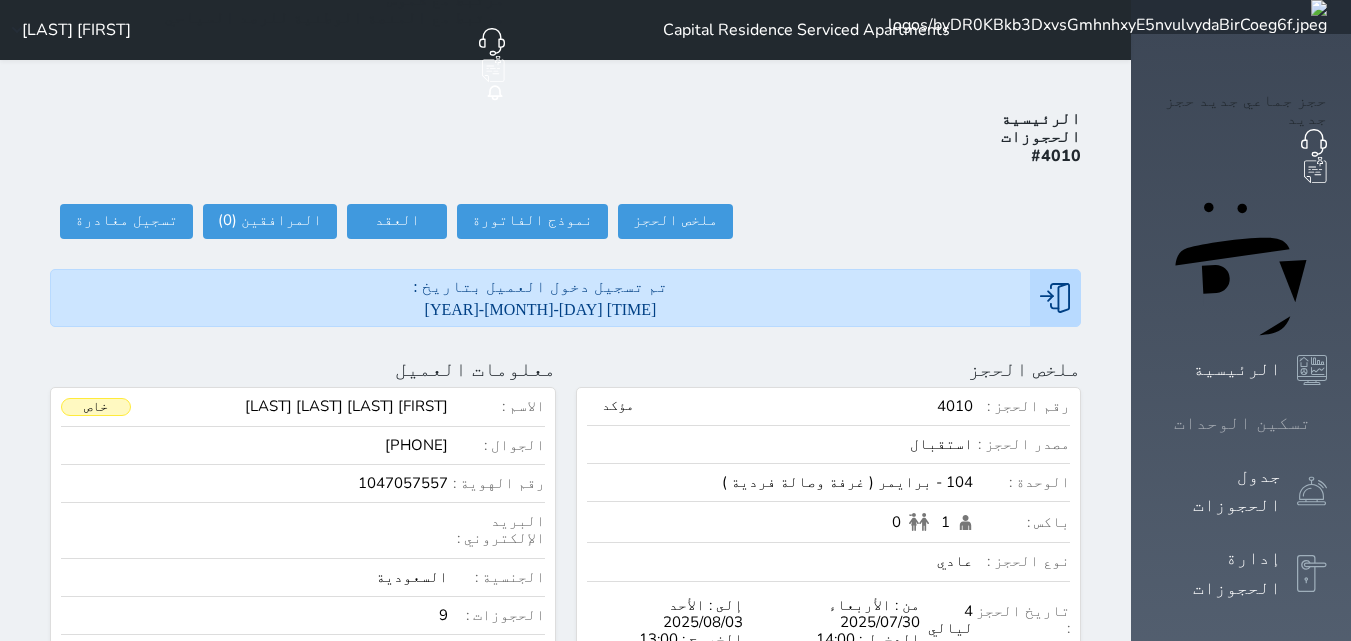 click 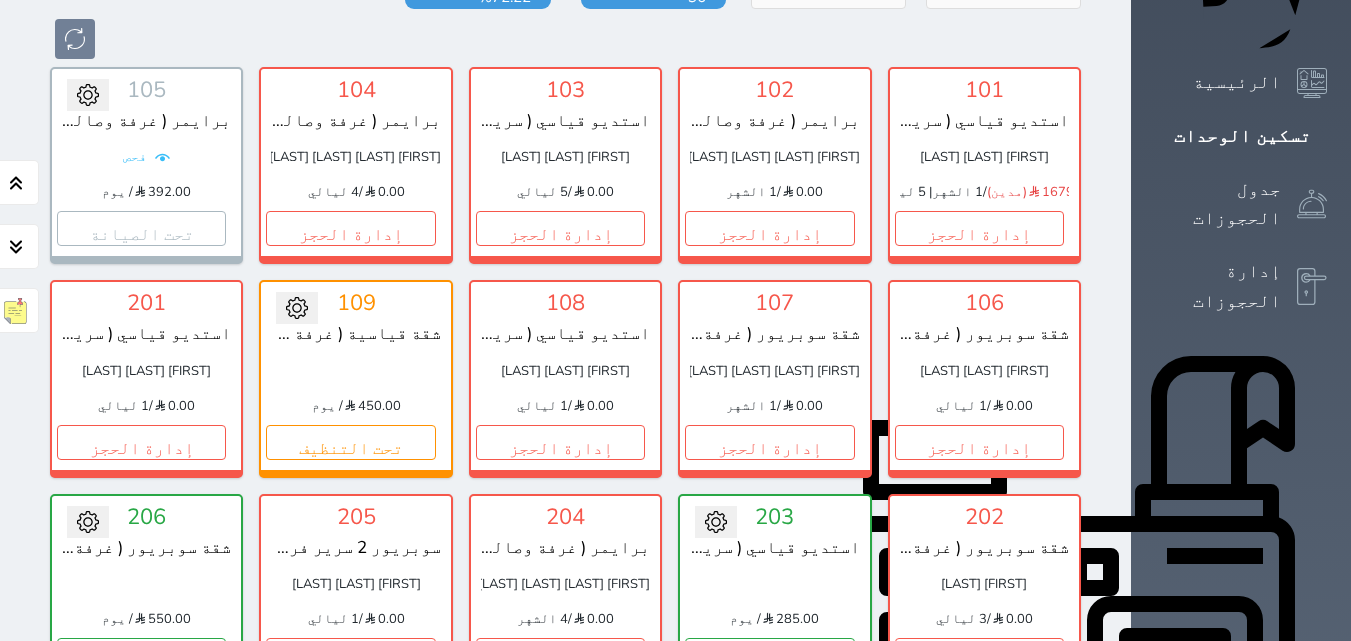 scroll, scrollTop: 0, scrollLeft: 0, axis: both 